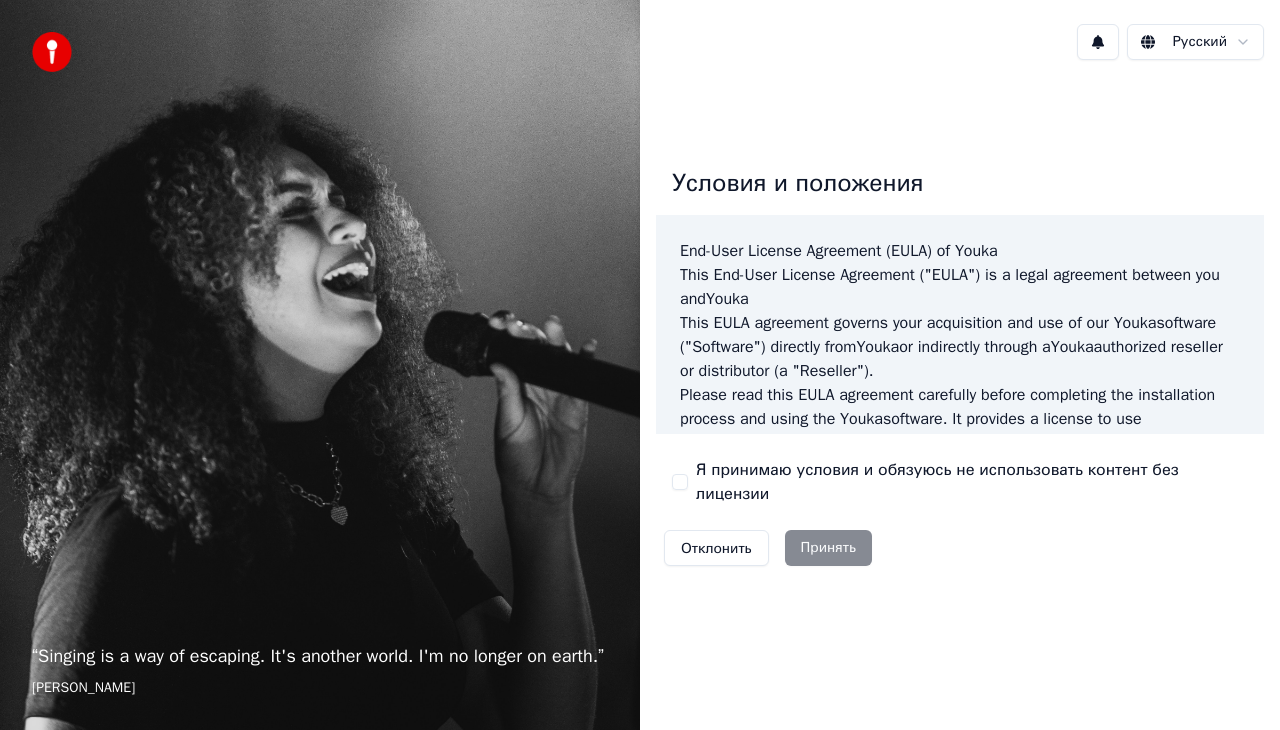 scroll, scrollTop: 0, scrollLeft: 0, axis: both 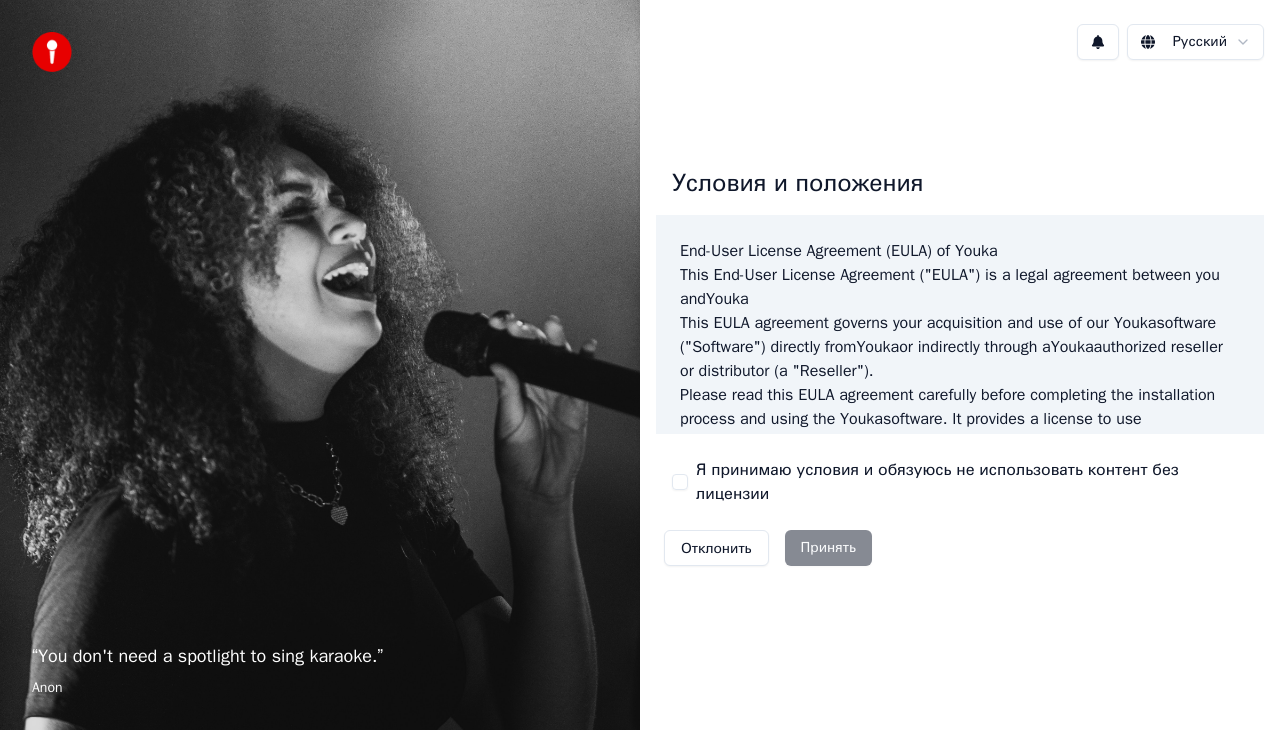 click on "Я принимаю условия и обязуюсь не использовать контент без лицензии" at bounding box center [680, 482] 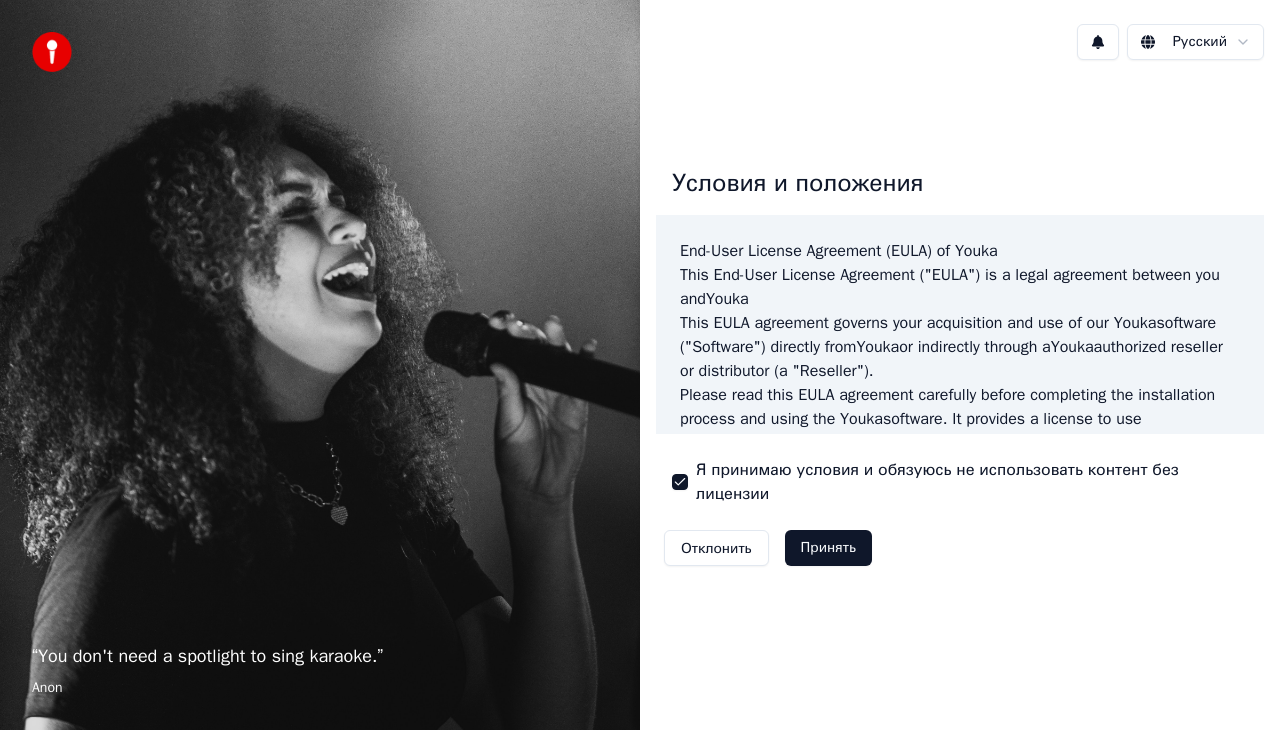 click on "Принять" at bounding box center (828, 548) 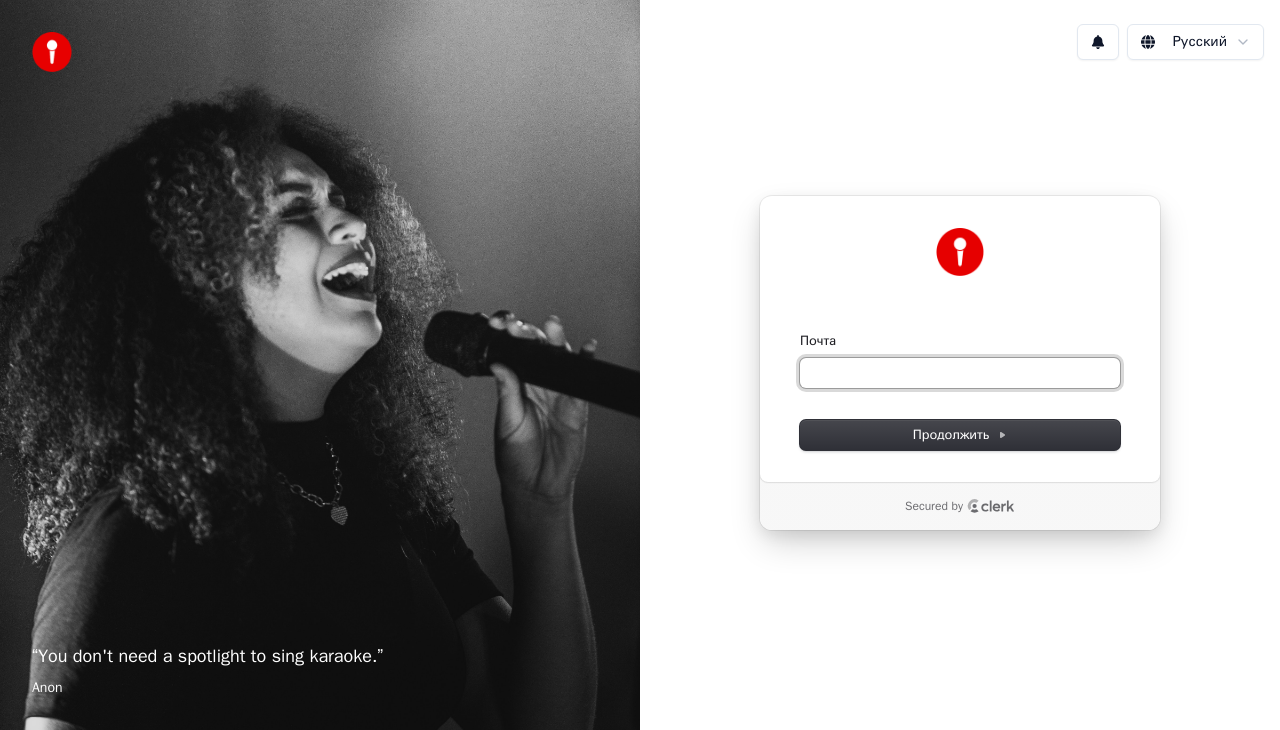 click on "Почта" at bounding box center (960, 373) 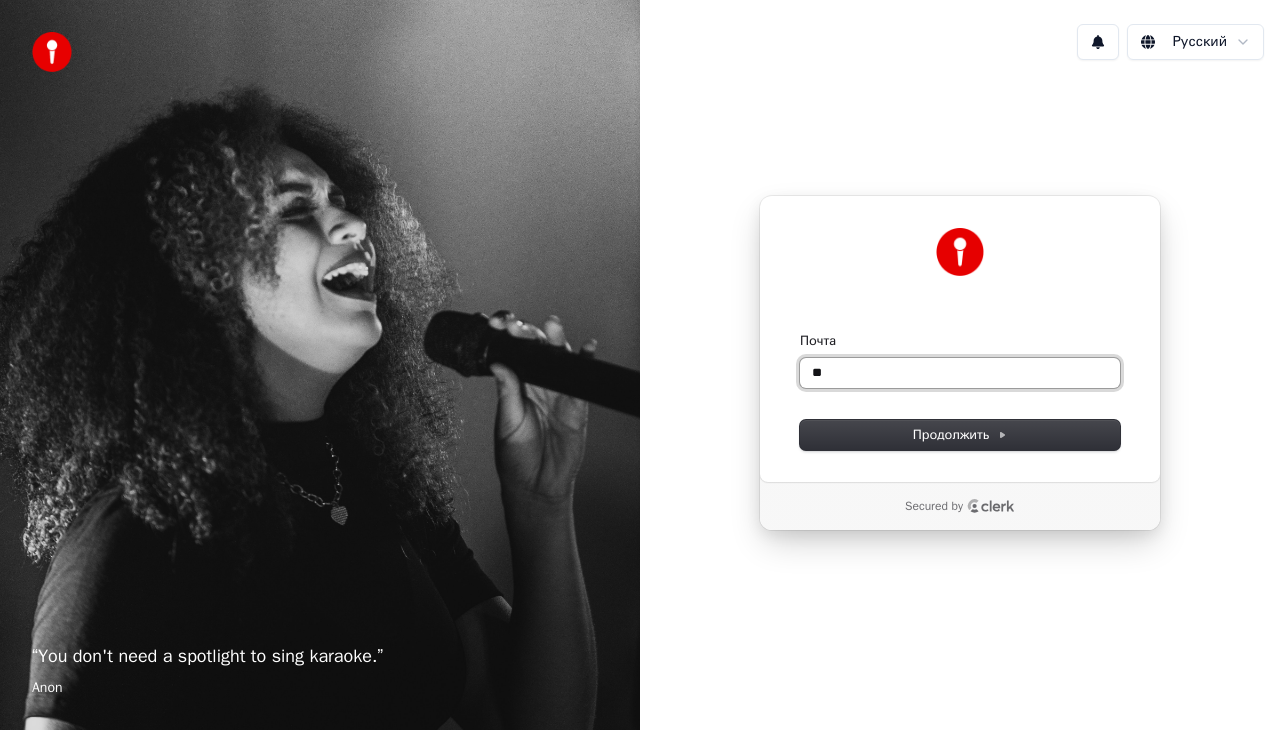 type on "*" 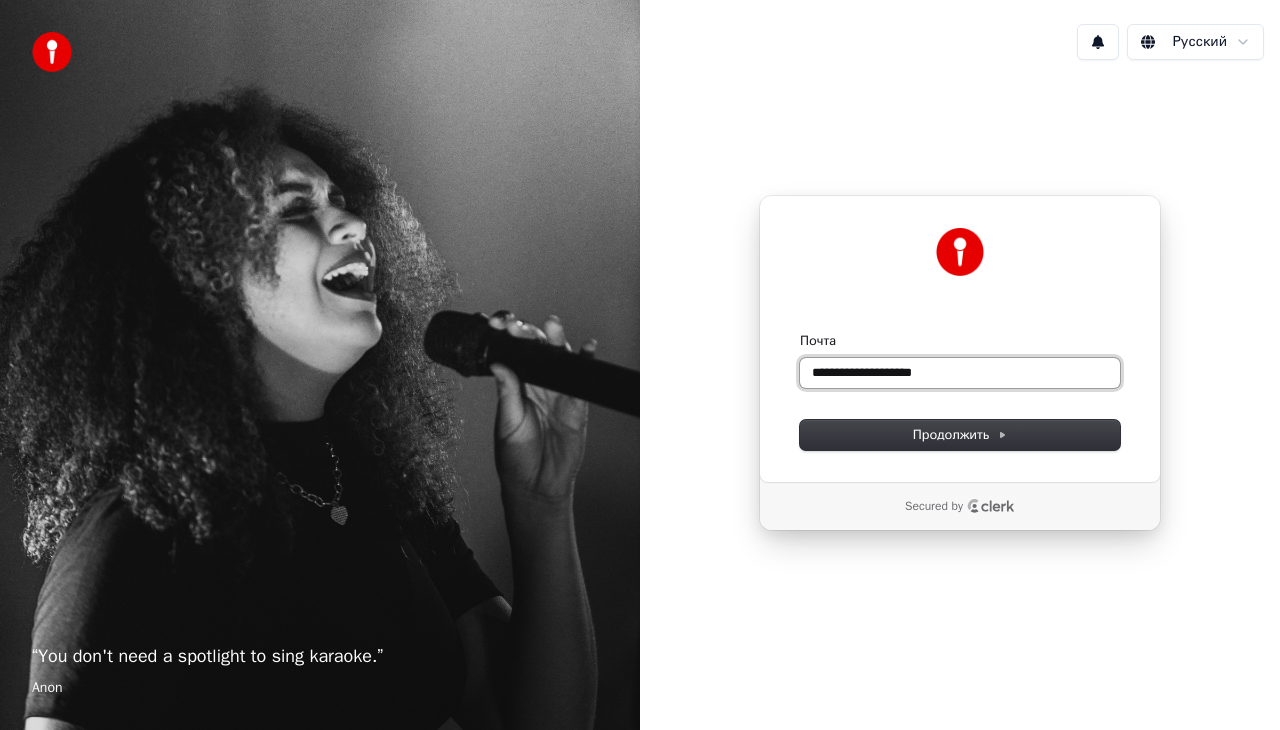 click at bounding box center [800, 332] 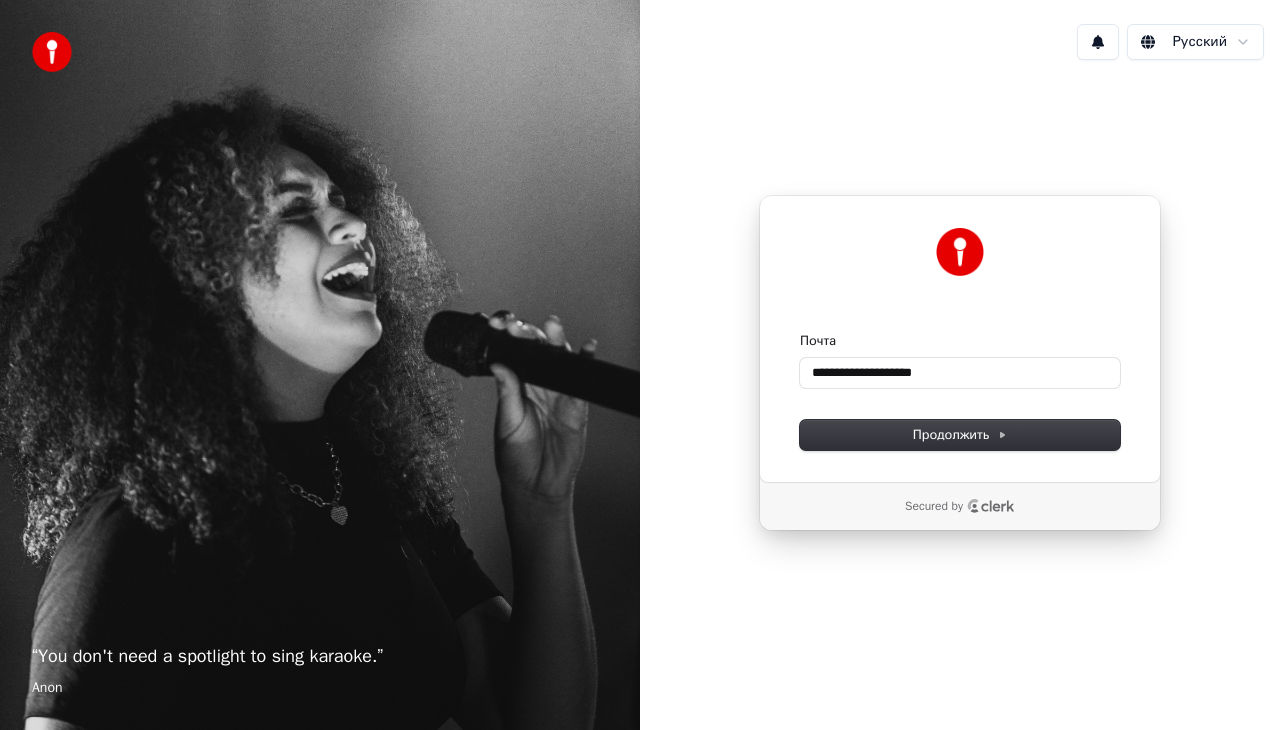 type on "**********" 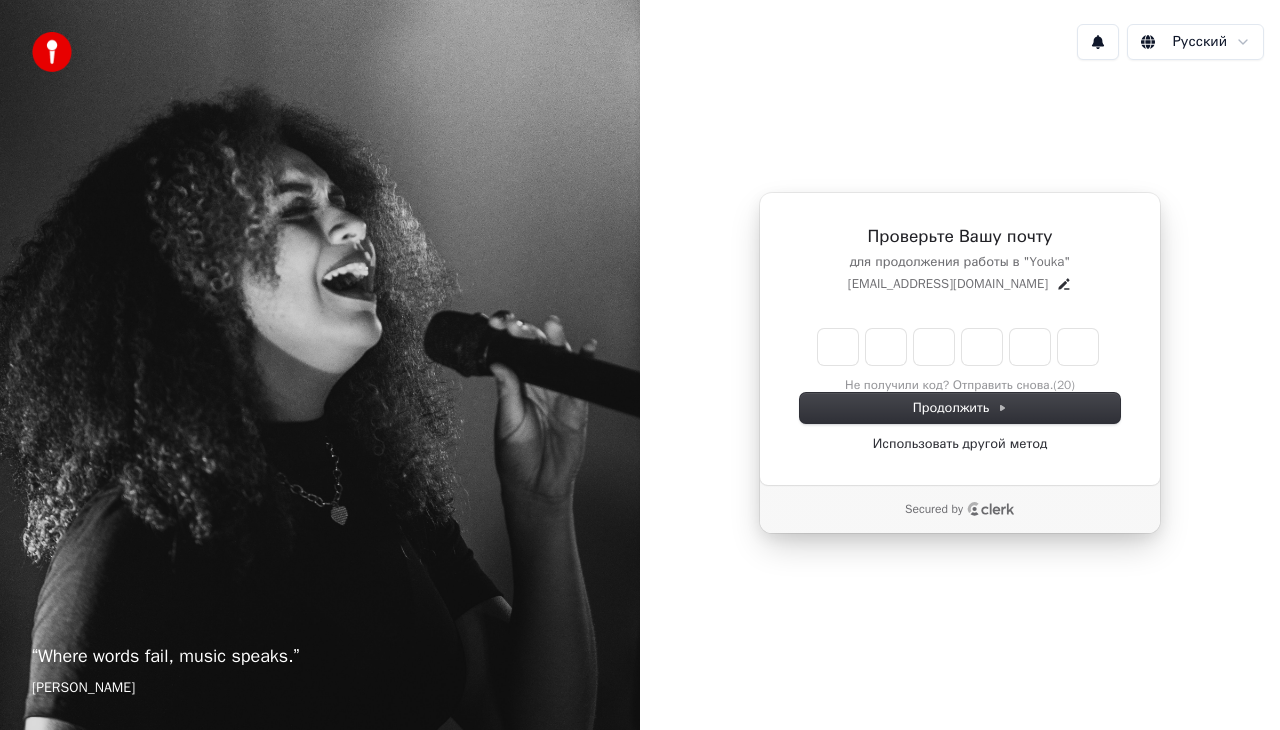 type on "*" 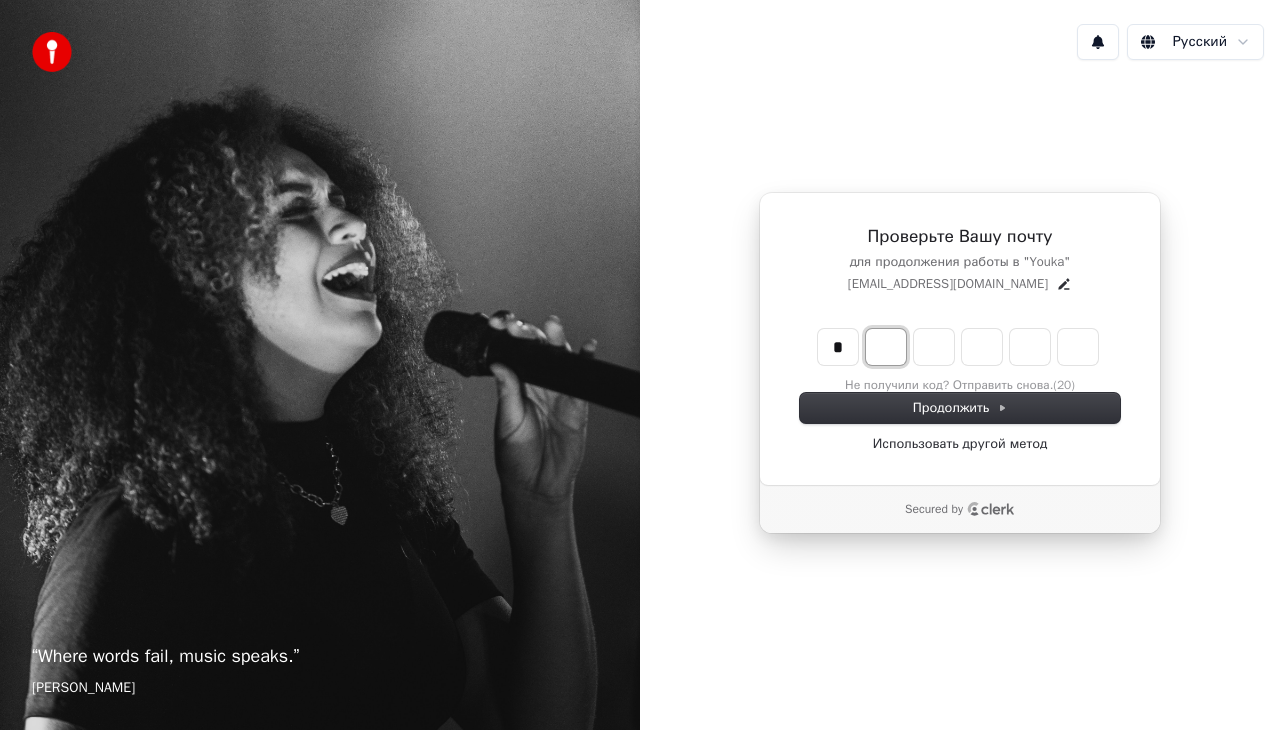 type on "*" 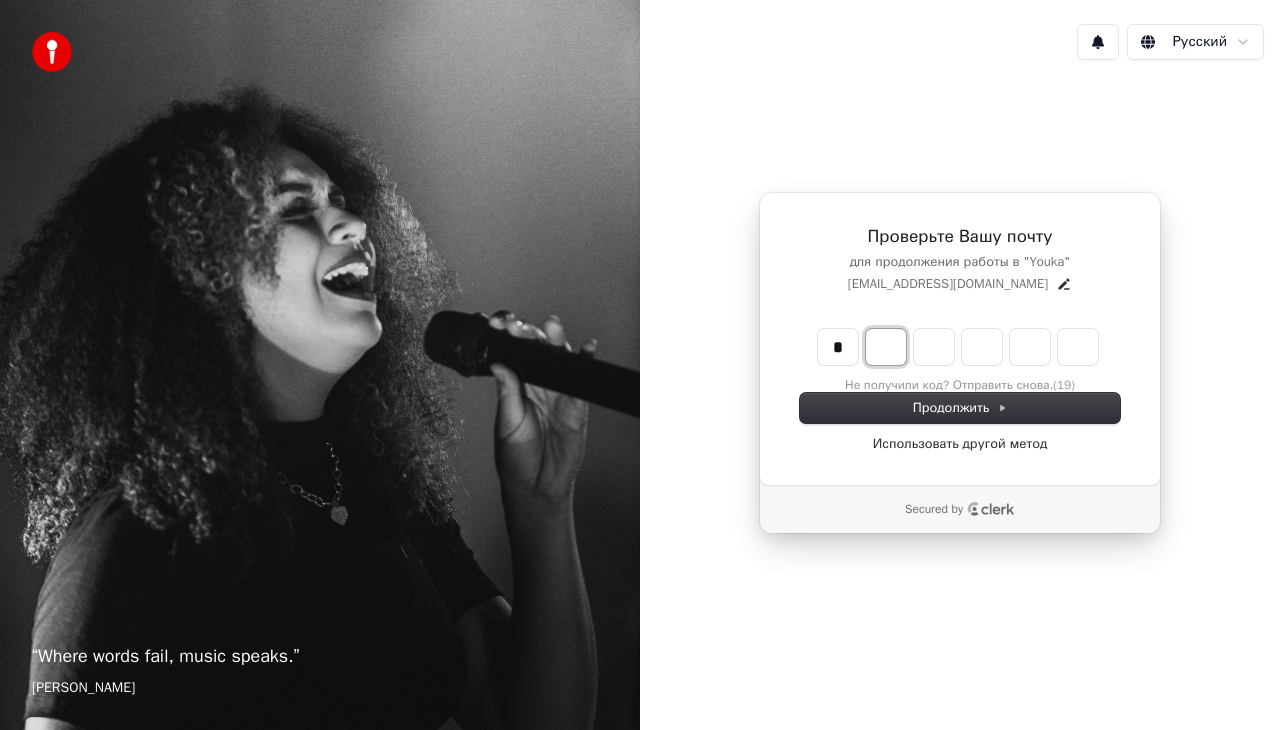 type on "*" 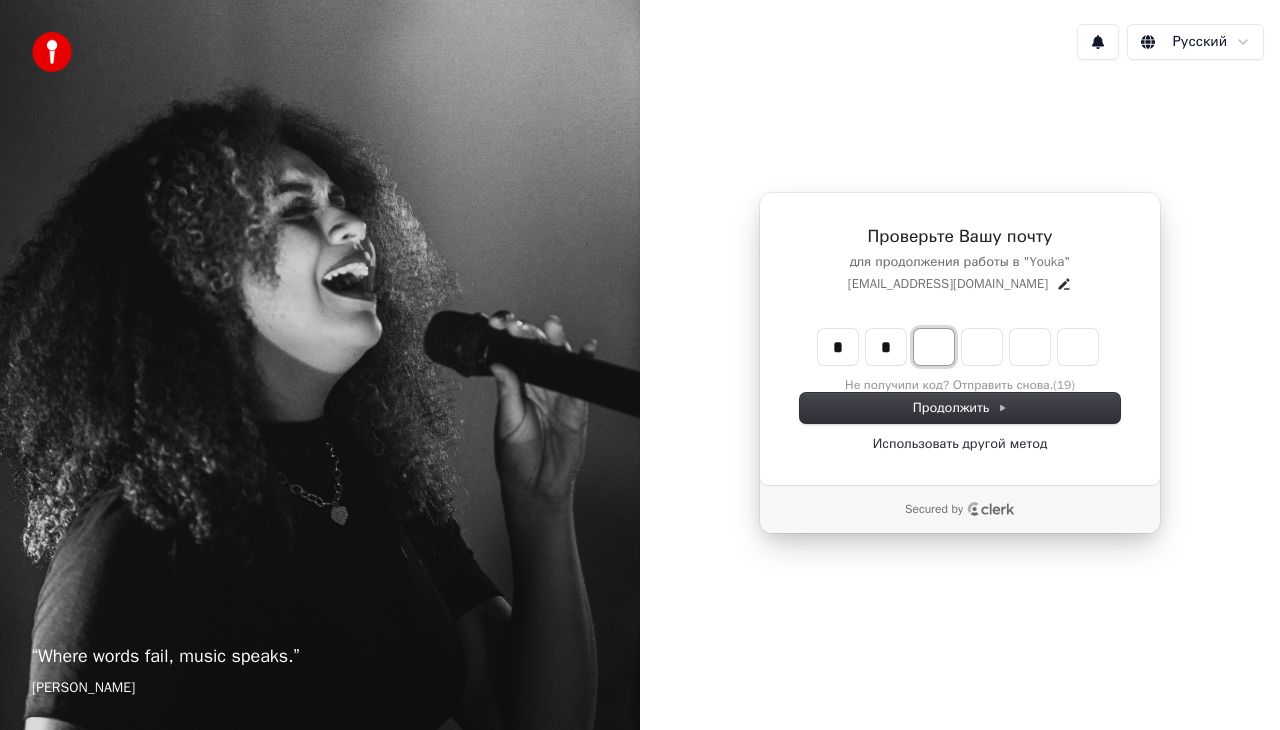 type on "**" 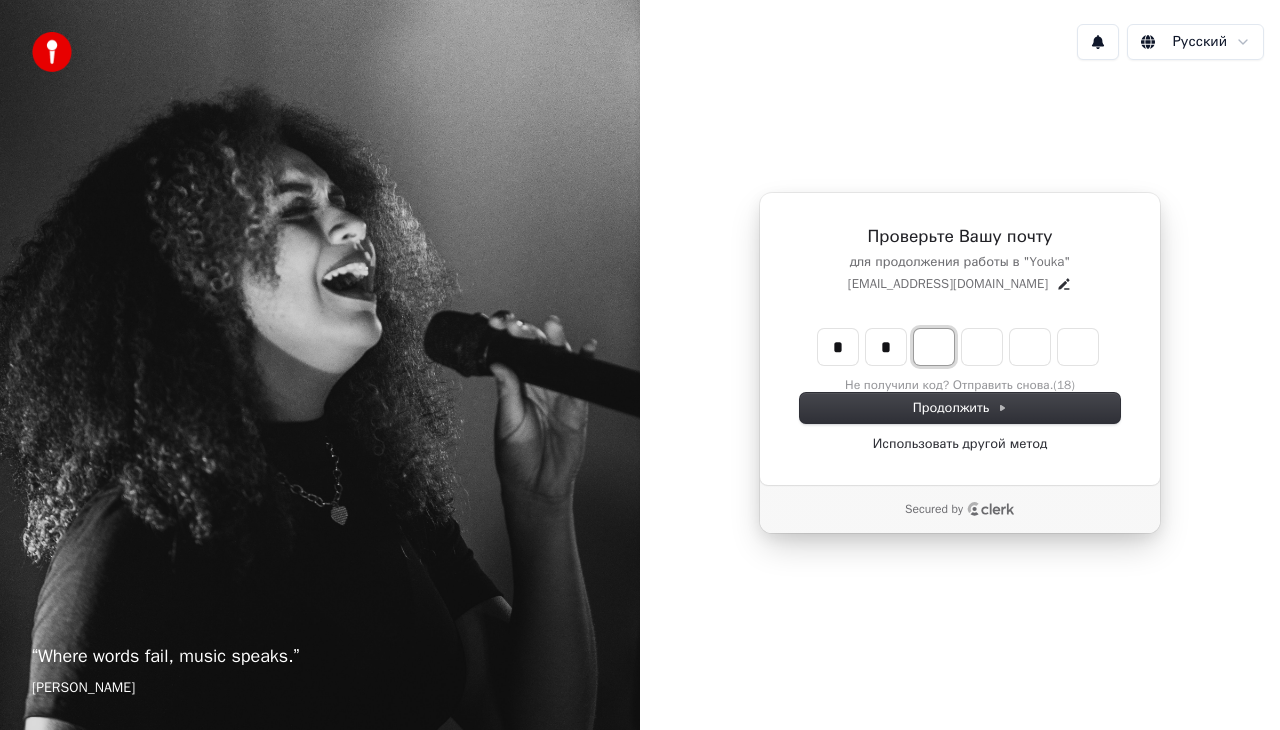 type on "*" 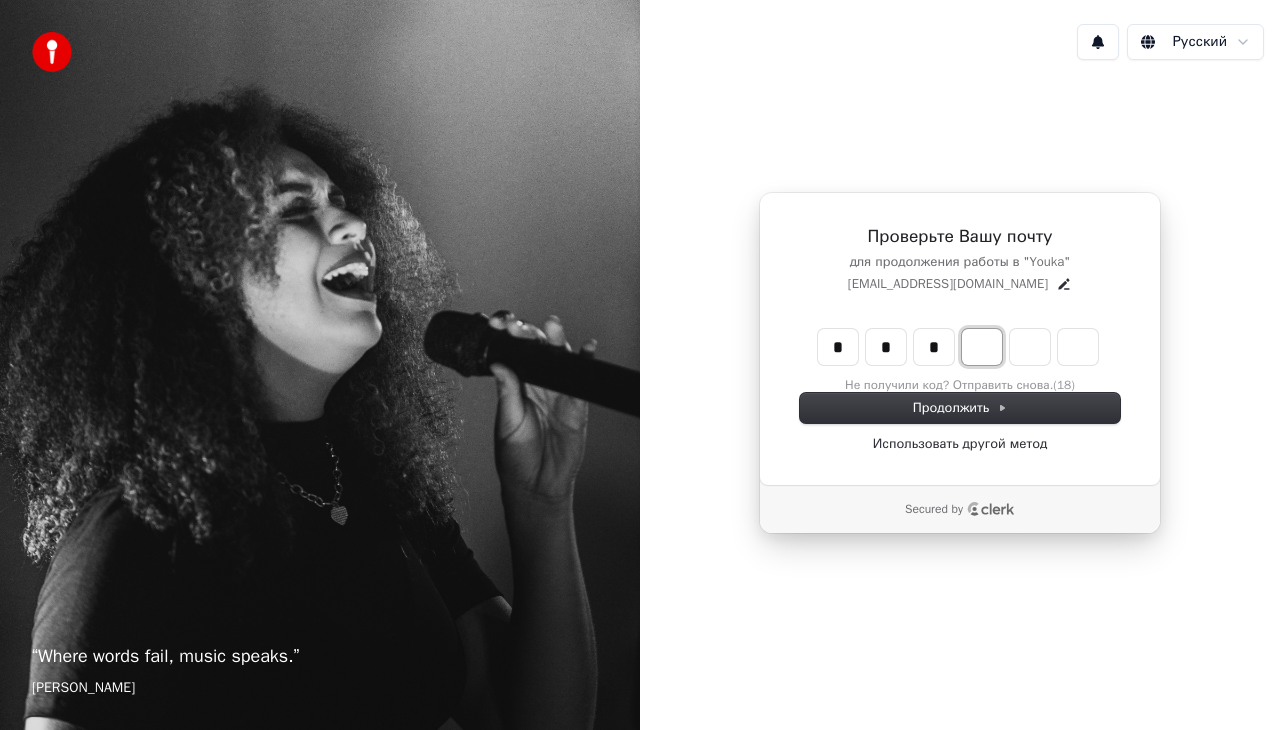 type on "***" 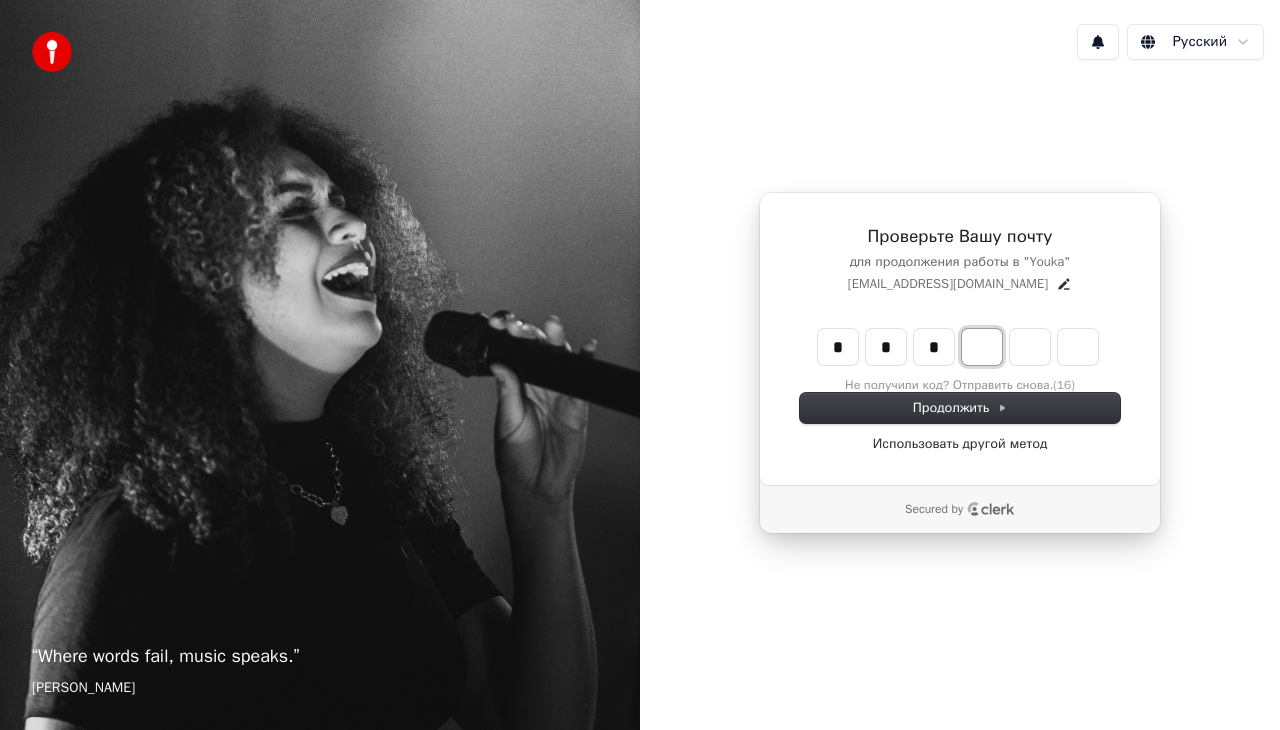 type on "*" 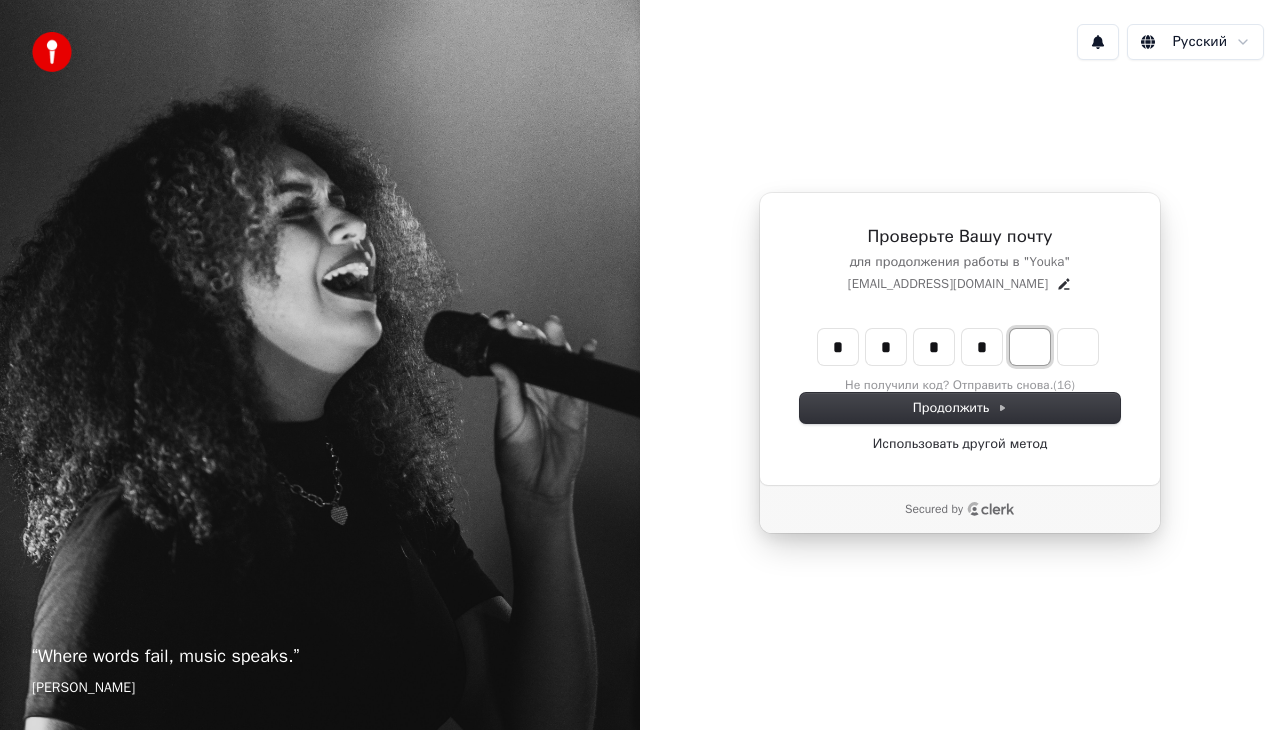 type on "****" 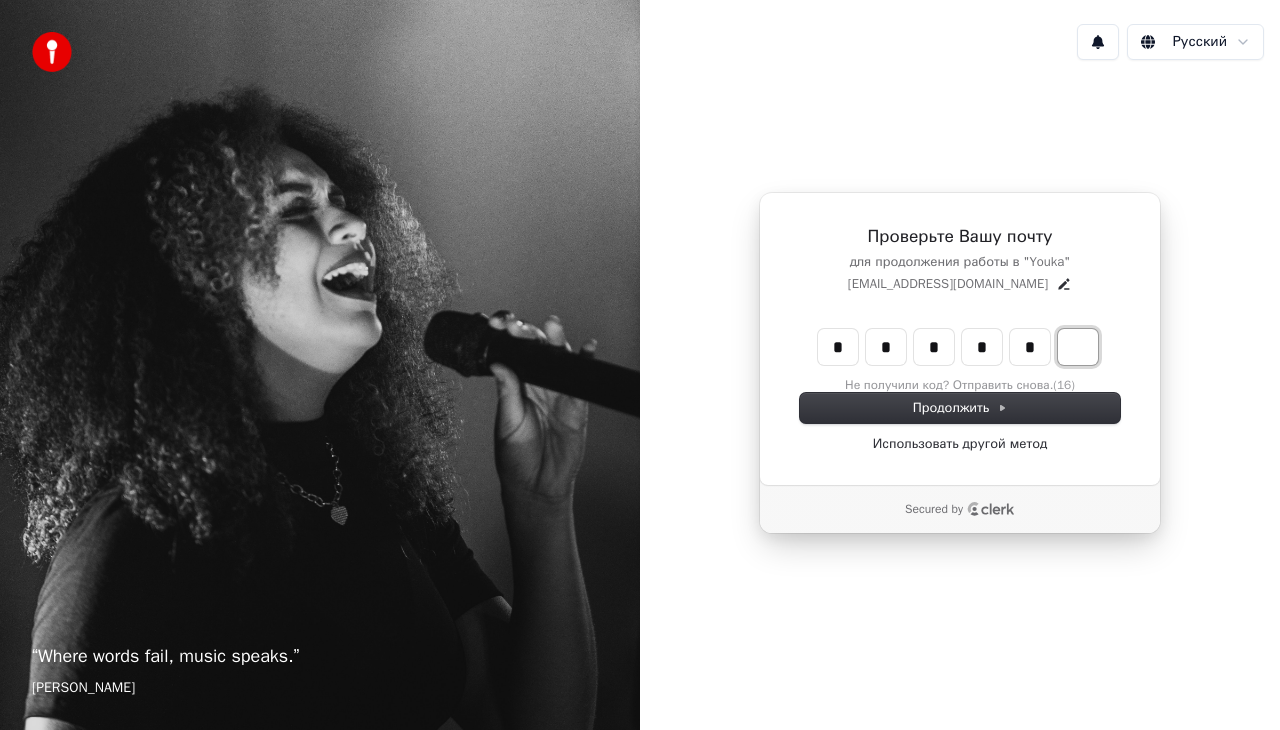 type on "*****" 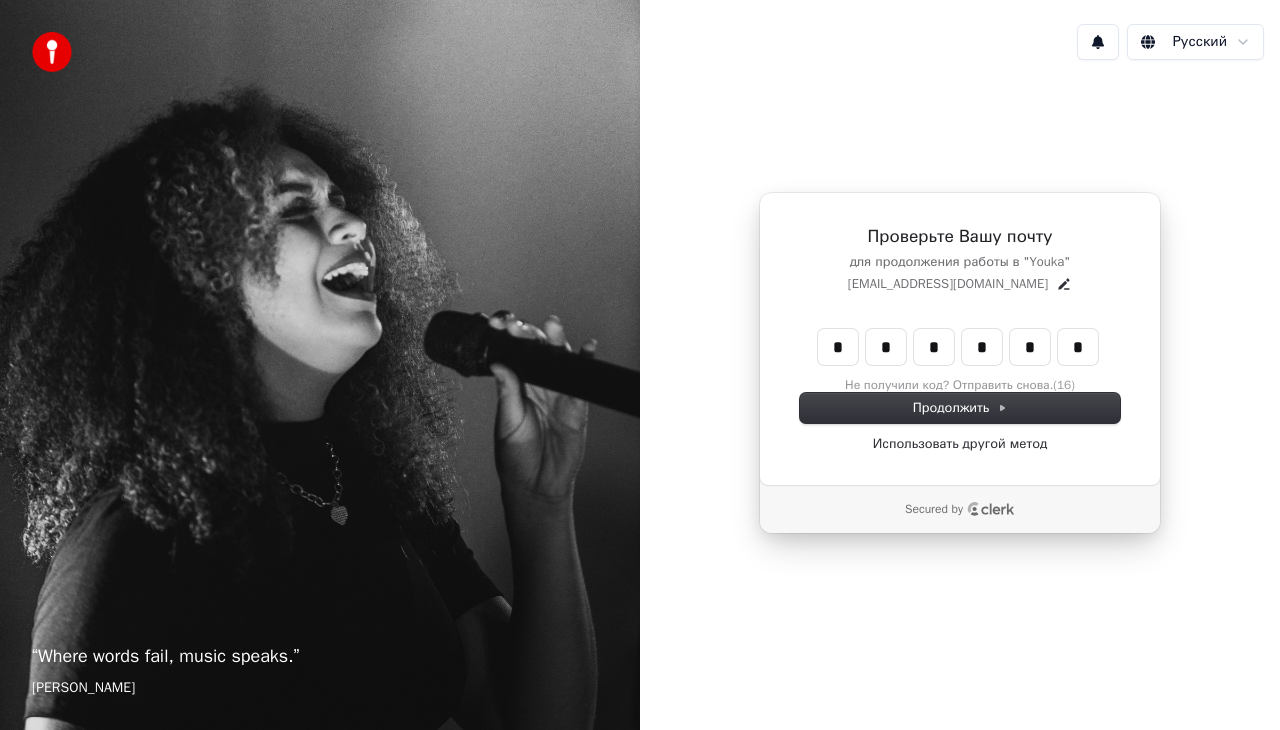 type on "******" 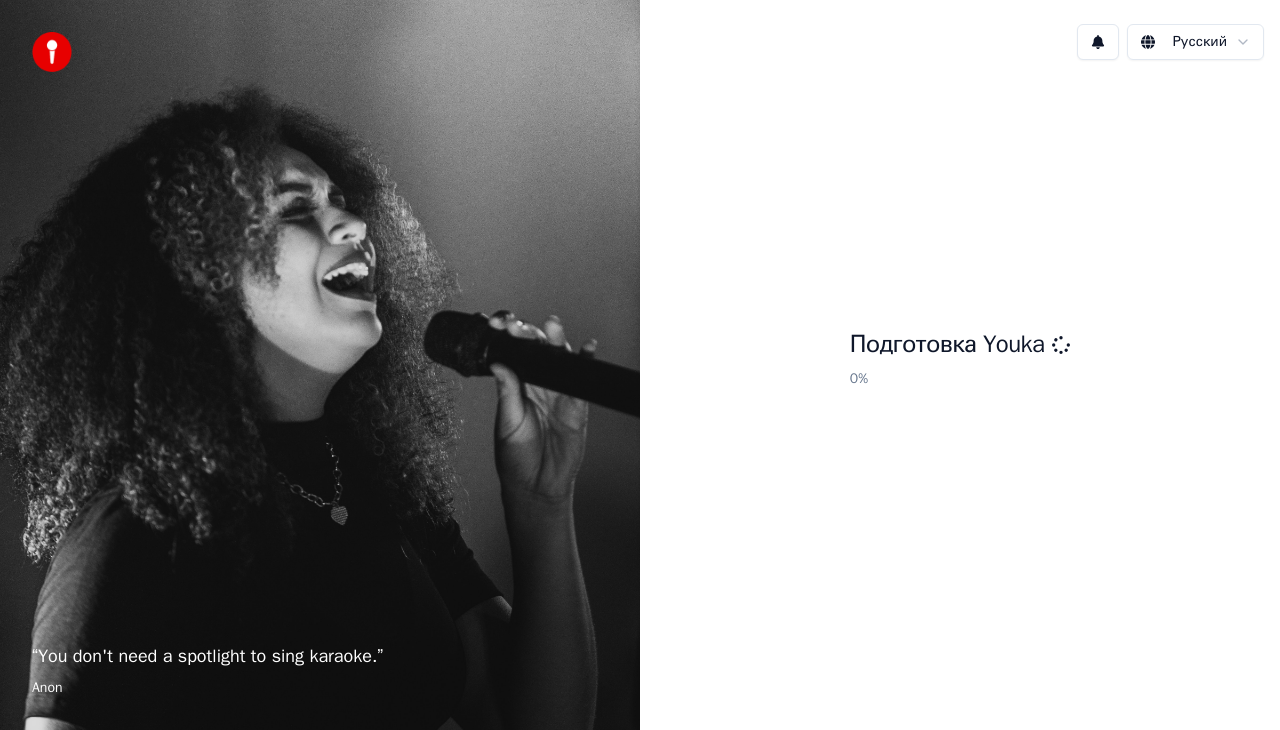 scroll, scrollTop: 0, scrollLeft: 0, axis: both 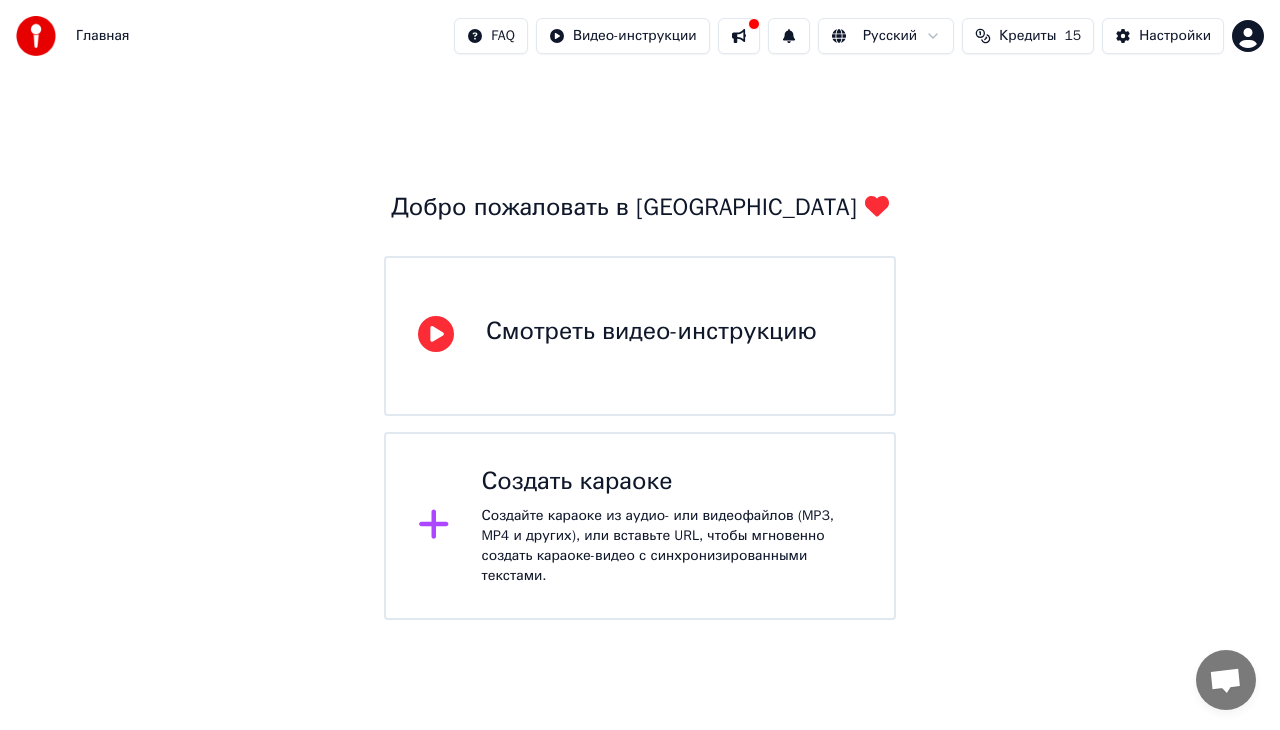 click on "Создать караоке" at bounding box center (672, 482) 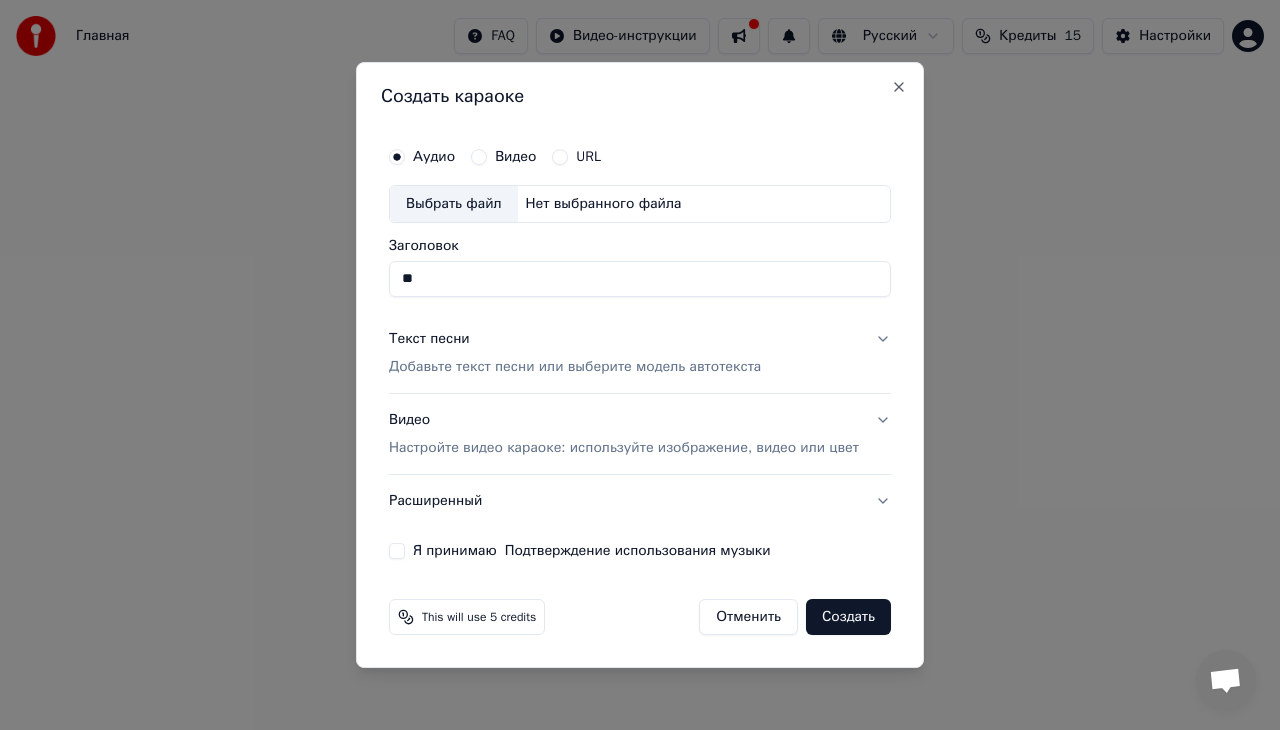 type on "*" 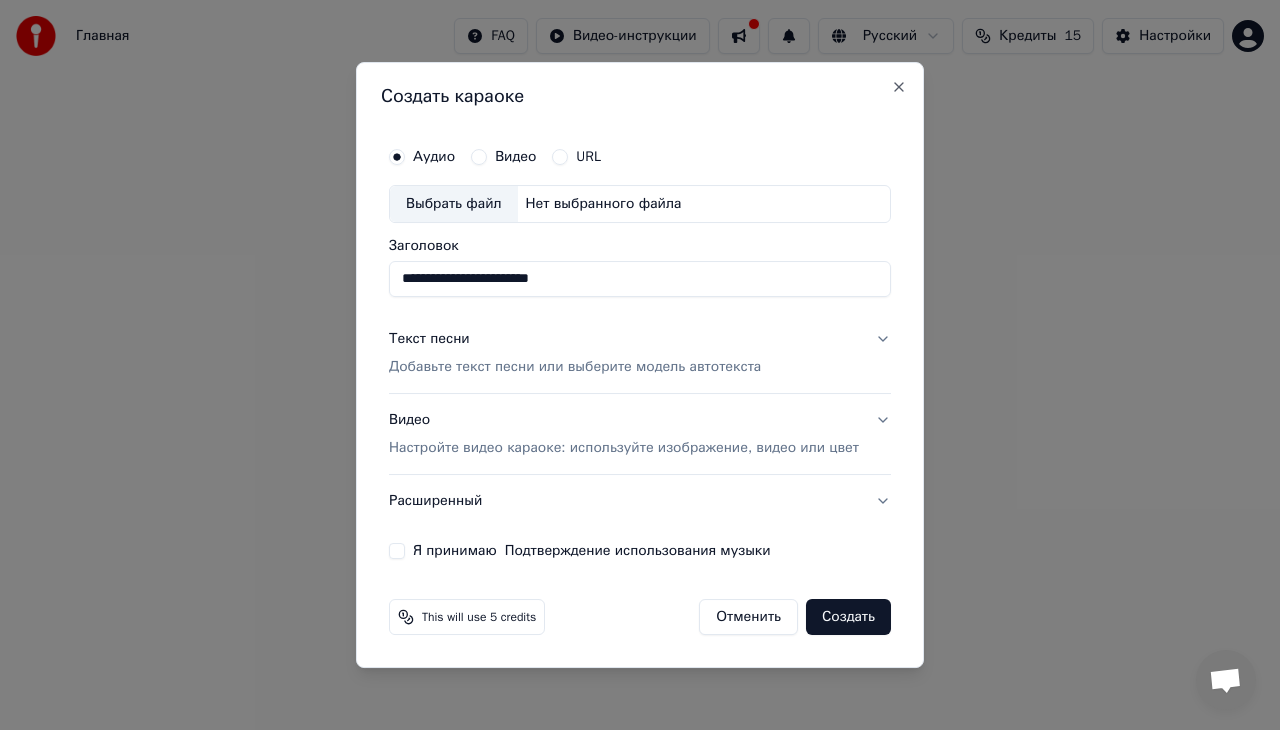 type on "**********" 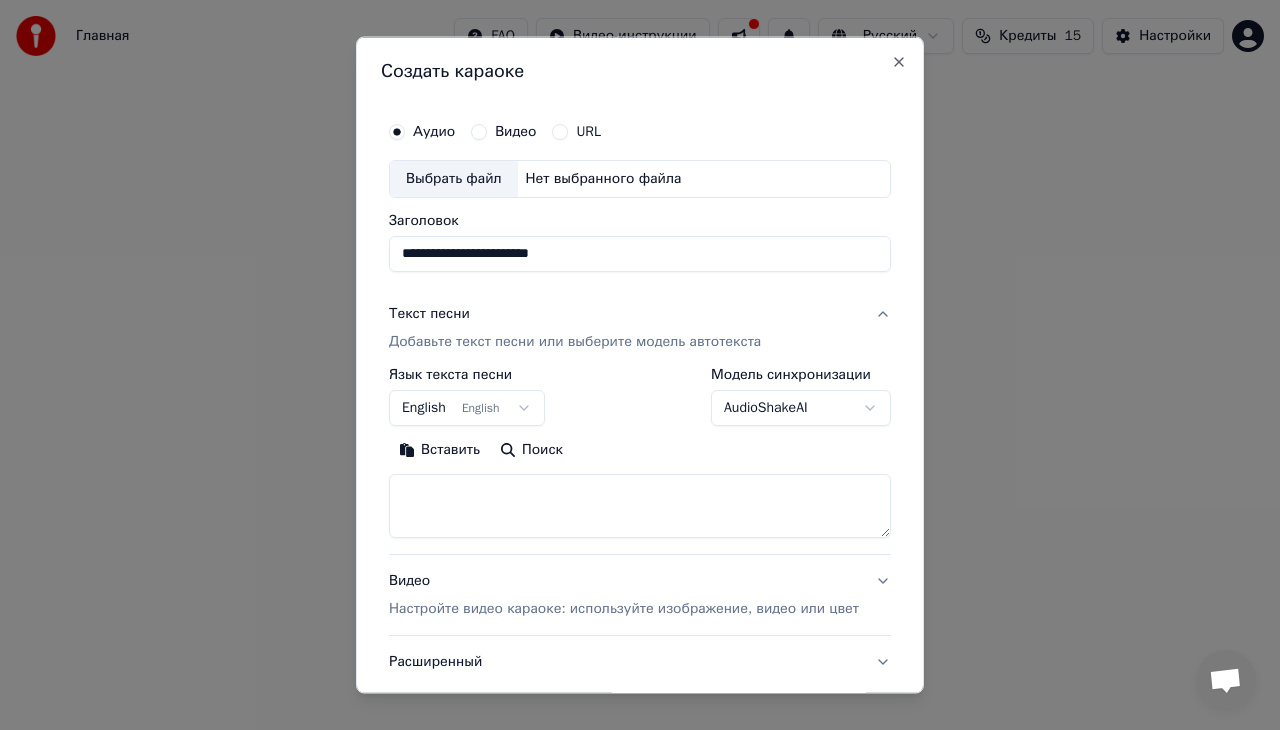 click on "English English" at bounding box center [467, 407] 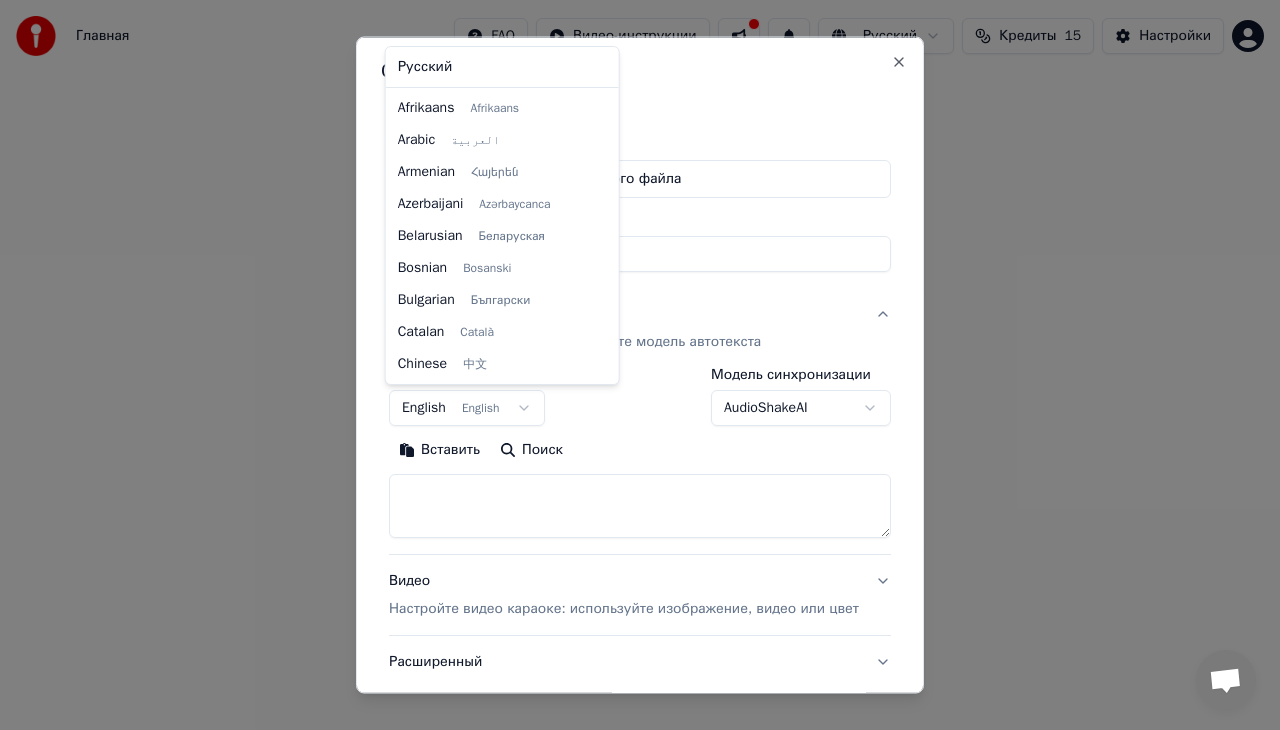 scroll, scrollTop: 160, scrollLeft: 0, axis: vertical 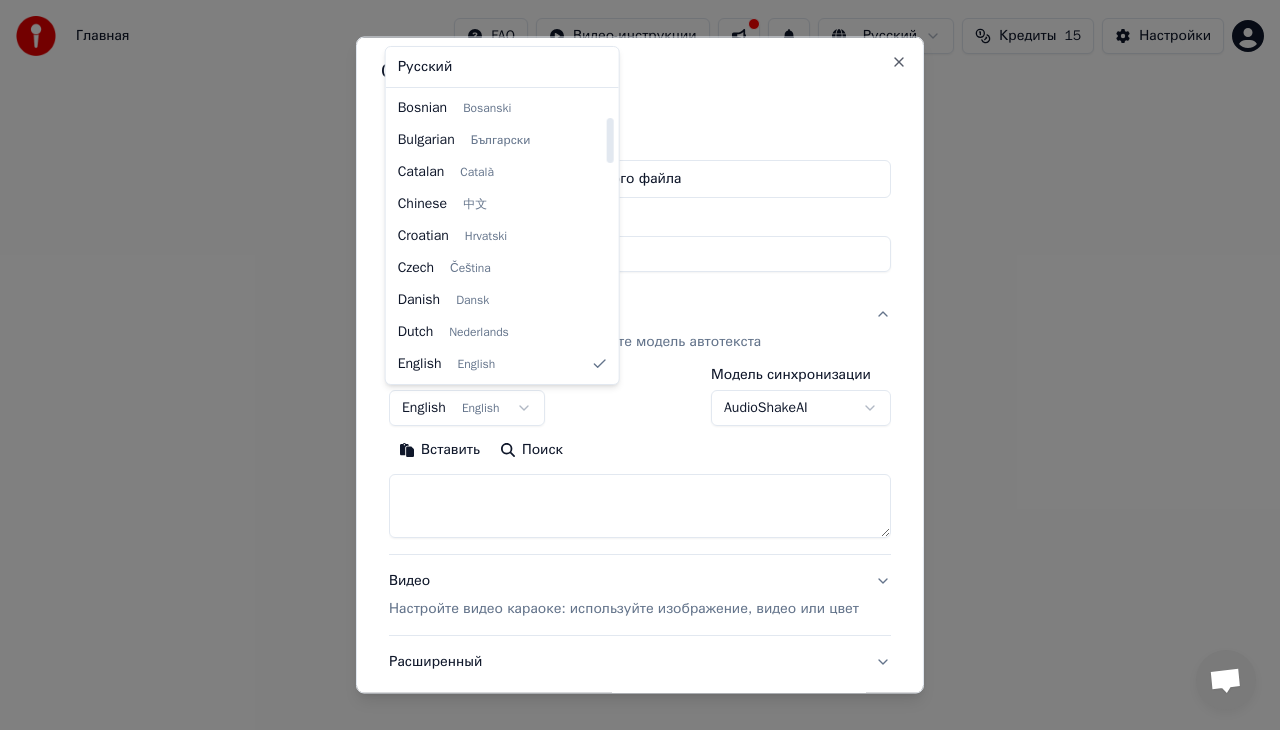 select on "**" 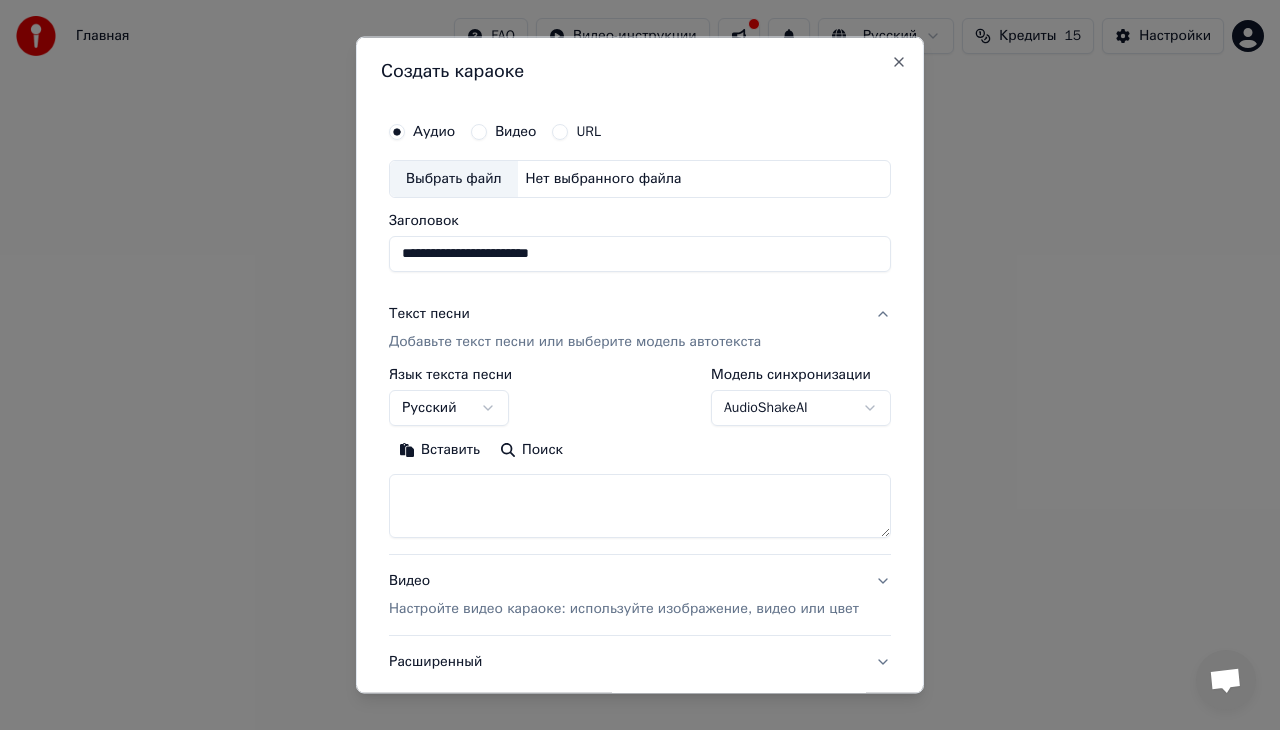 click at bounding box center (640, 505) 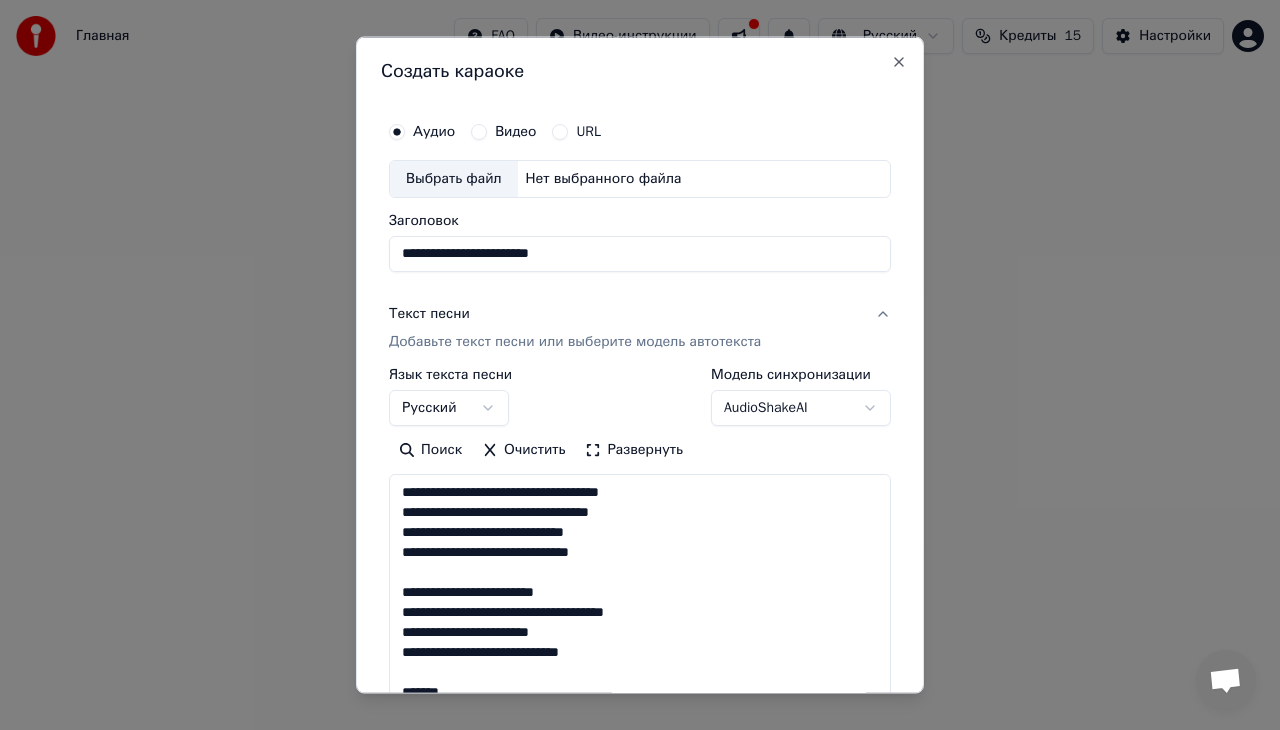 scroll, scrollTop: 883, scrollLeft: 0, axis: vertical 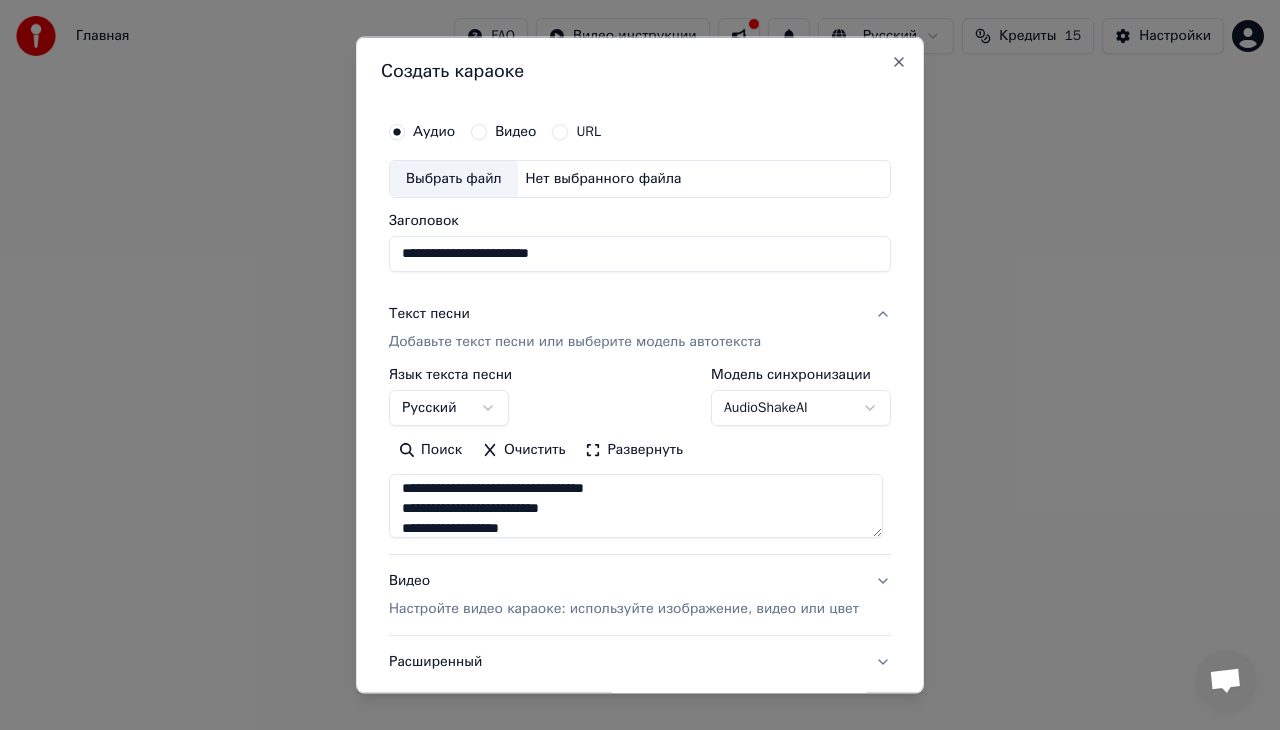 type on "**********" 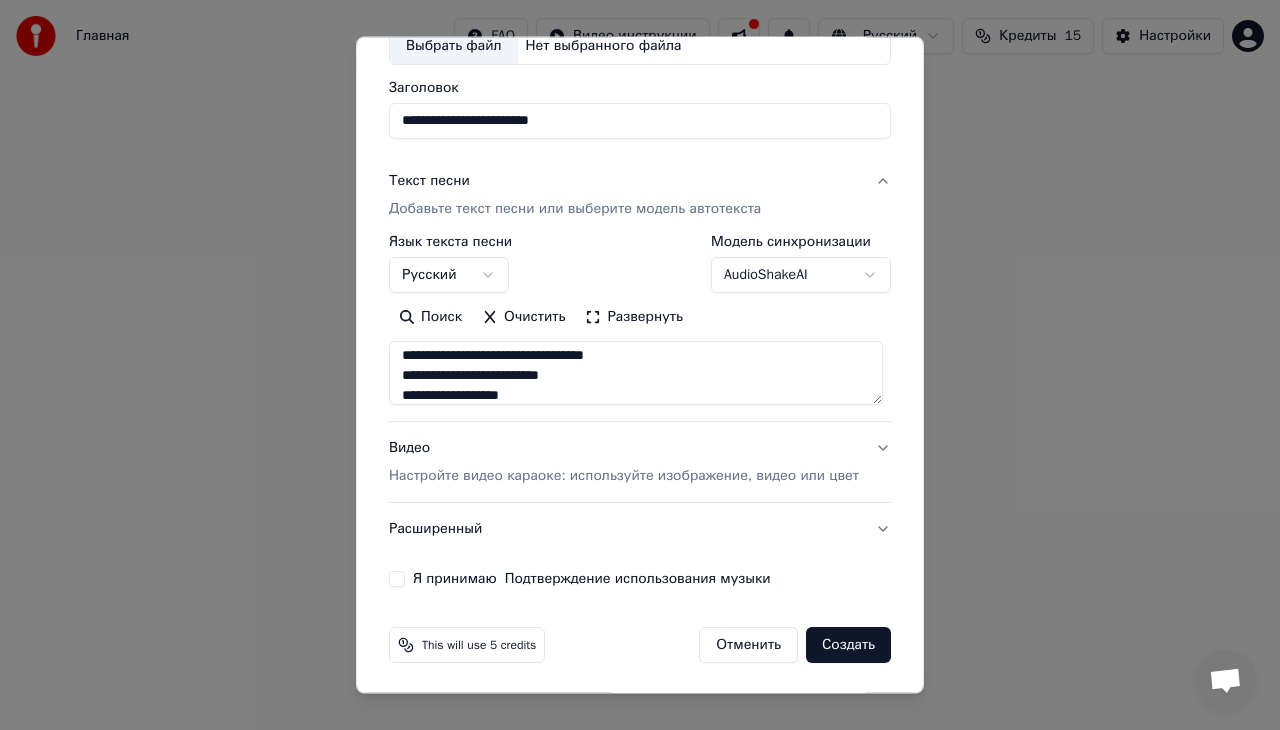 scroll, scrollTop: 132, scrollLeft: 0, axis: vertical 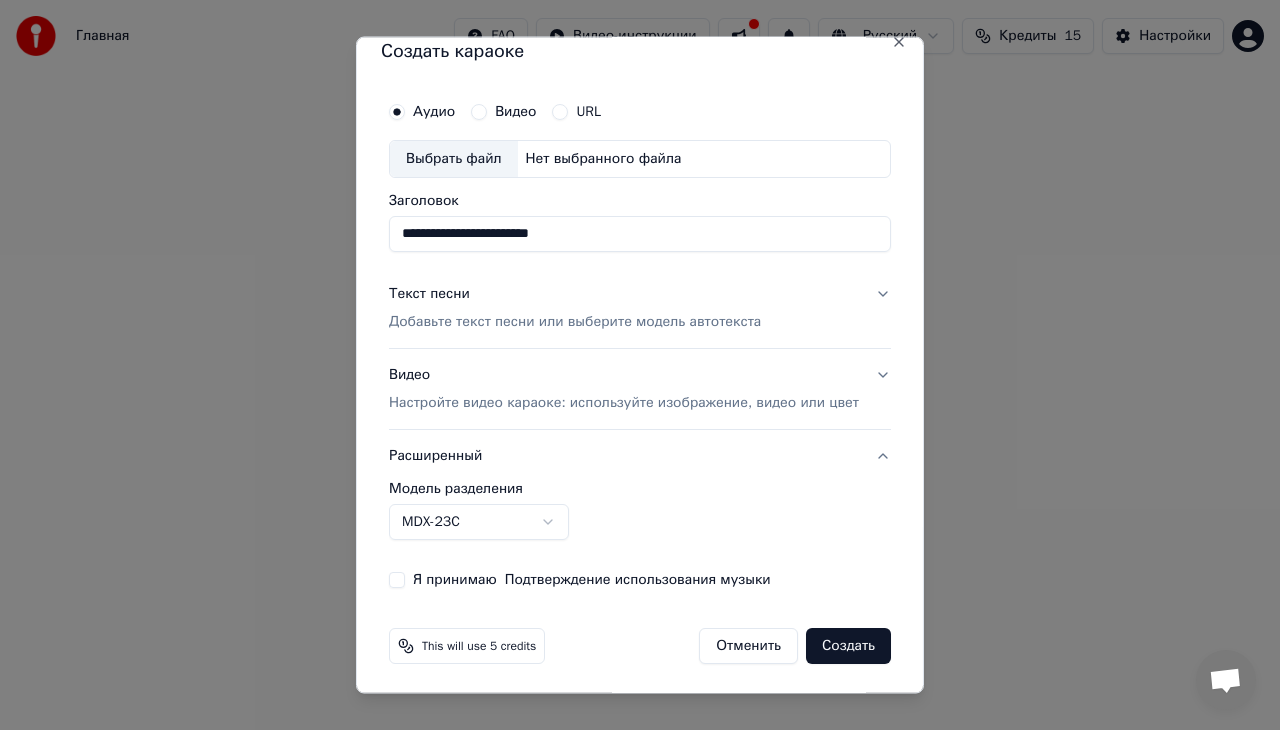 click on "Выбрать файл" at bounding box center [454, 159] 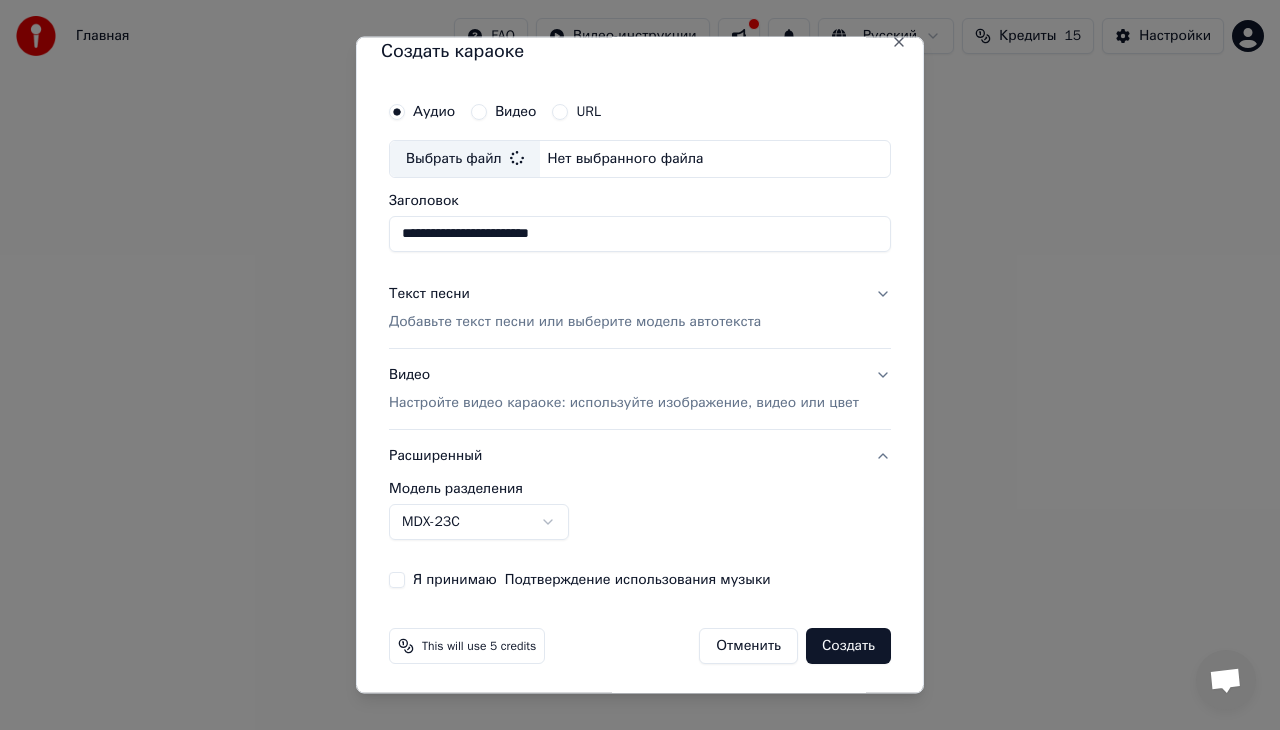 type on "**********" 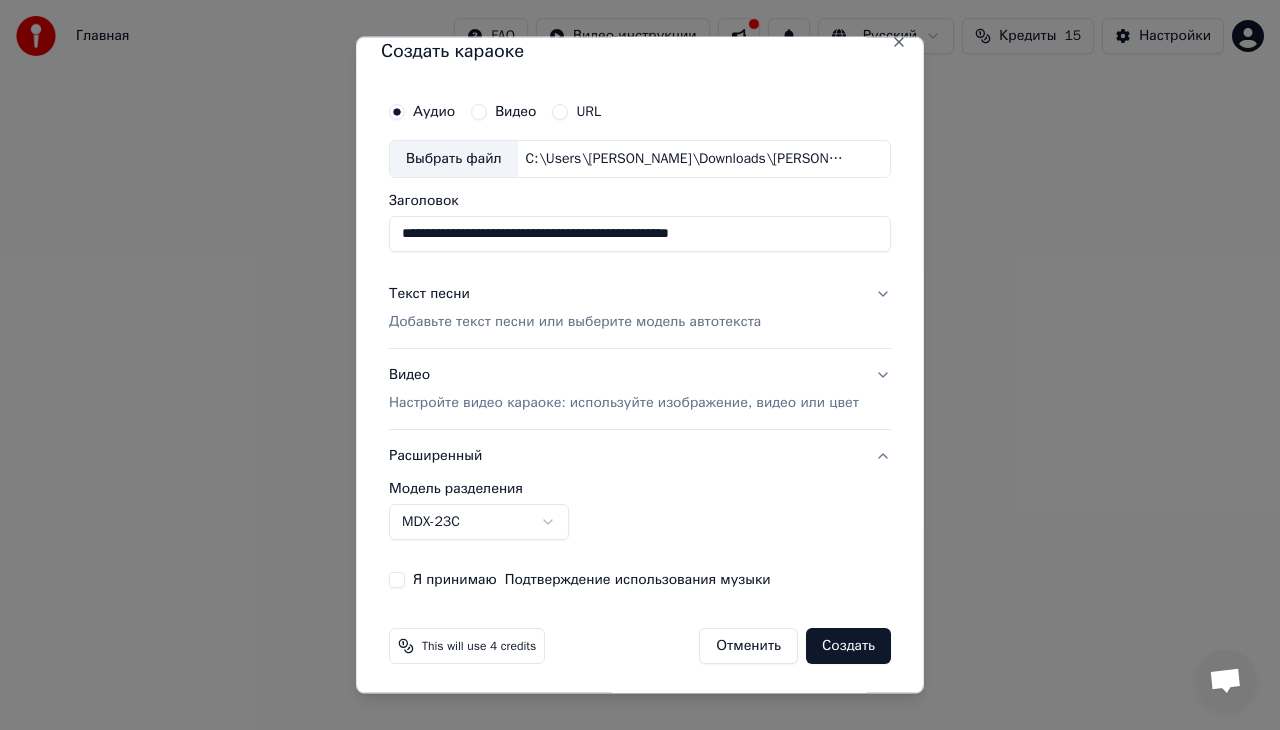 click on "Я принимаю   Подтверждение использования музыки" at bounding box center [397, 579] 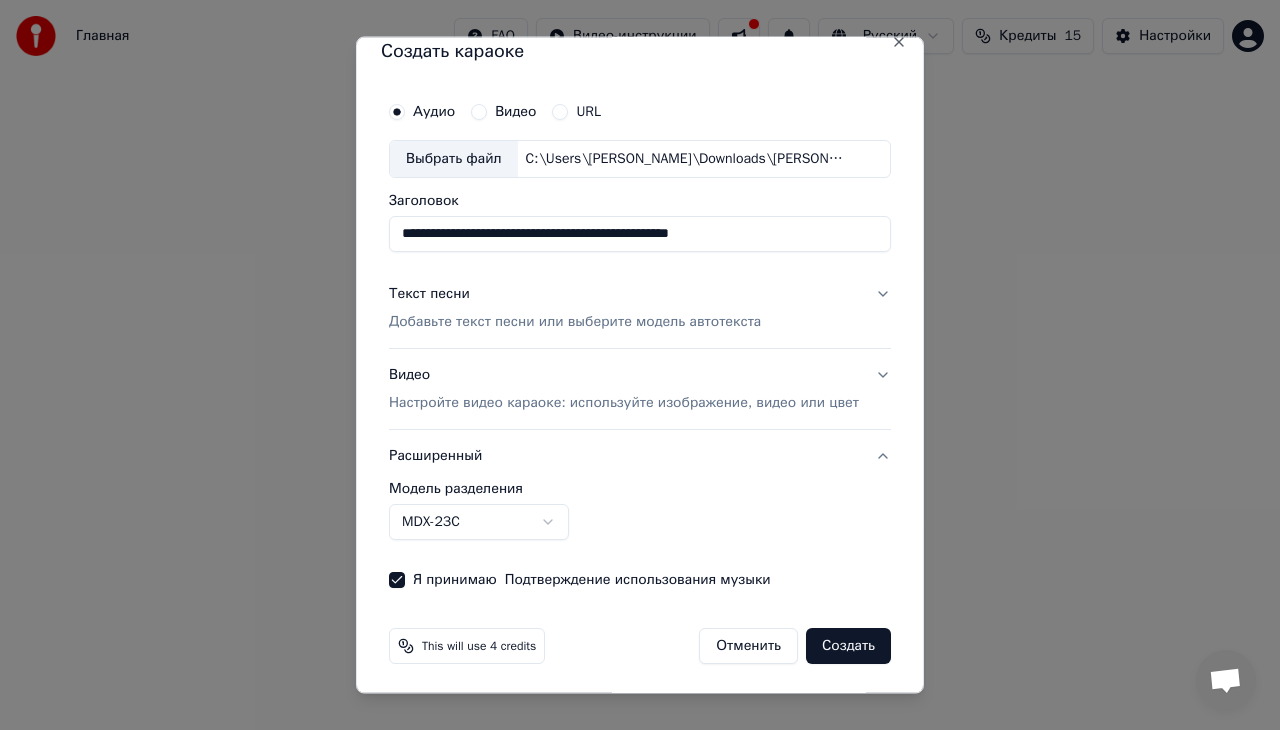 click on "Создать" at bounding box center [848, 645] 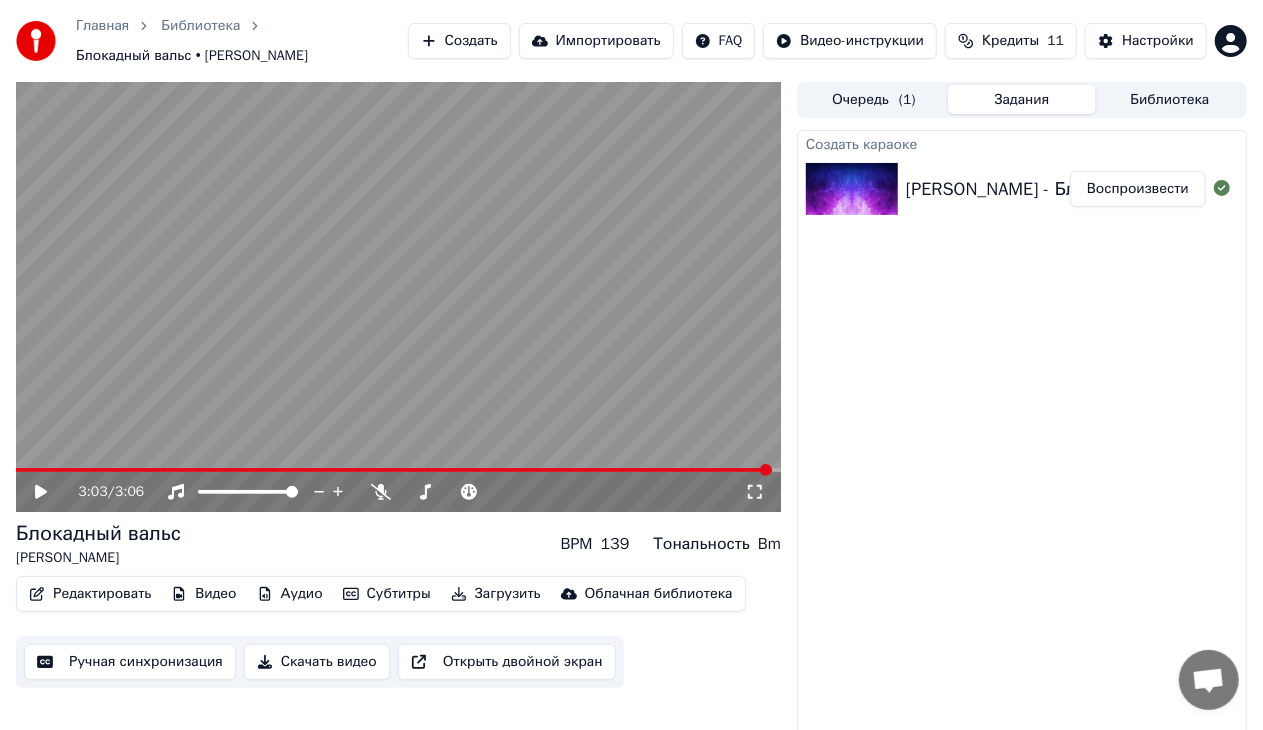 click 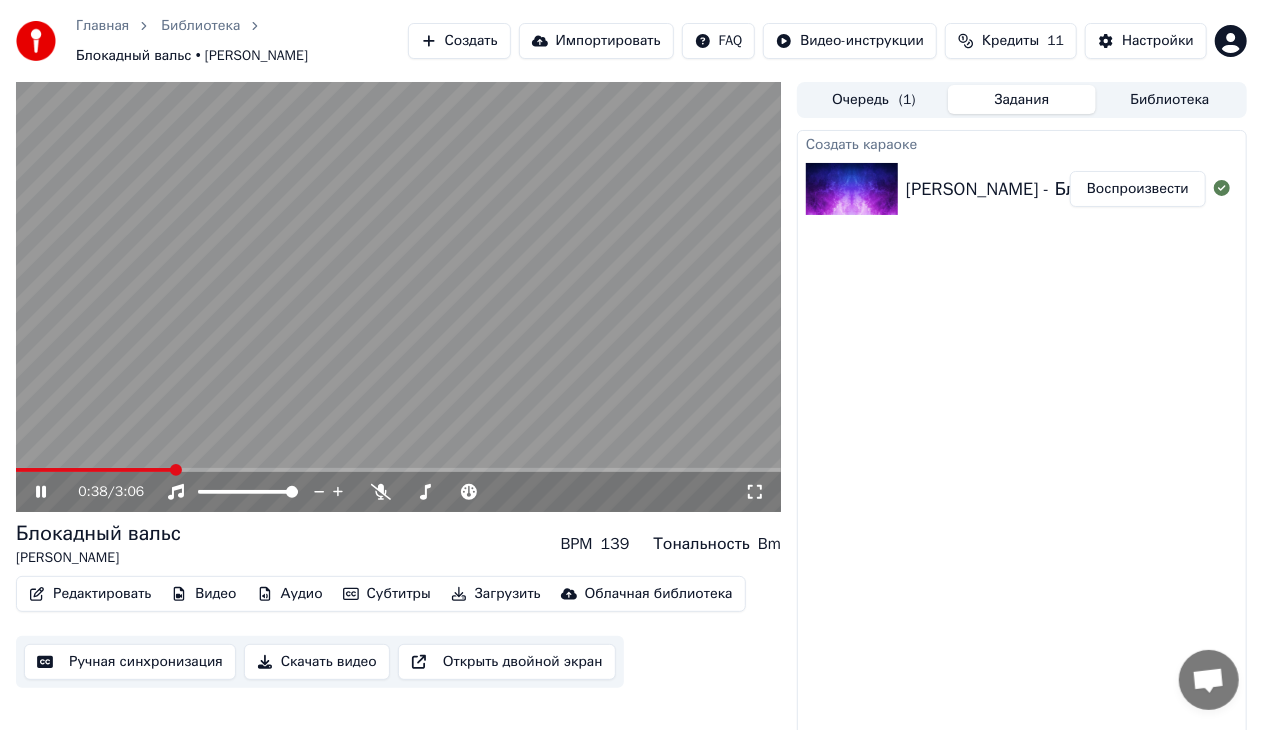 click at bounding box center [398, 470] 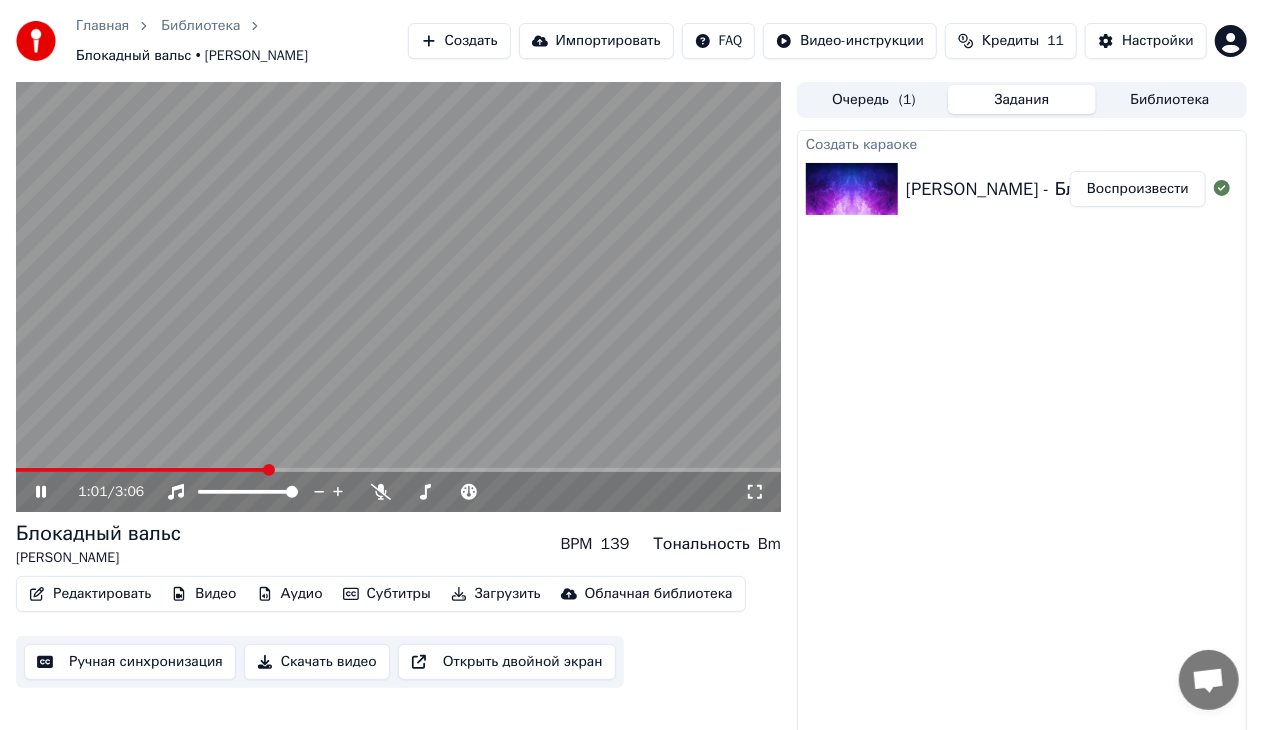 click at bounding box center (398, 470) 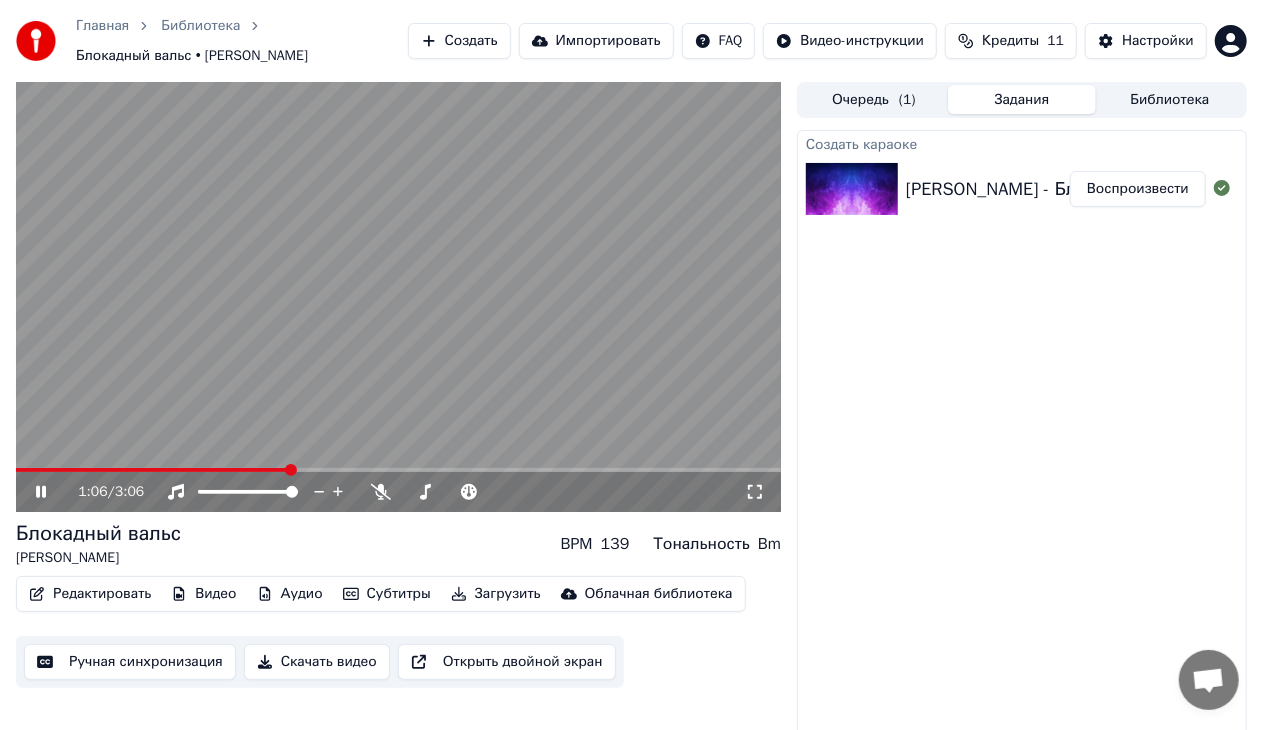 click 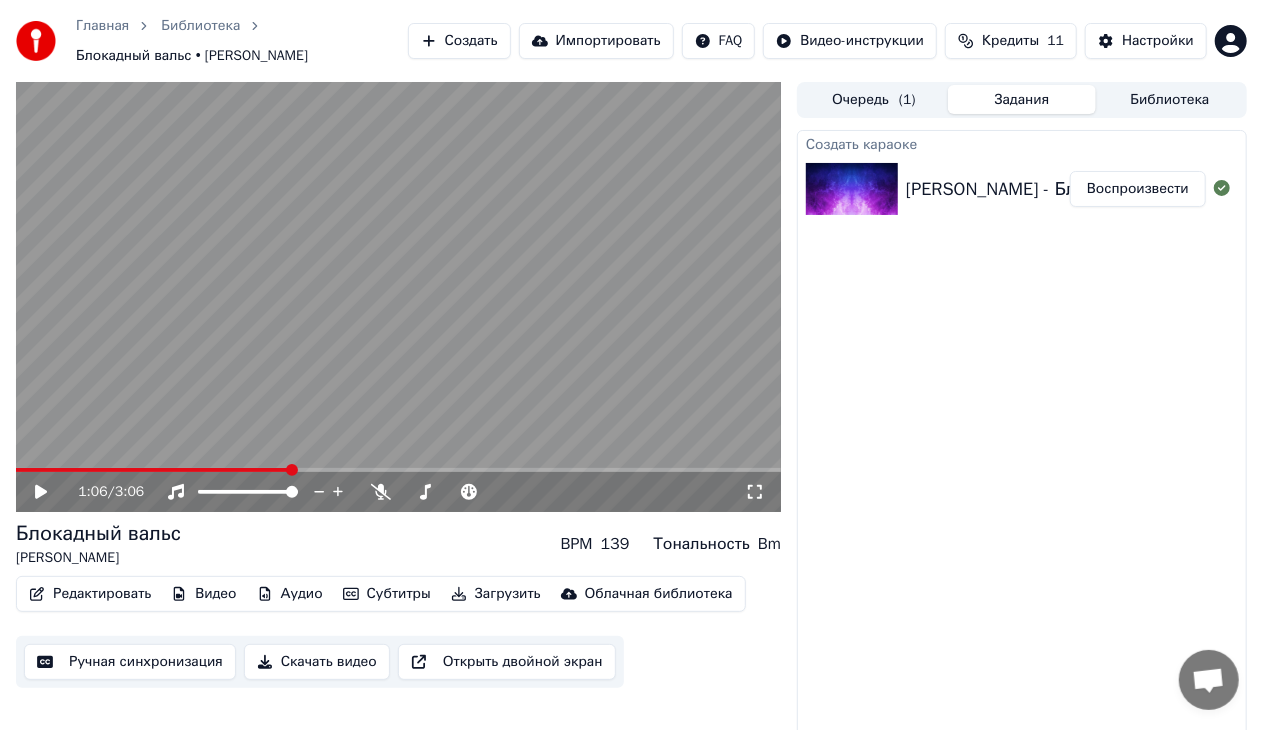 click on "Ручная синхронизация" at bounding box center [130, 662] 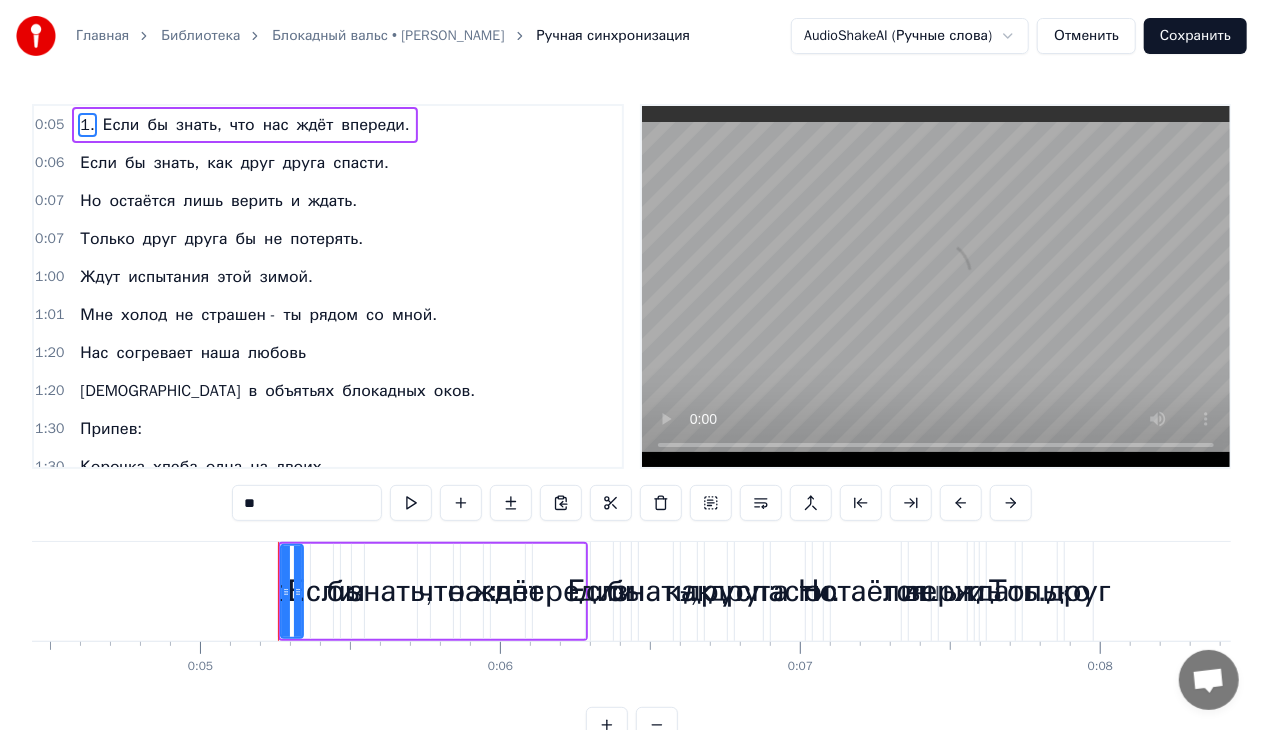 scroll, scrollTop: 0, scrollLeft: 1478, axis: horizontal 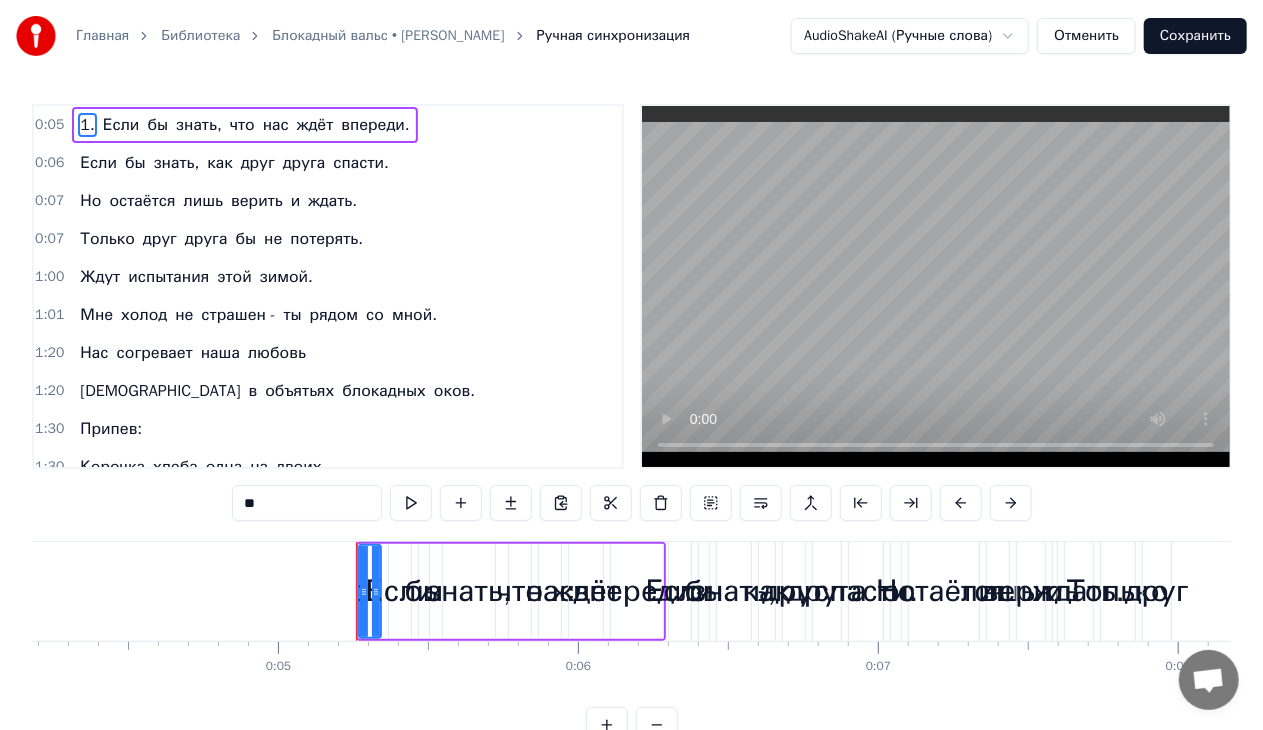 click on "Если" at bounding box center [121, 125] 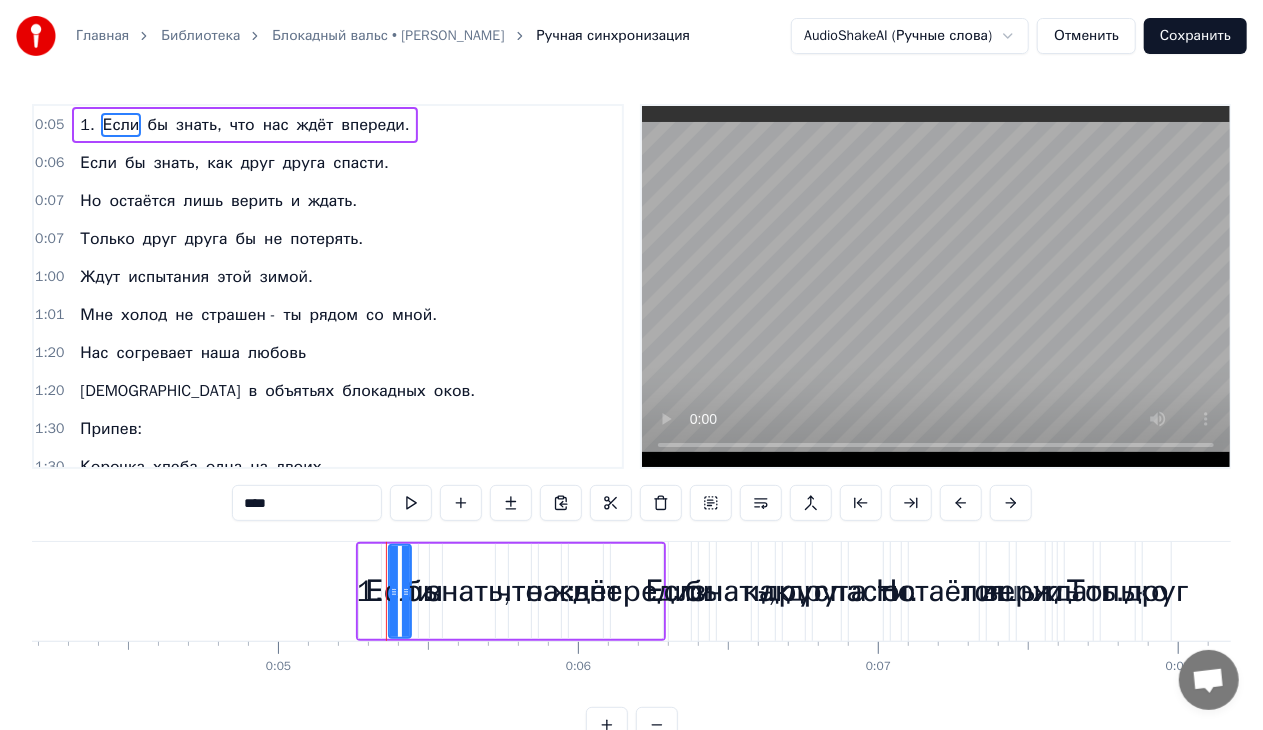click on "бы" at bounding box center [157, 125] 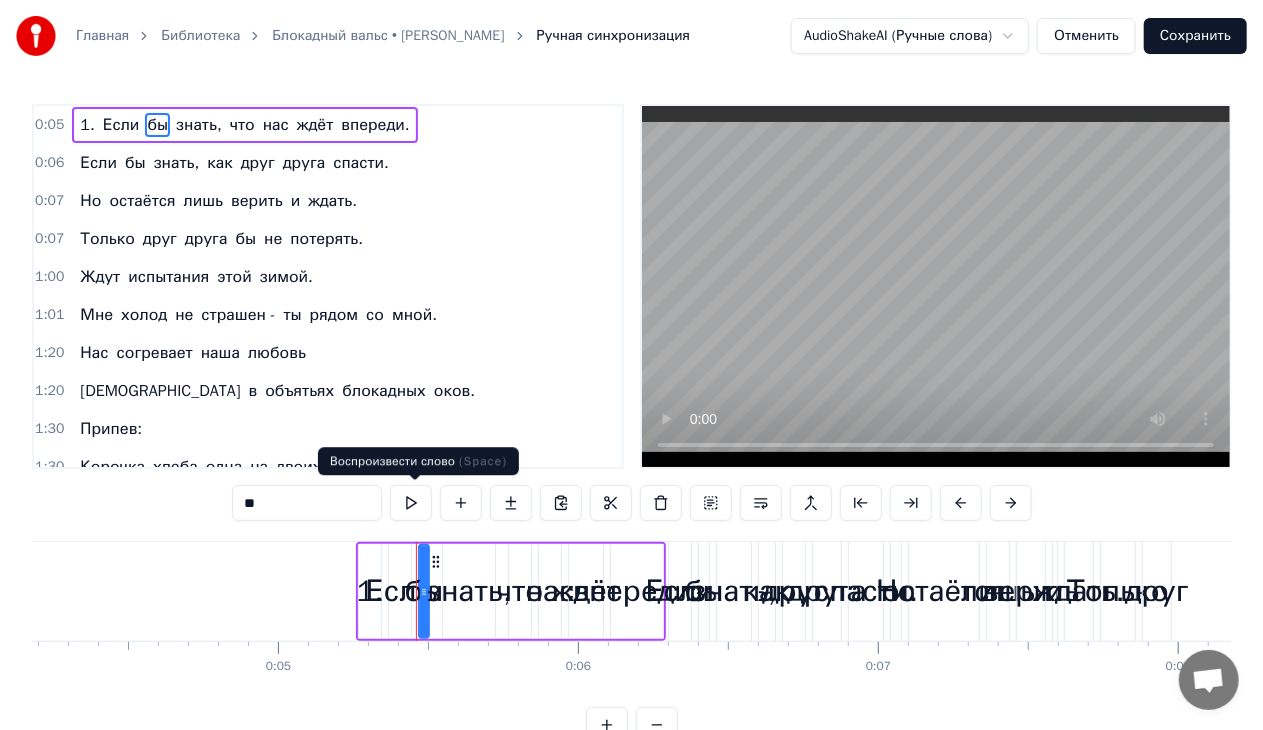 click at bounding box center (411, 503) 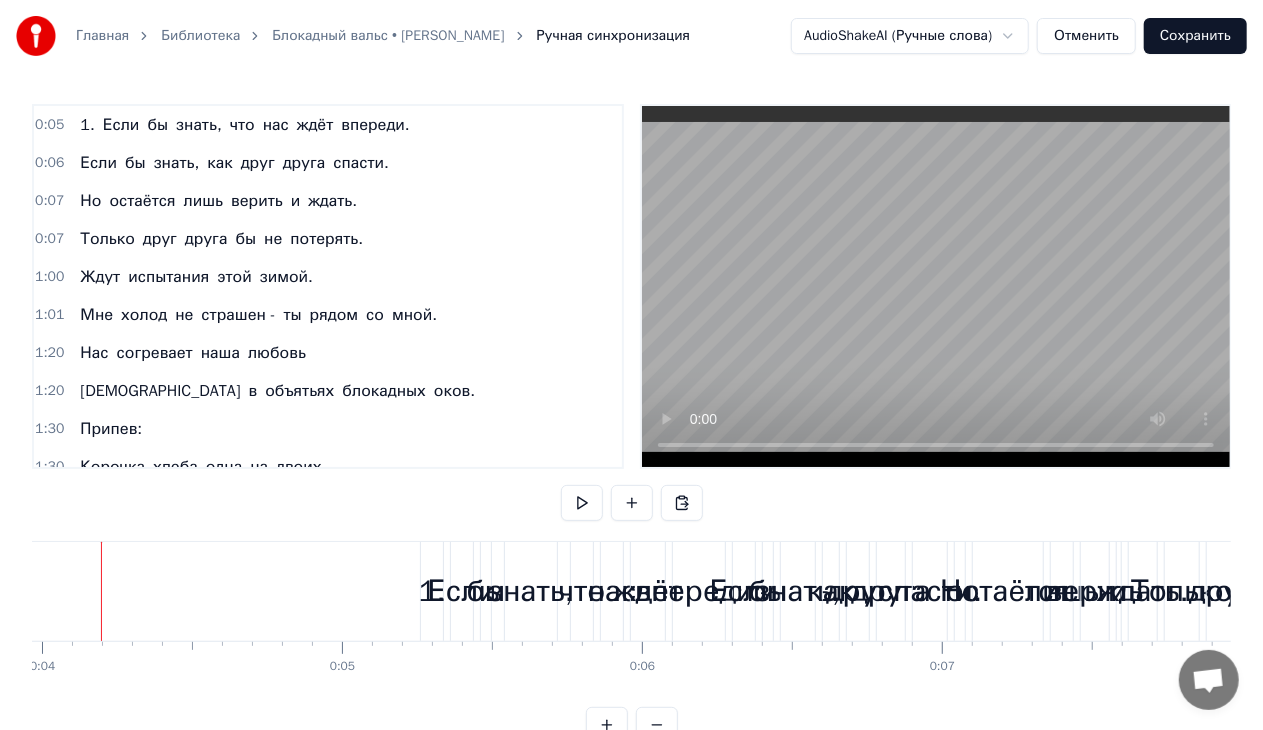 scroll, scrollTop: 0, scrollLeft: 1158, axis: horizontal 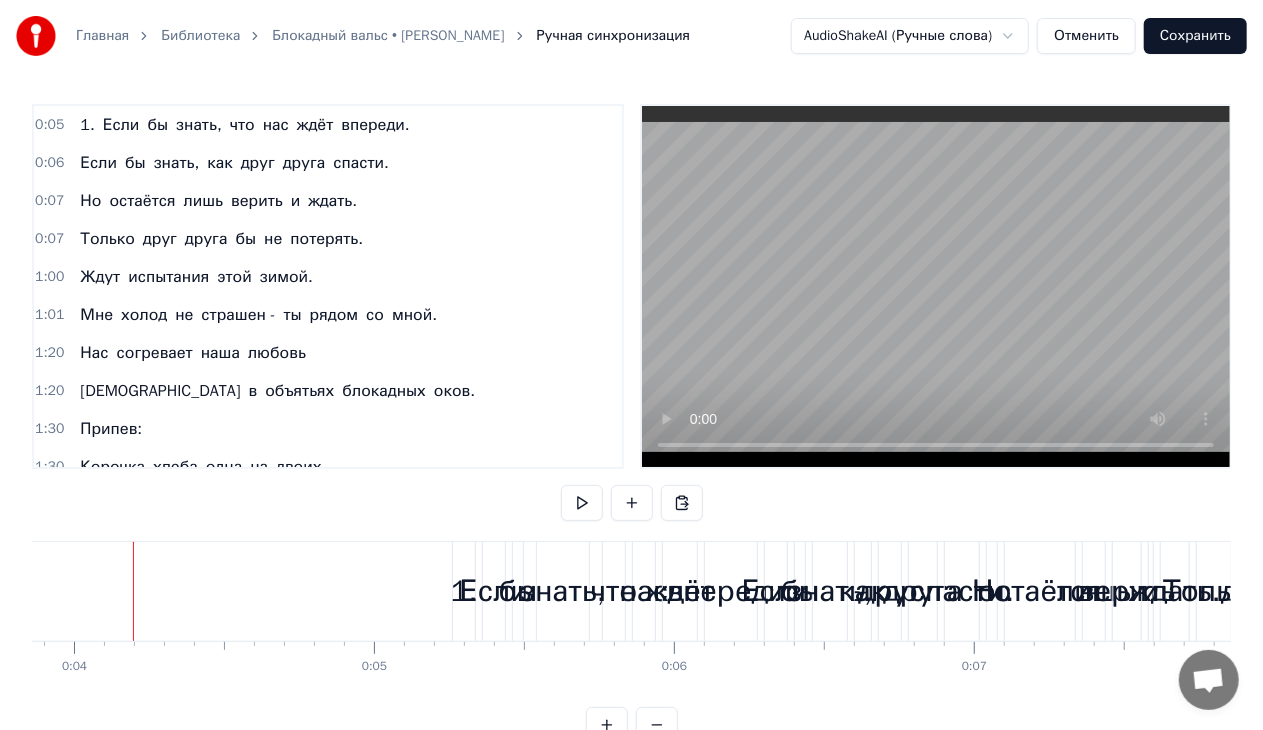 click on "1. Если бы знать, что нас ждёт впереди. Если бы знать, как друг друга спасти. Но остаётся лишь верить и ждать. Только друг друга бы не потерять. Ждут испытания этой зимой. Мне холод не страшен - ты рядом со мной. Нас согревает наша любовь Даже в объятьях блокадных оков. Припев: Корочка хлеба одна на двоих. Мы в [GEOGRAPHIC_DATA]. Город в блокаде. В детской кроватке сонный малыш. И ты со мной рядом. Ты со мной рядом. Корочка хлеба одна на двоих. Кружим по комнате, чтобы согреться. Кружим по комнате, чтоб растопить Холодную ночь и озябшее сердце. 2. В воздухе зимнем запахнет В 0" at bounding box center [631, 616] 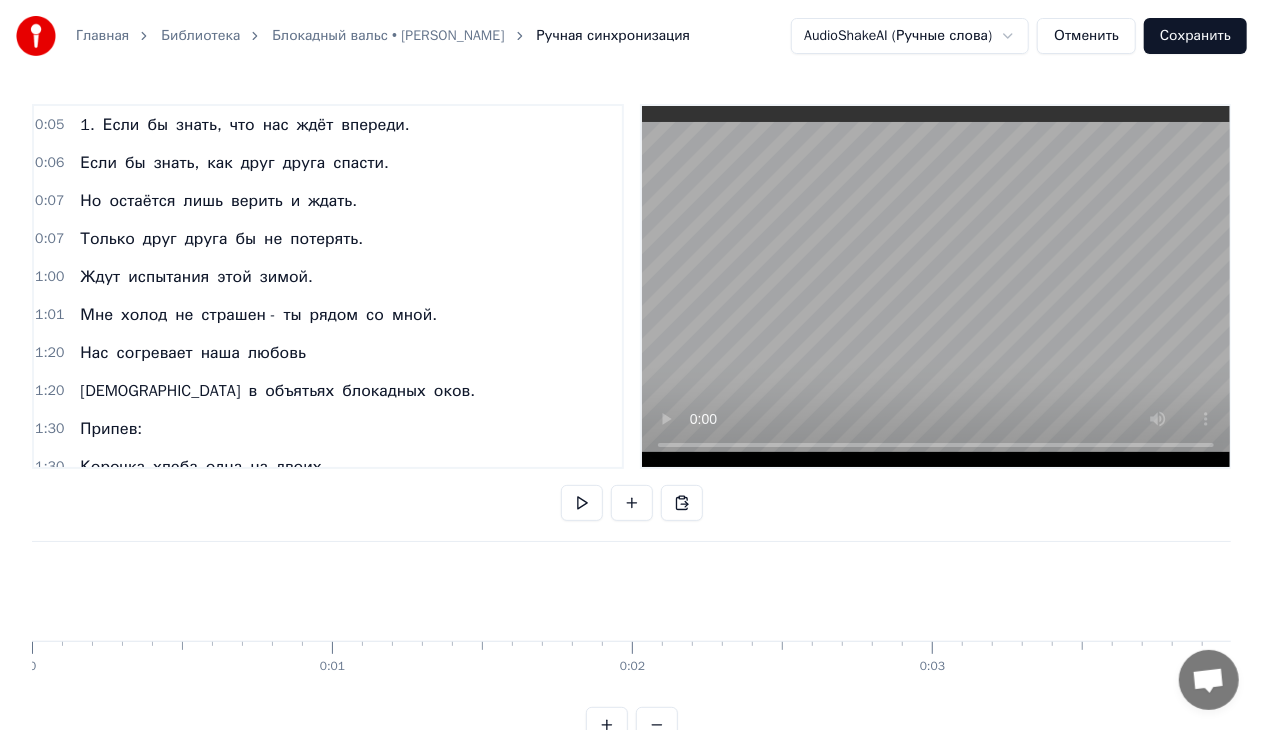 click on "Главная Библиотека Блокадный вальс • [PERSON_NAME] Ручная синхронизация AudioShakeAI (Ручные слова) Отменить Сохранить 0:05 1. Если бы знать, что нас ждёт впереди. 0:06 Если бы знать, как друг друга спасти. 0:07 Но остаётся лишь верить и ждать. 0:07 Только друг друга бы не потерять. 1:00 Ждут испытания этой зимой. 1:01 Мне холод не страшен - ты рядом со мной. 1:20 Нас согревает наша любовь 1:20 Даже в объятьях блокадных оков. 1:30 Припев: 1:30 Корочка хлеба одна на двоих. 1:31 Мы в [GEOGRAPHIC_DATA]. Город в блокаде. 1:32 В детской кроватке сонный малыш. 1:51 И ты со мной рядом. Ты со мной рядом. 1:58 одна" at bounding box center [631, 371] 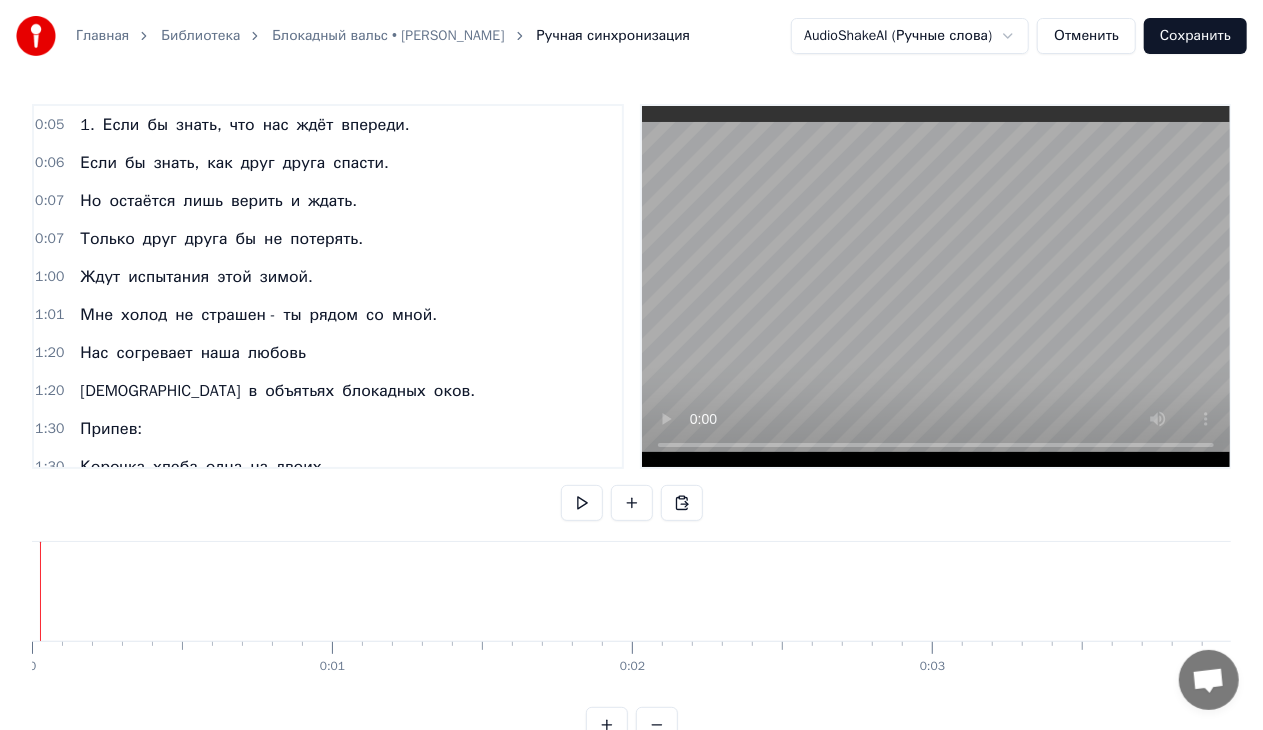 click on "0:05 1. Если бы знать, что нас ждёт впереди. 0:06 Если бы знать, как друг друга спасти. 0:07 Но остаётся лишь верить и ждать. 0:07 Только друг друга бы не потерять. 1:00 Ждут испытания этой зимой. 1:01 Мне холод не страшен - ты рядом со мной. 1:20 Нас согревает наша любовь 1:20 Даже в объятьях блокадных оков. 1:30 Припев: 1:30 Корочка хлеба одна на двоих. 1:31 Мы в [GEOGRAPHIC_DATA]. Город в блокаде. 1:32 В детской кроватке сонный малыш. 1:51 И ты со мной рядом. Ты со мной рядом. 1:58 Корочка хлеба одна на двоих. 1:59 Кружим по комнате, чтобы согреться. 2:00 Кружим по комнате, чтоб растопить 2:02 Холодную ночь [PERSON_NAME]" at bounding box center [631, 423] 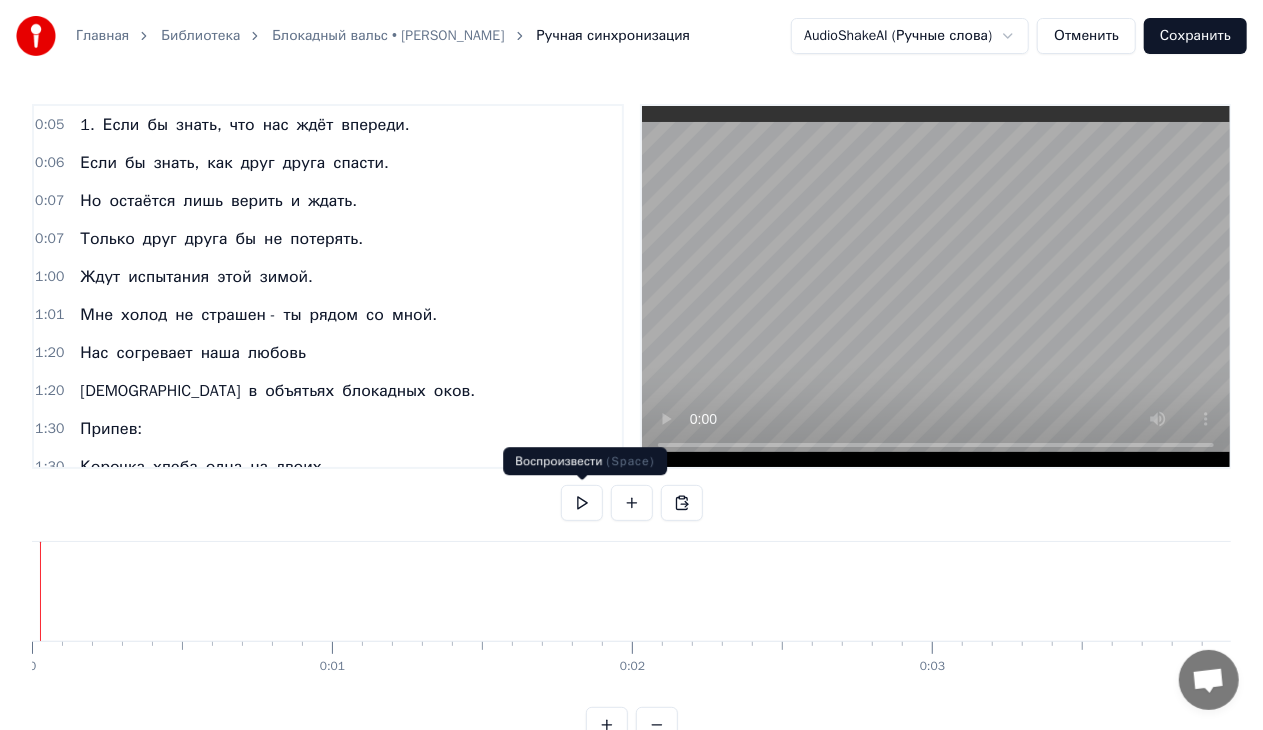 click at bounding box center (582, 503) 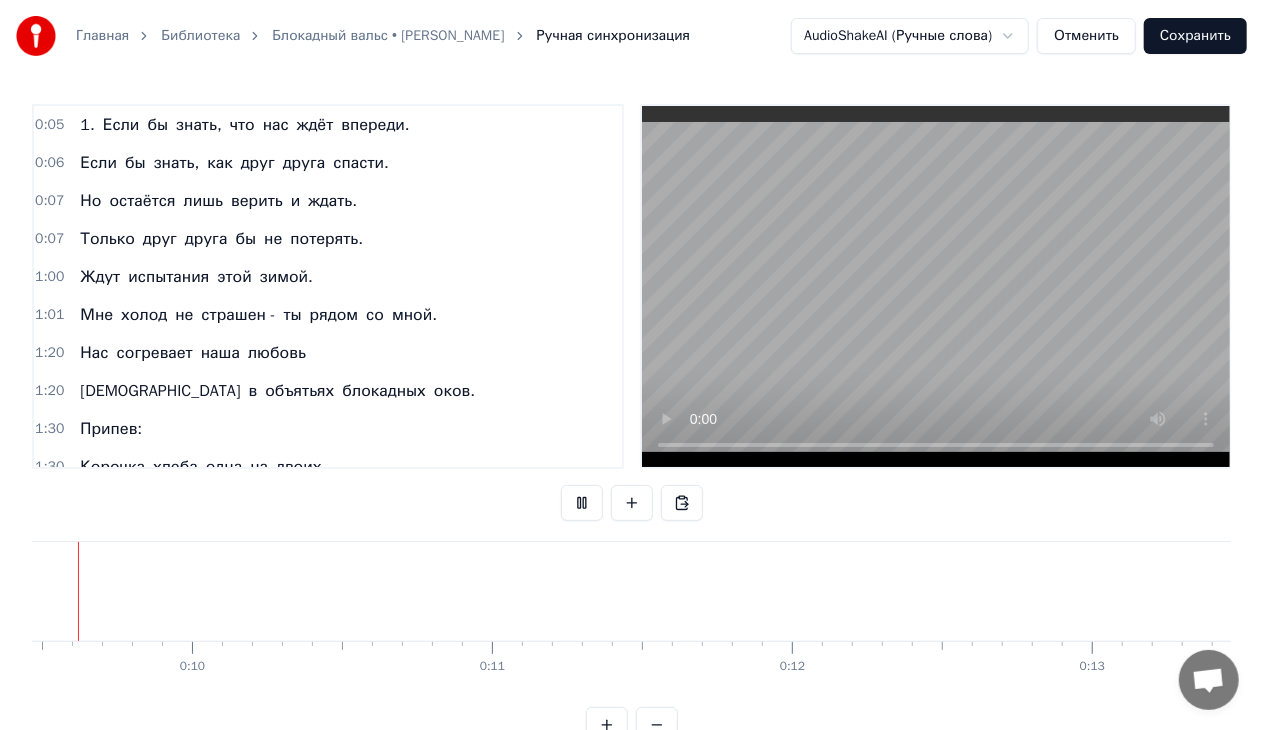 scroll, scrollTop: 0, scrollLeft: 2739, axis: horizontal 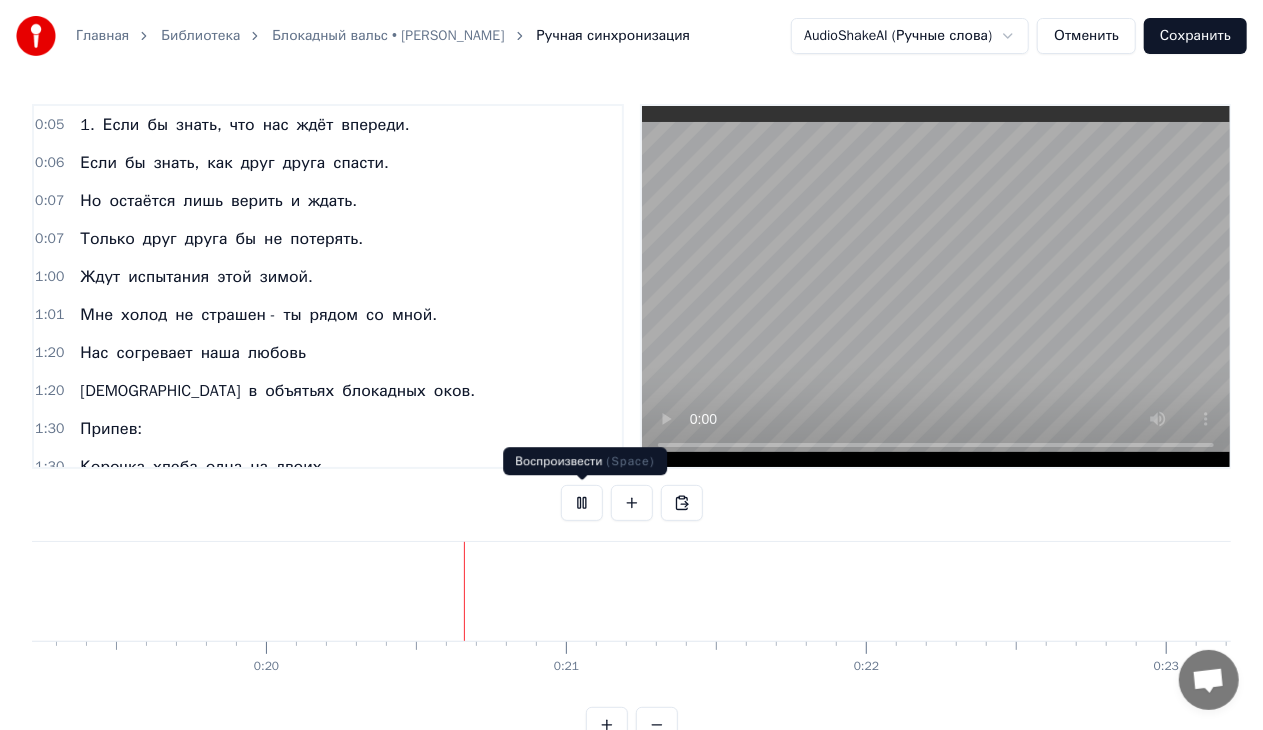 click at bounding box center [582, 503] 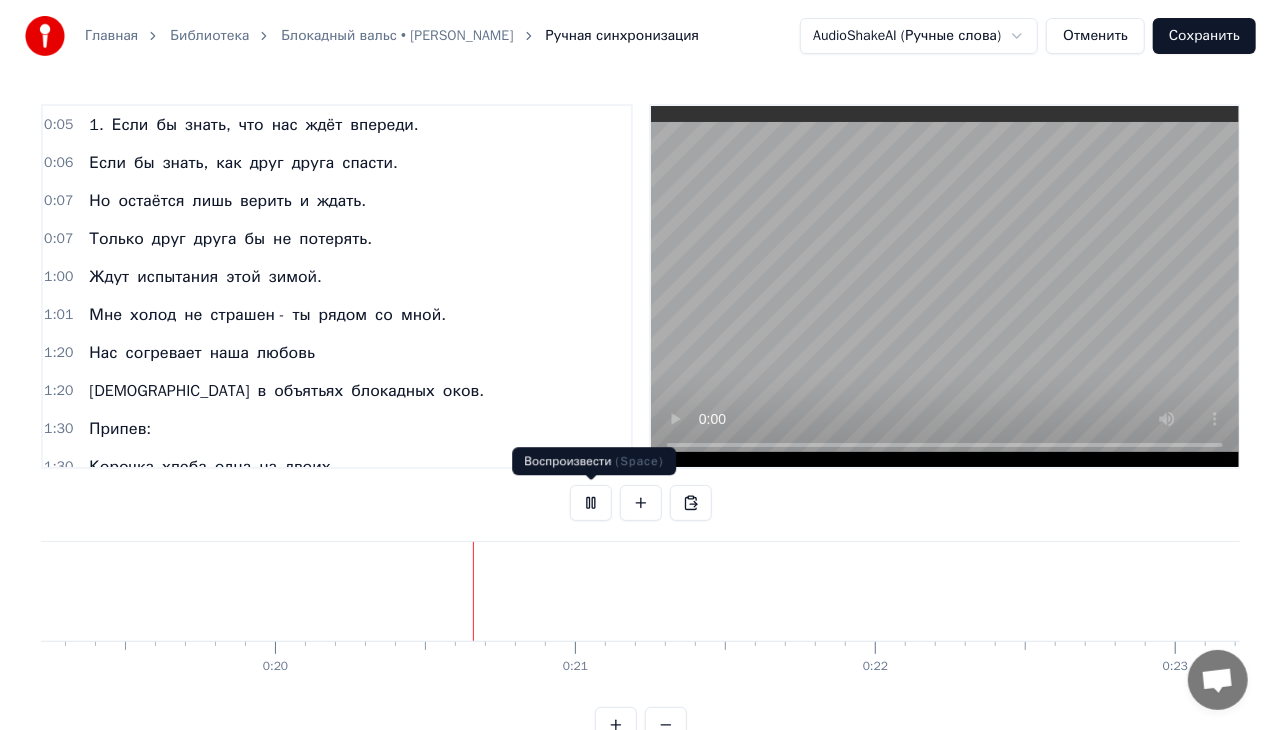 scroll, scrollTop: 0, scrollLeft: 5912, axis: horizontal 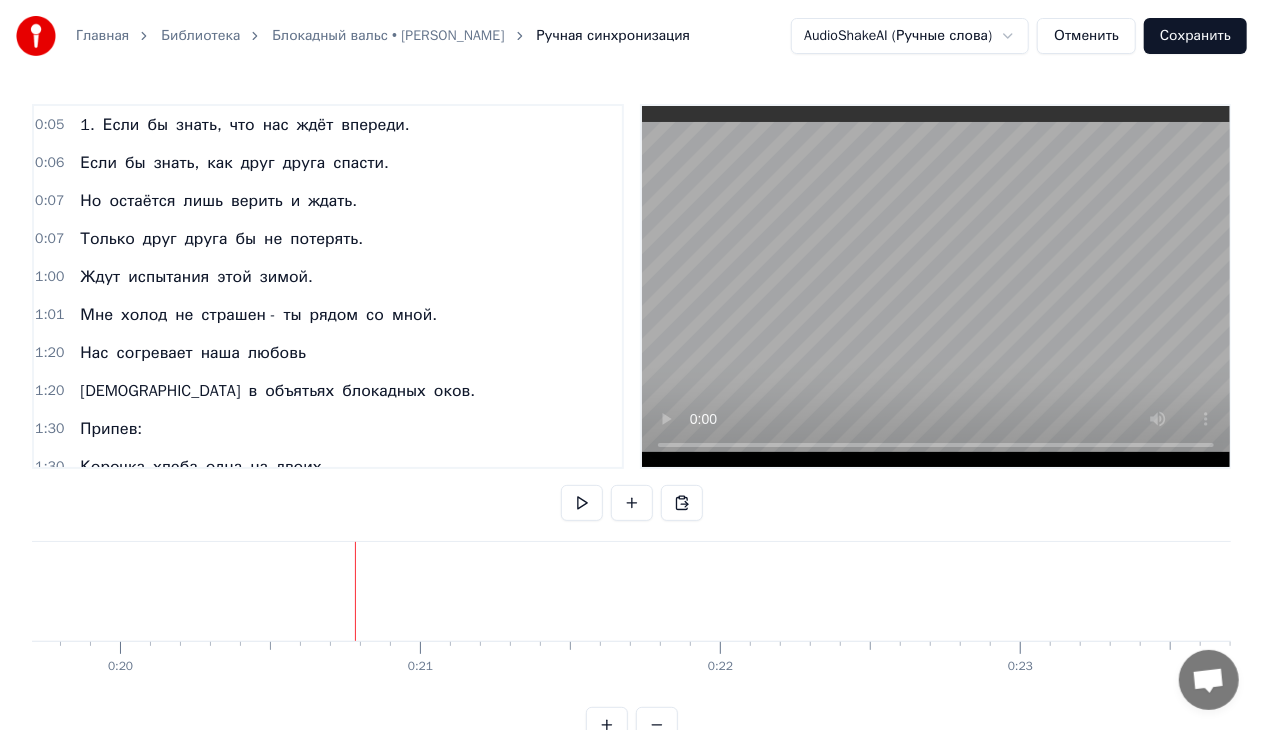click on "Отменить" at bounding box center (1086, 36) 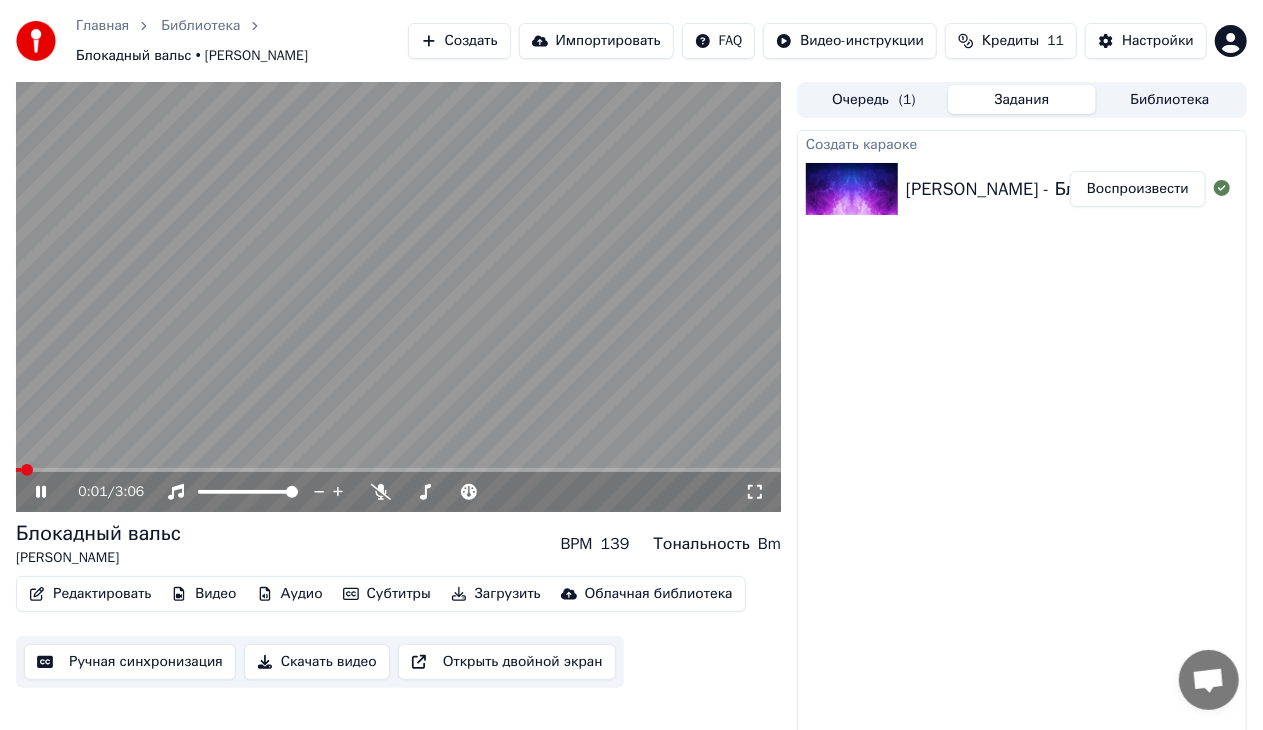 click 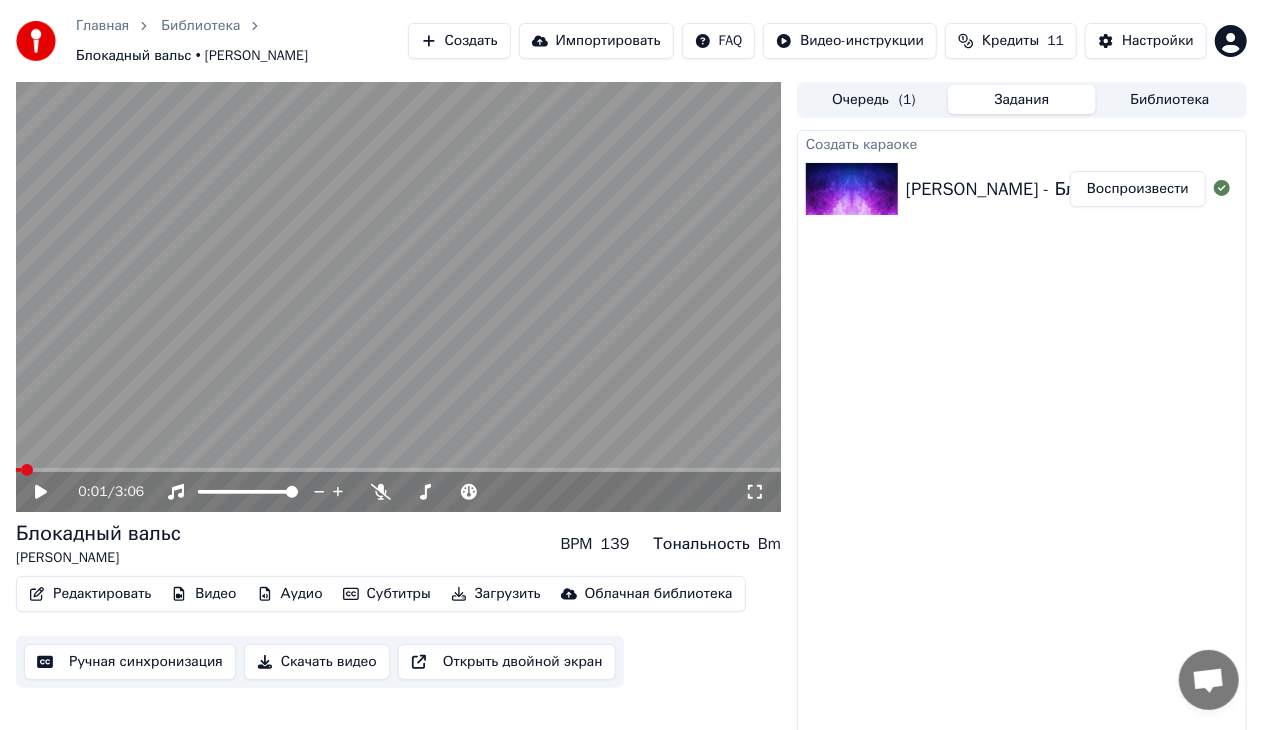 click on "Создать" at bounding box center [459, 41] 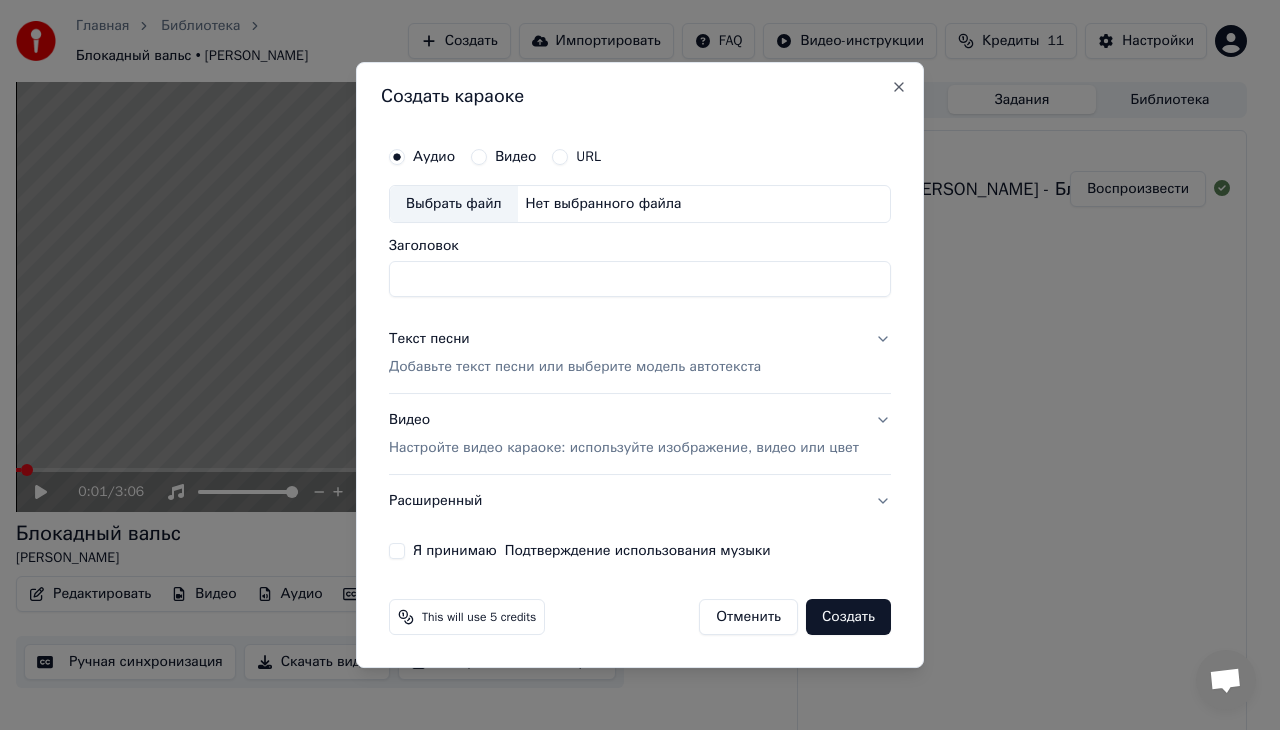 click on "URL" at bounding box center (560, 157) 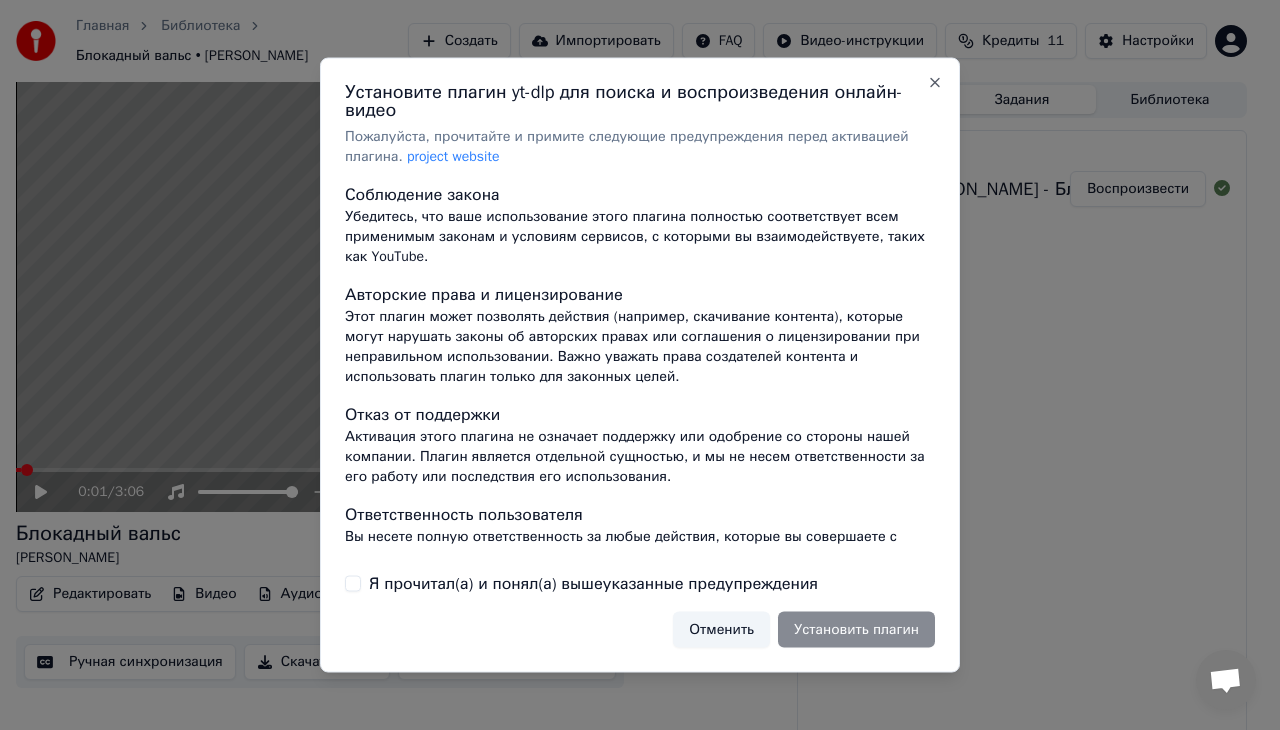 click on "Я прочитал(а) и понял(а) вышеуказанные предупреждения" at bounding box center (593, 583) 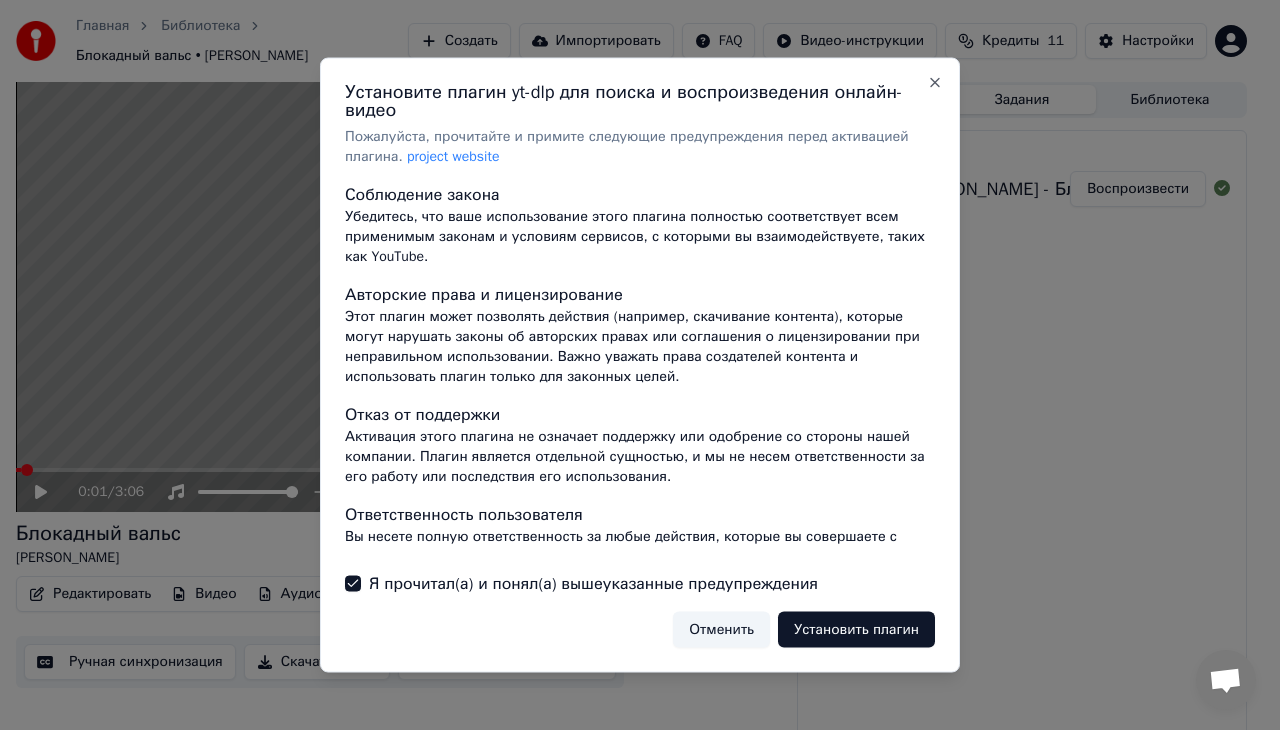 click on "Установить плагин" at bounding box center [856, 629] 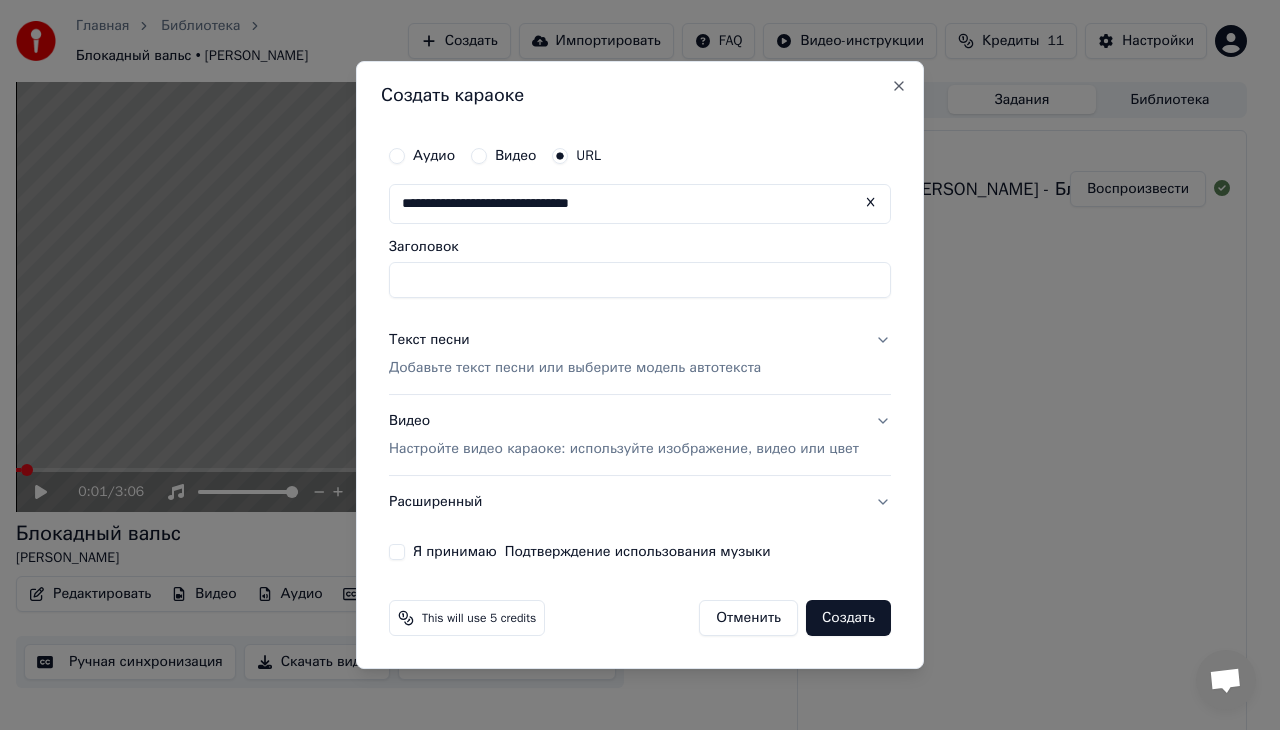 type on "**********" 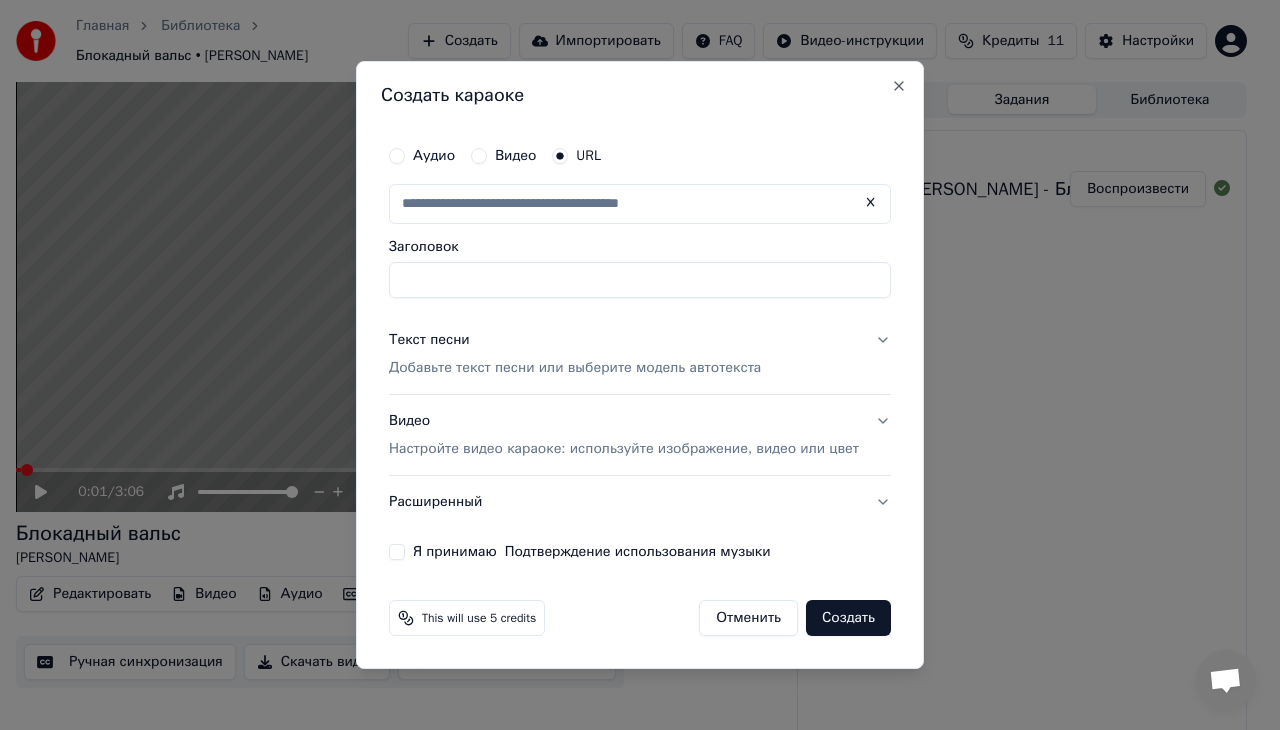 click on "Текст песни Добавьте текст песни или выберите модель автотекста" at bounding box center (640, 354) 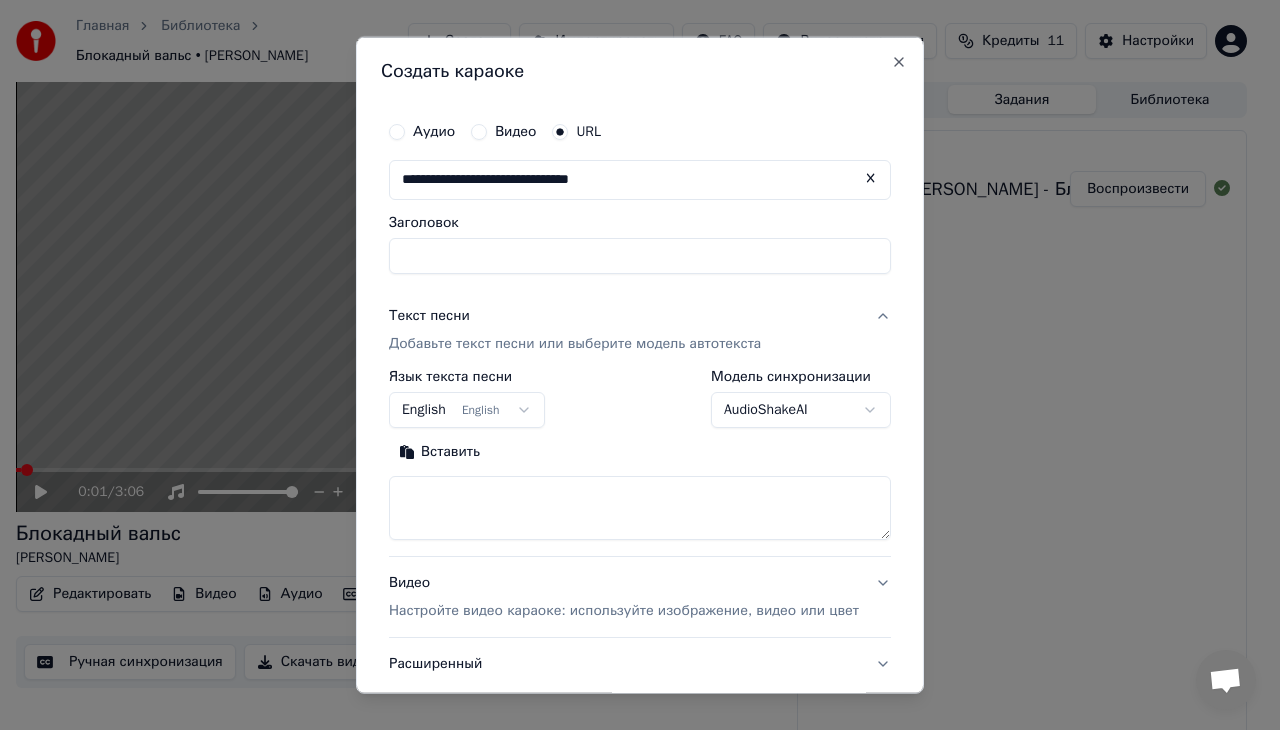 click on "English English" at bounding box center [467, 409] 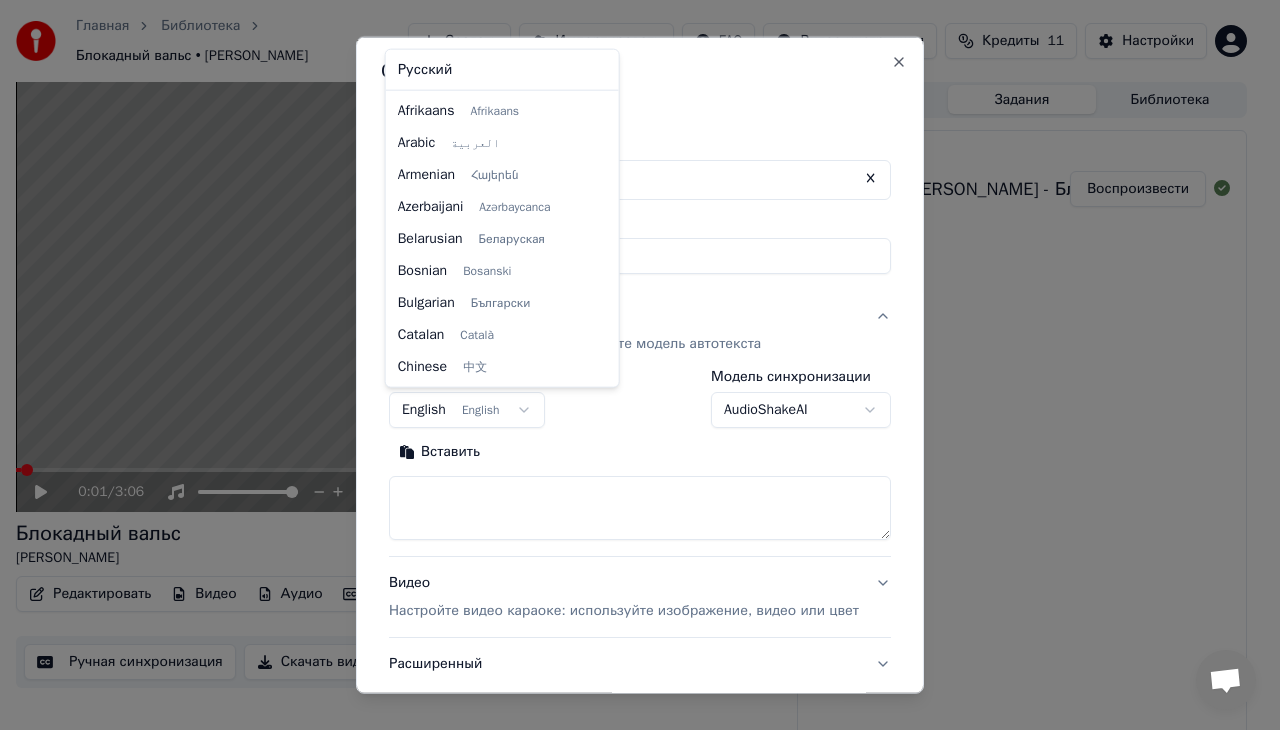 scroll, scrollTop: 160, scrollLeft: 0, axis: vertical 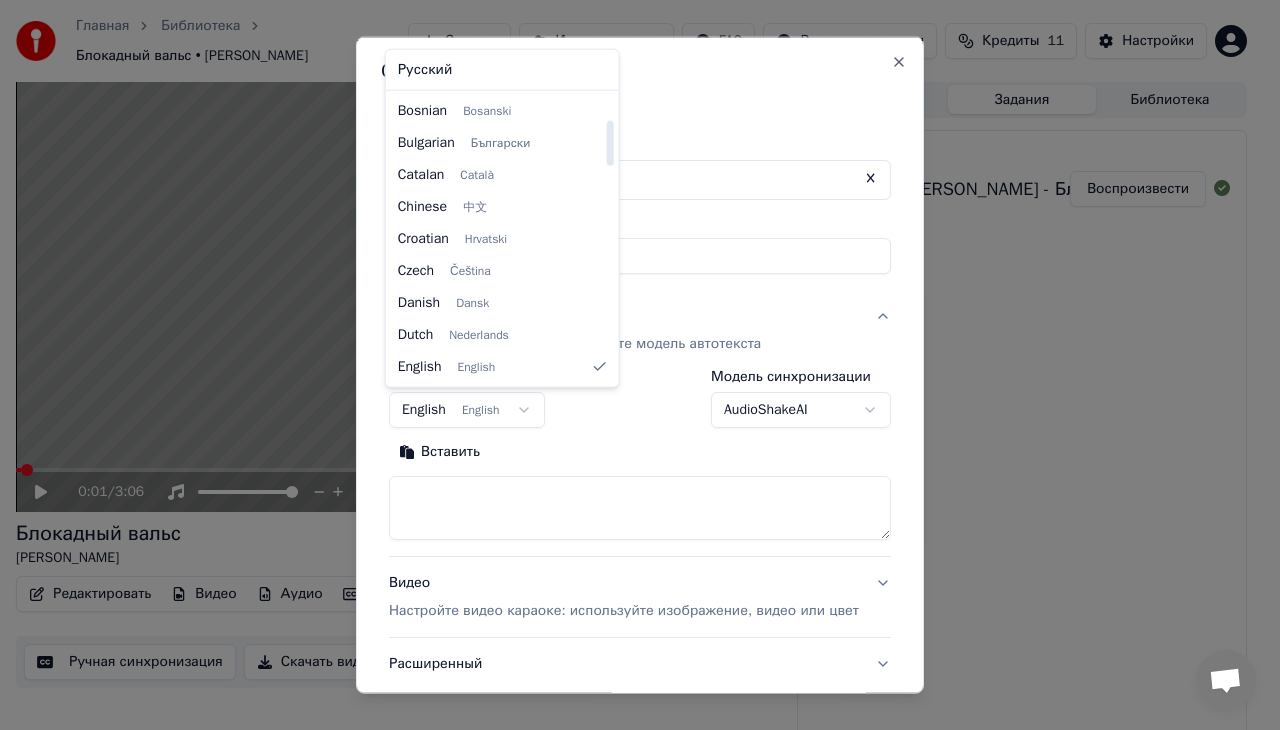 select on "**" 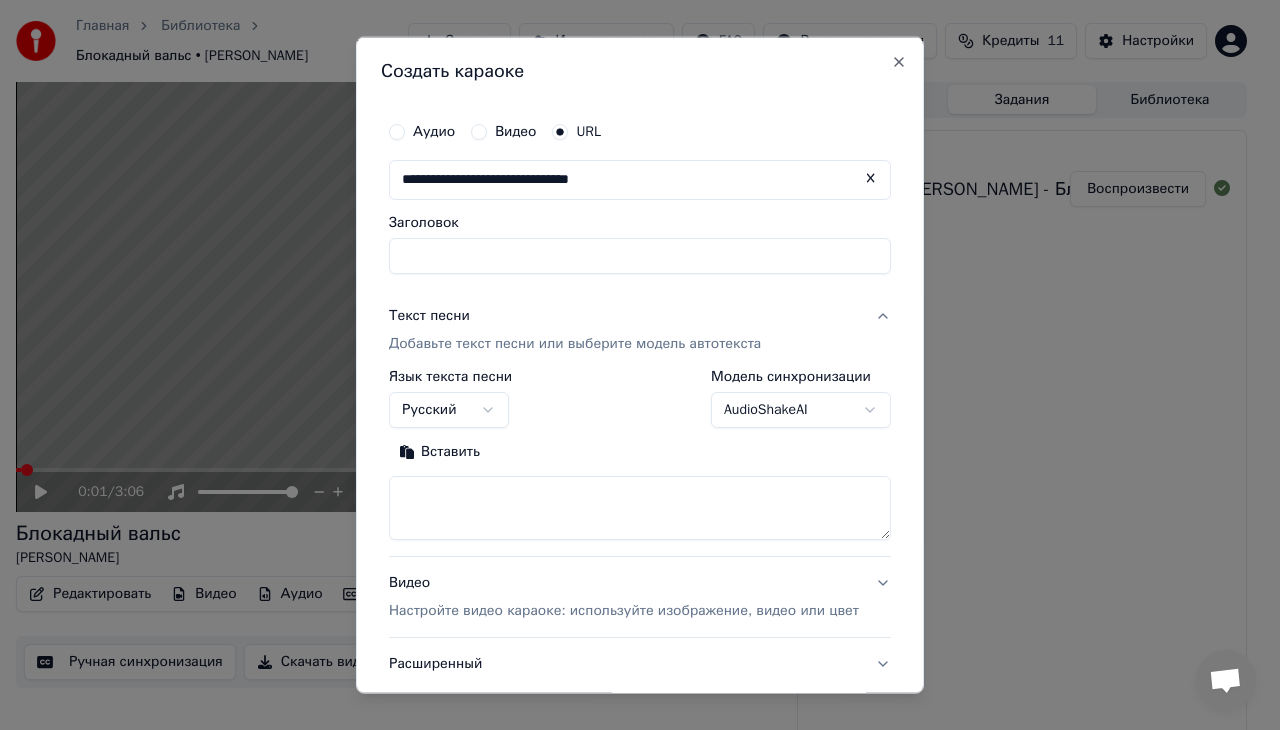 click at bounding box center (640, 507) 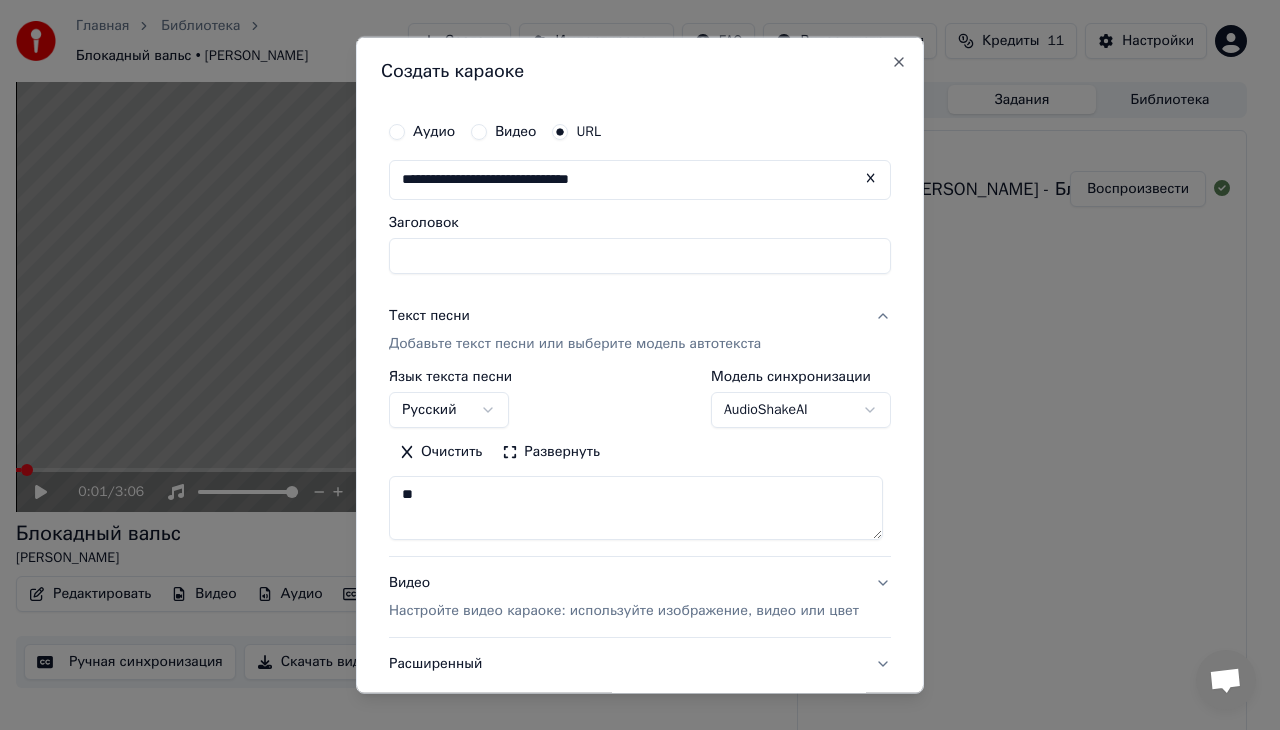 type on "*" 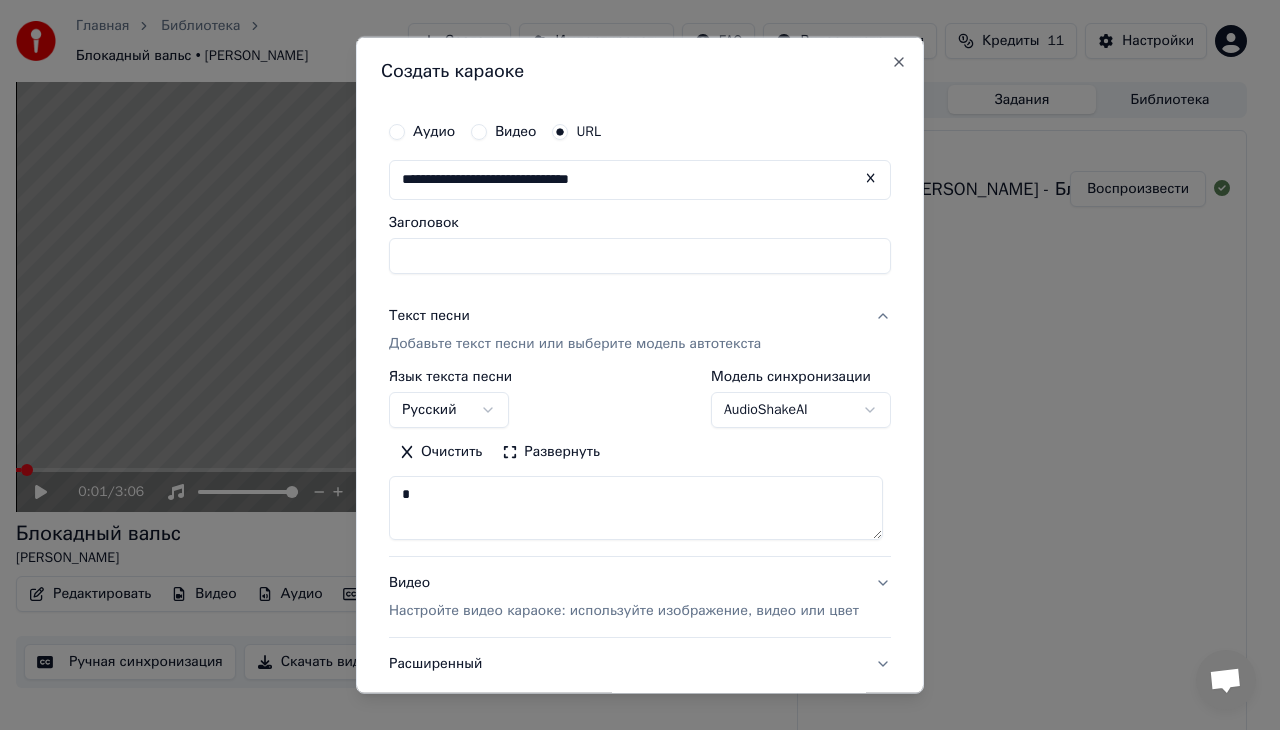 type 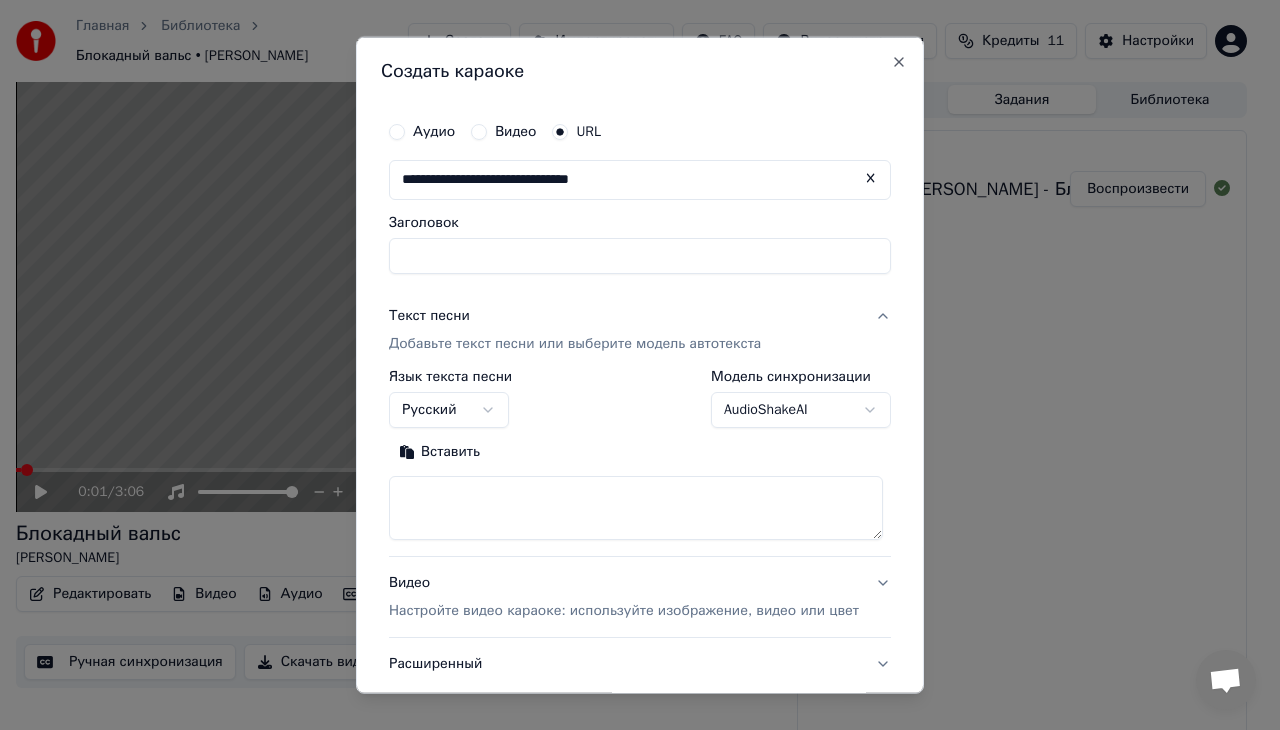 click on "**********" at bounding box center [631, 365] 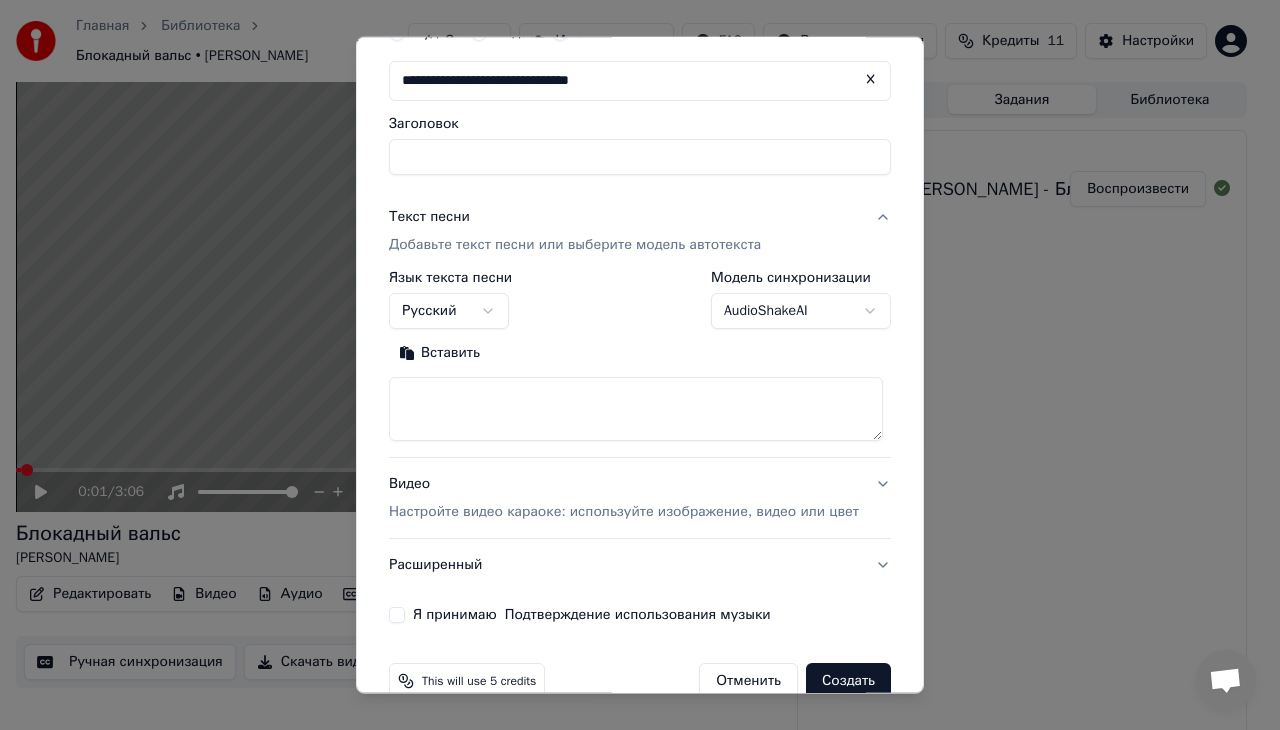 scroll, scrollTop: 135, scrollLeft: 0, axis: vertical 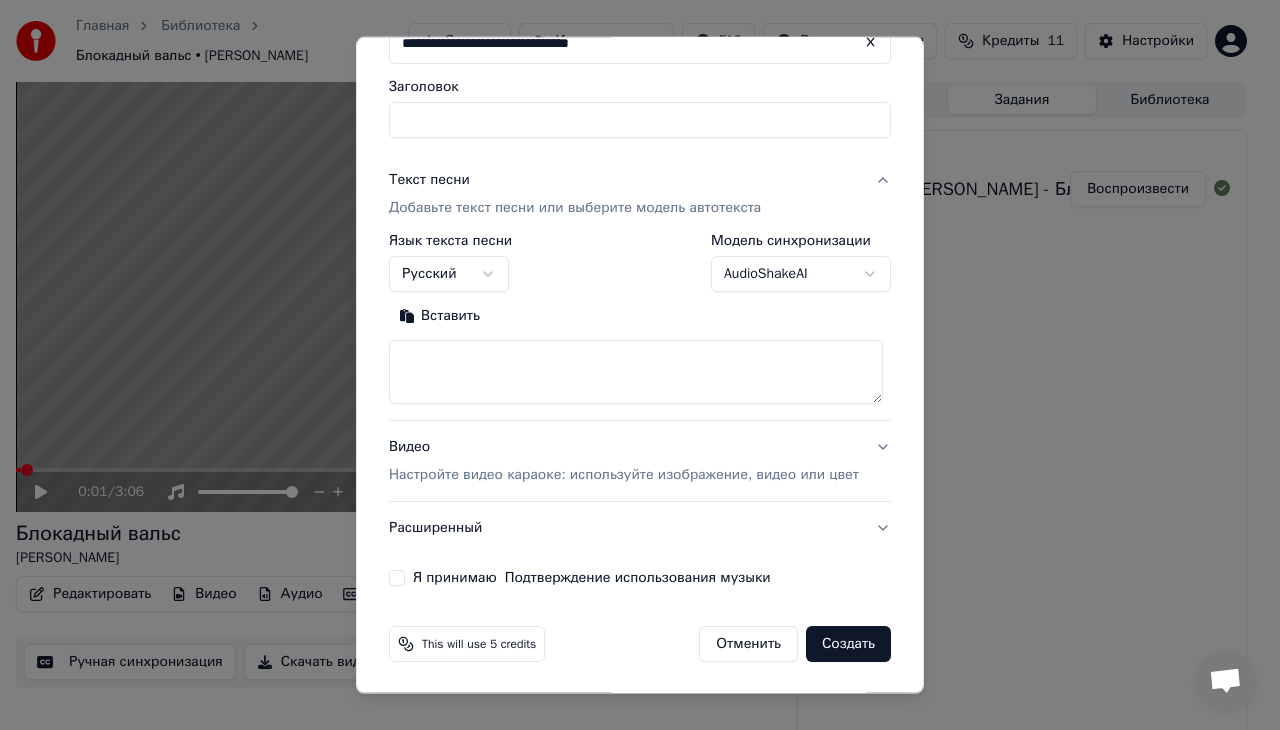 click on "AudioShakeAI" at bounding box center [801, 274] 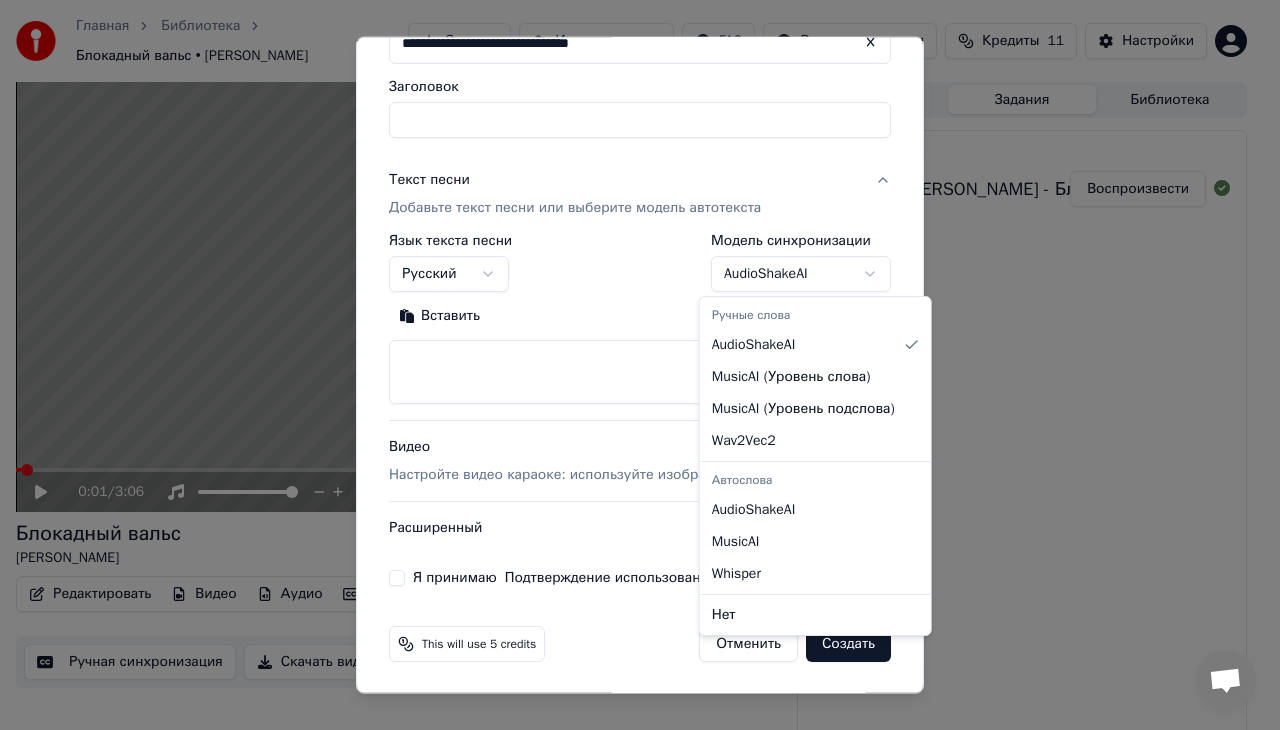 select on "**********" 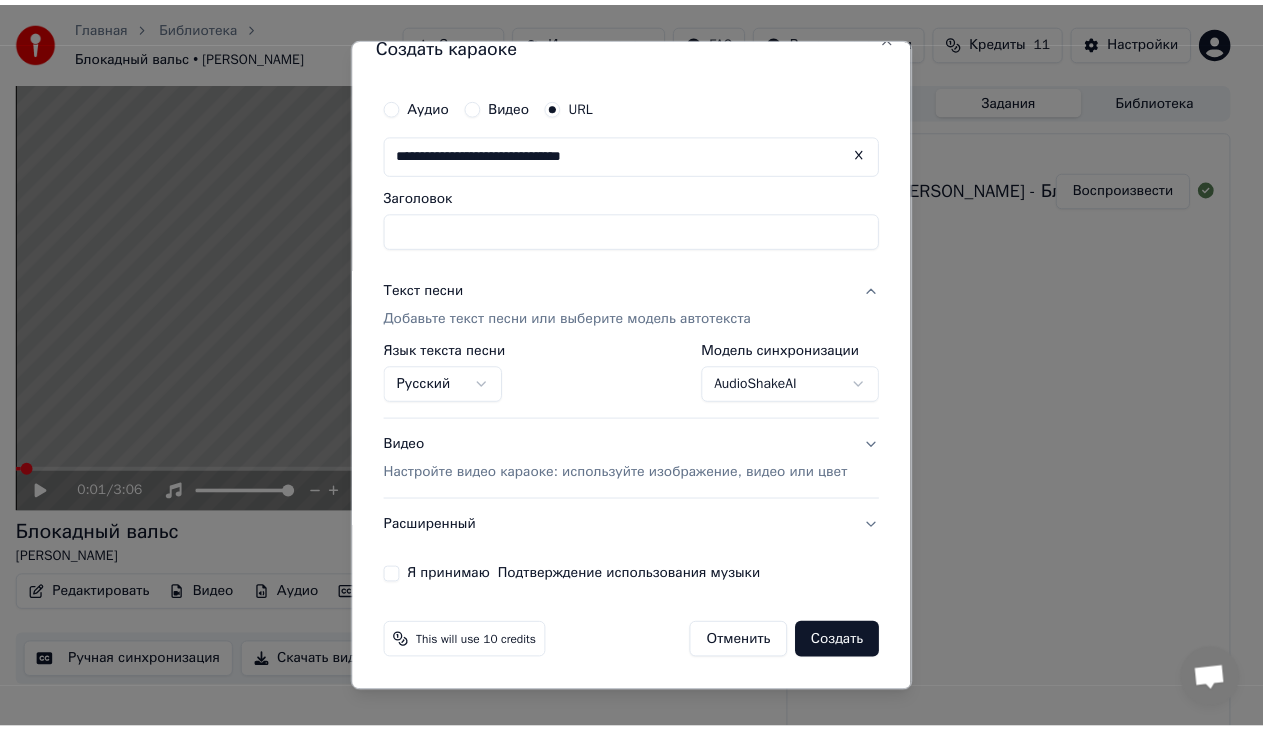scroll, scrollTop: 23, scrollLeft: 0, axis: vertical 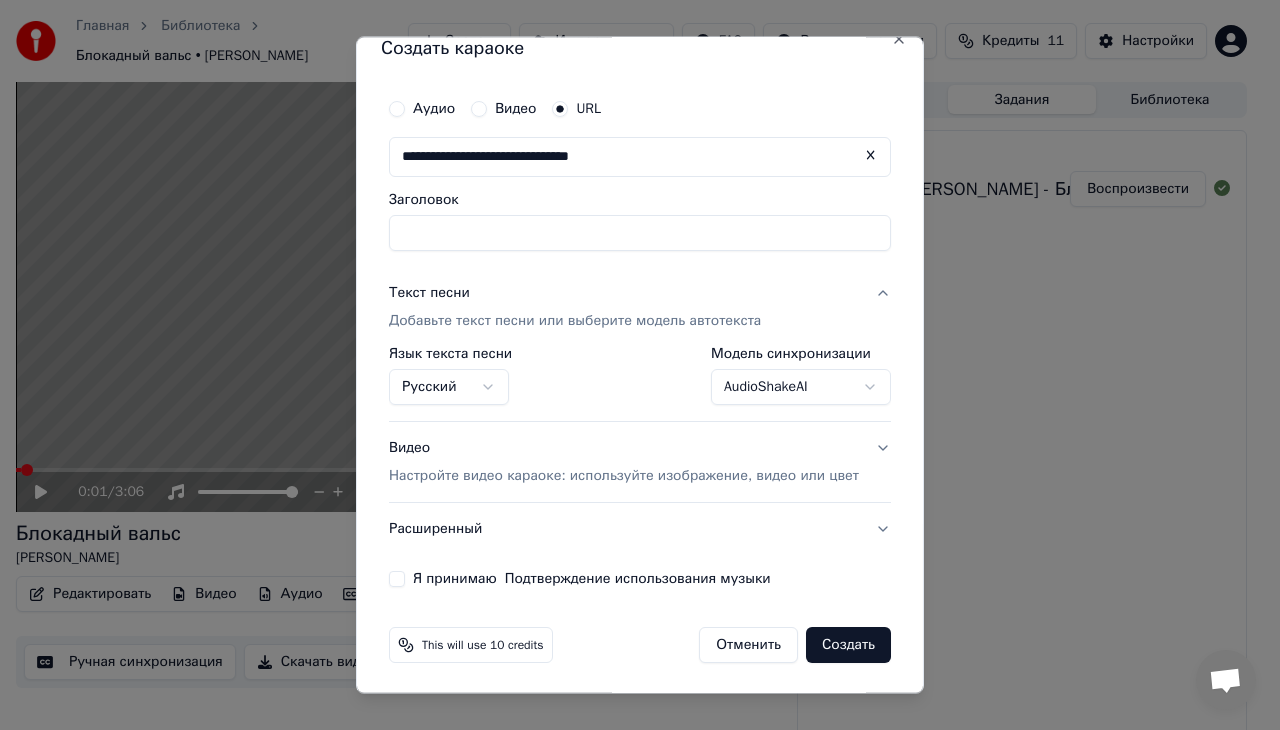 click on "Расширенный" at bounding box center [640, 528] 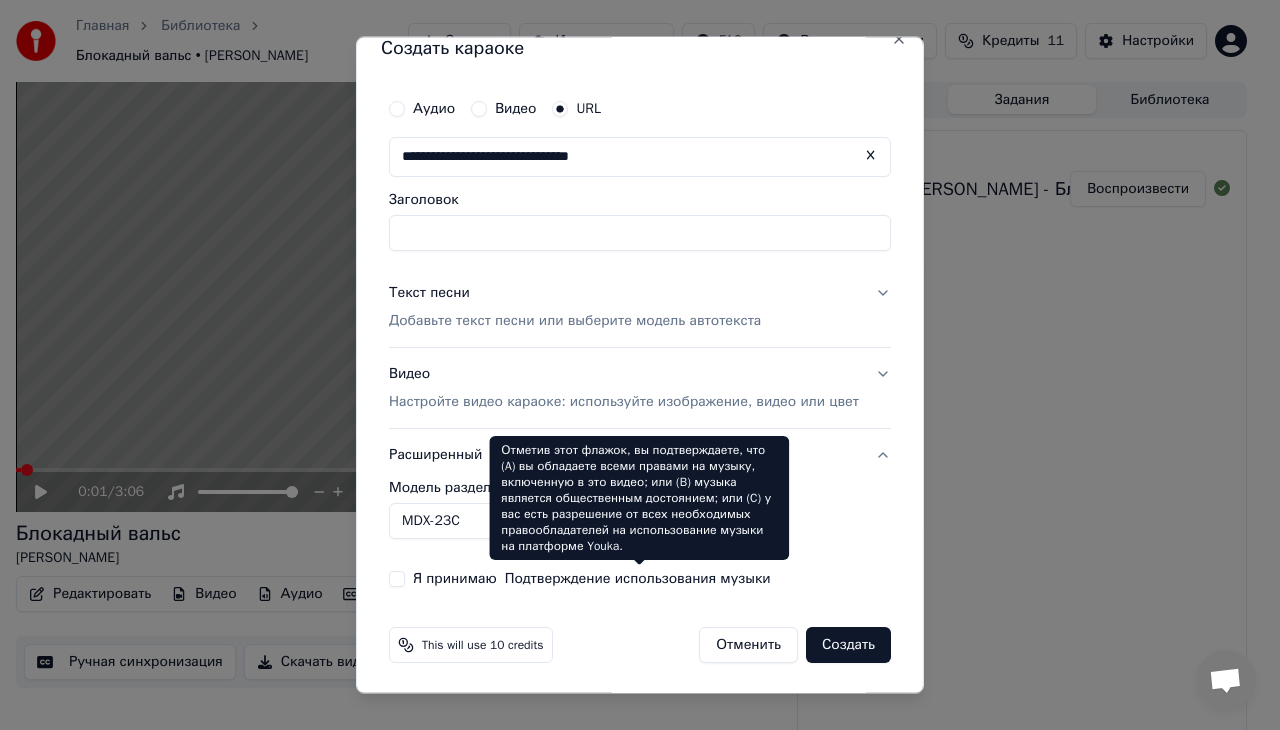 click on "Подтверждение использования музыки" at bounding box center (638, 578) 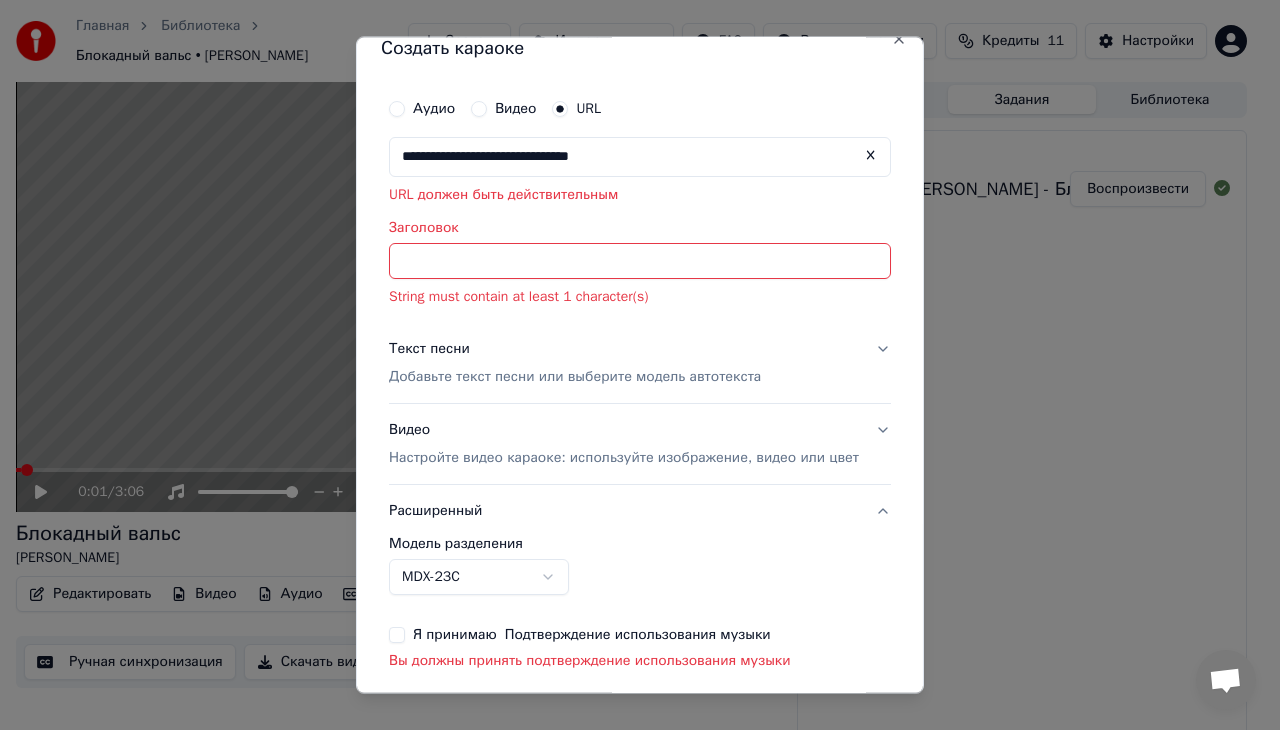 click on "Заголовок" at bounding box center (640, 260) 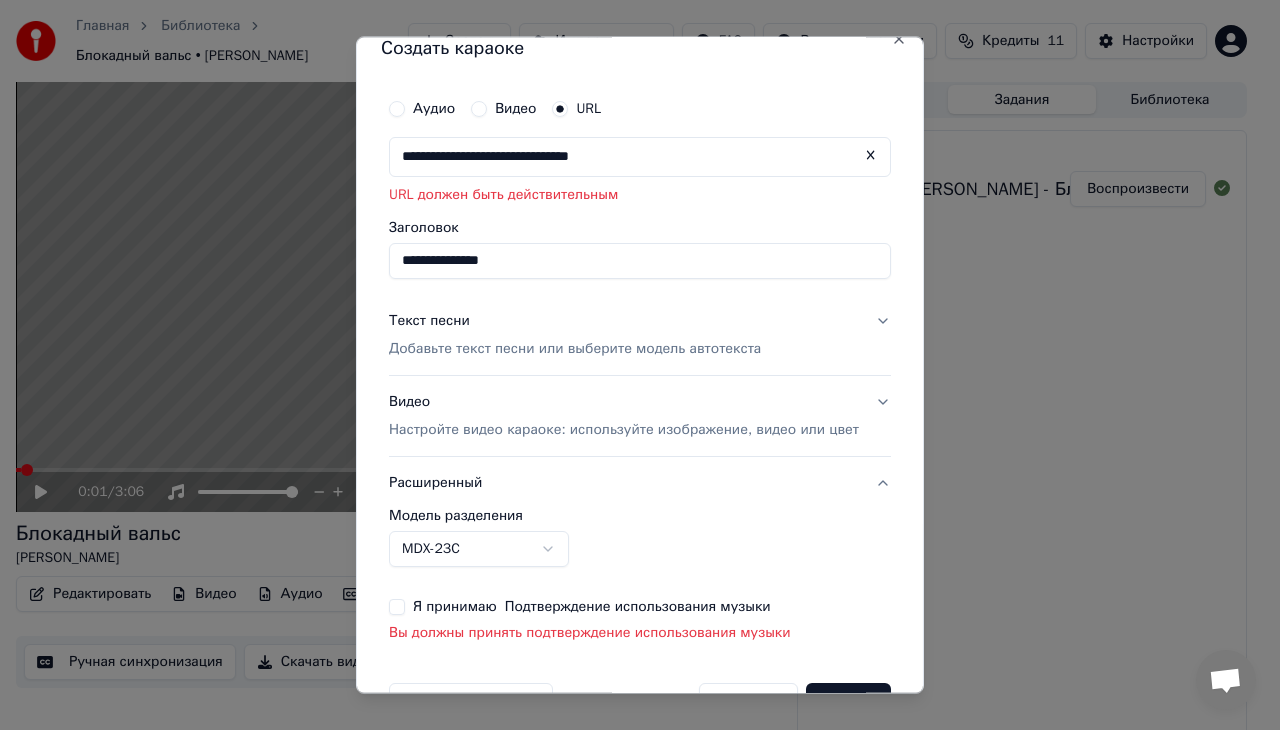 type on "**********" 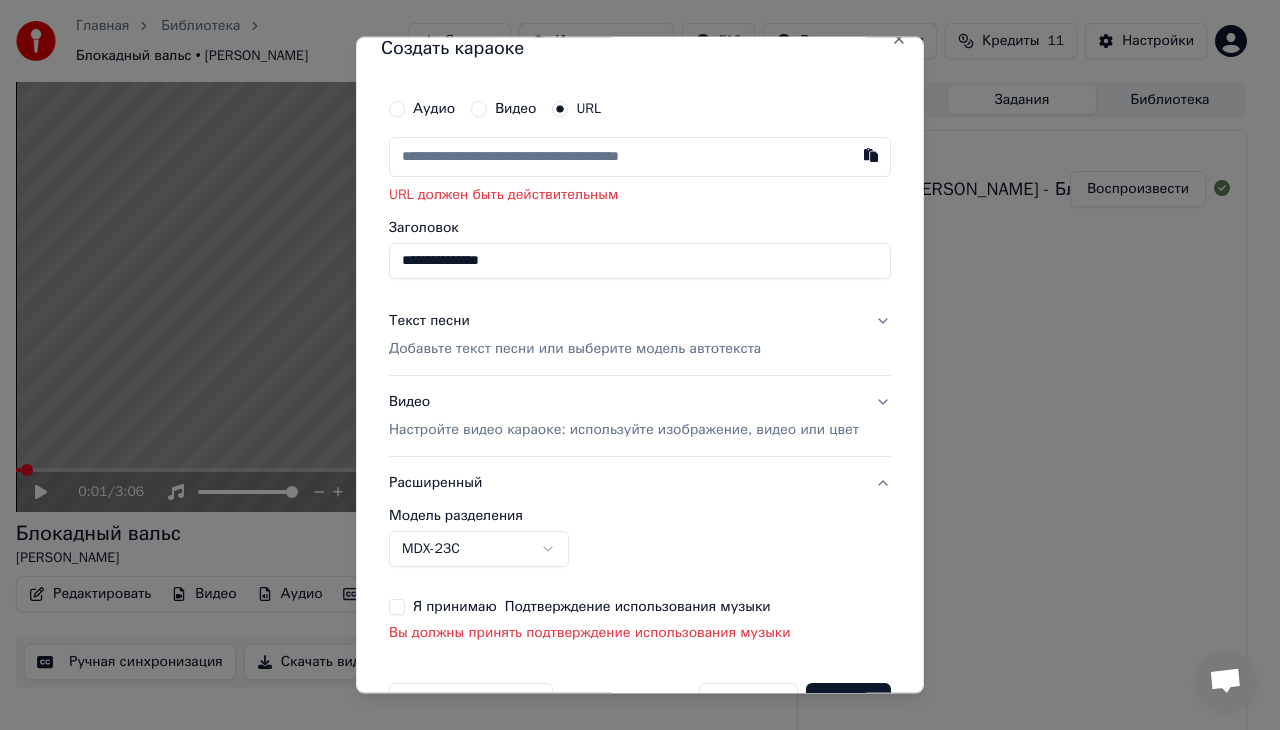 paste on "**********" 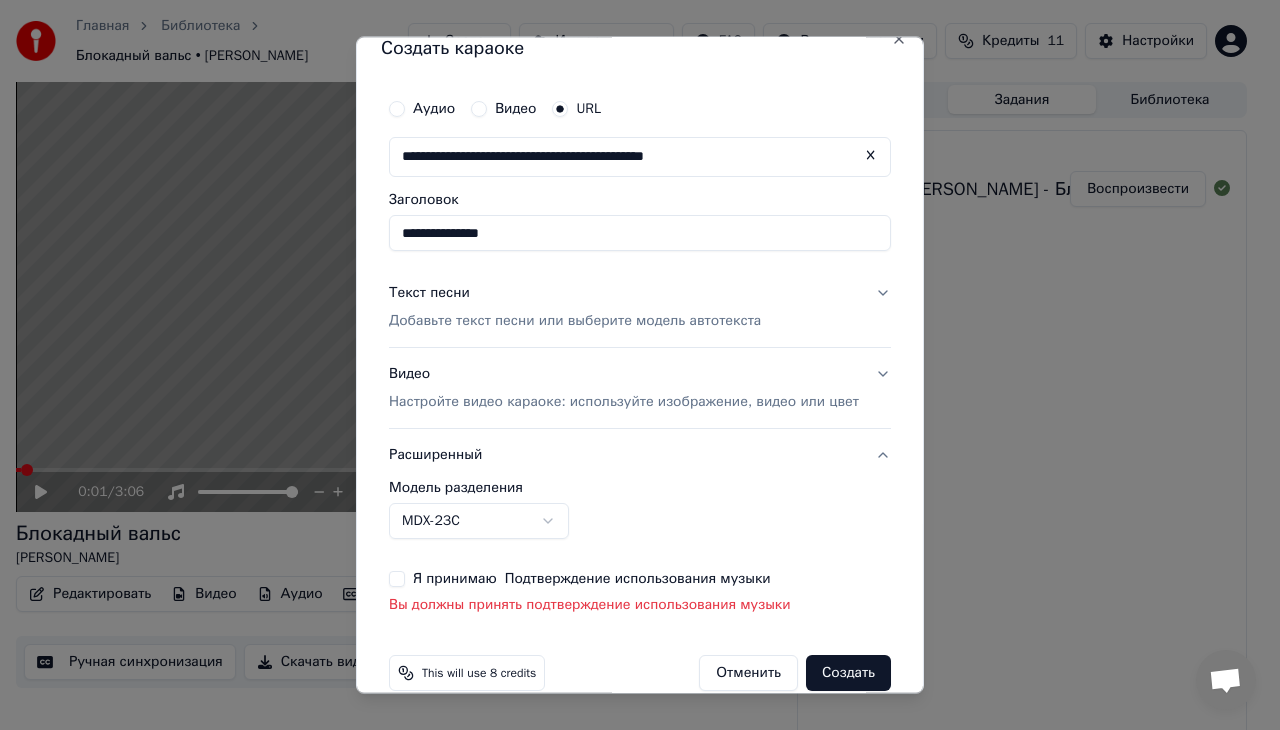 type on "**********" 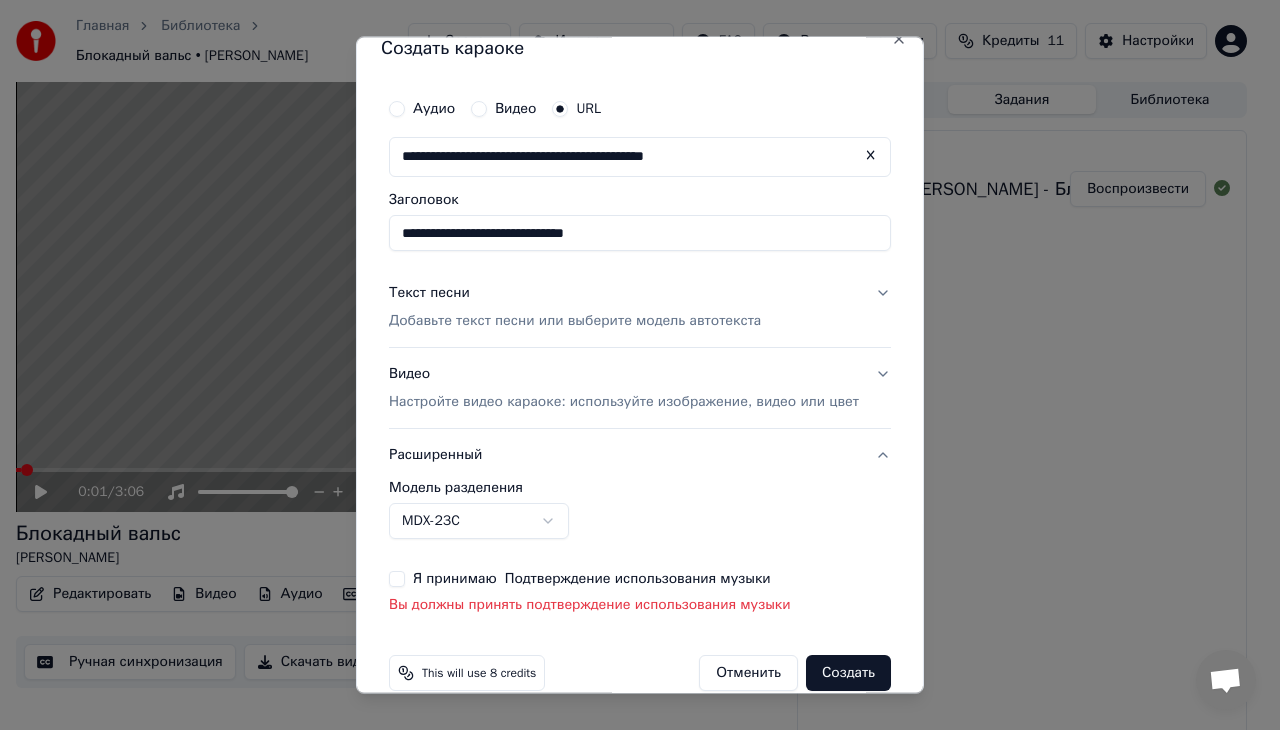 type on "**********" 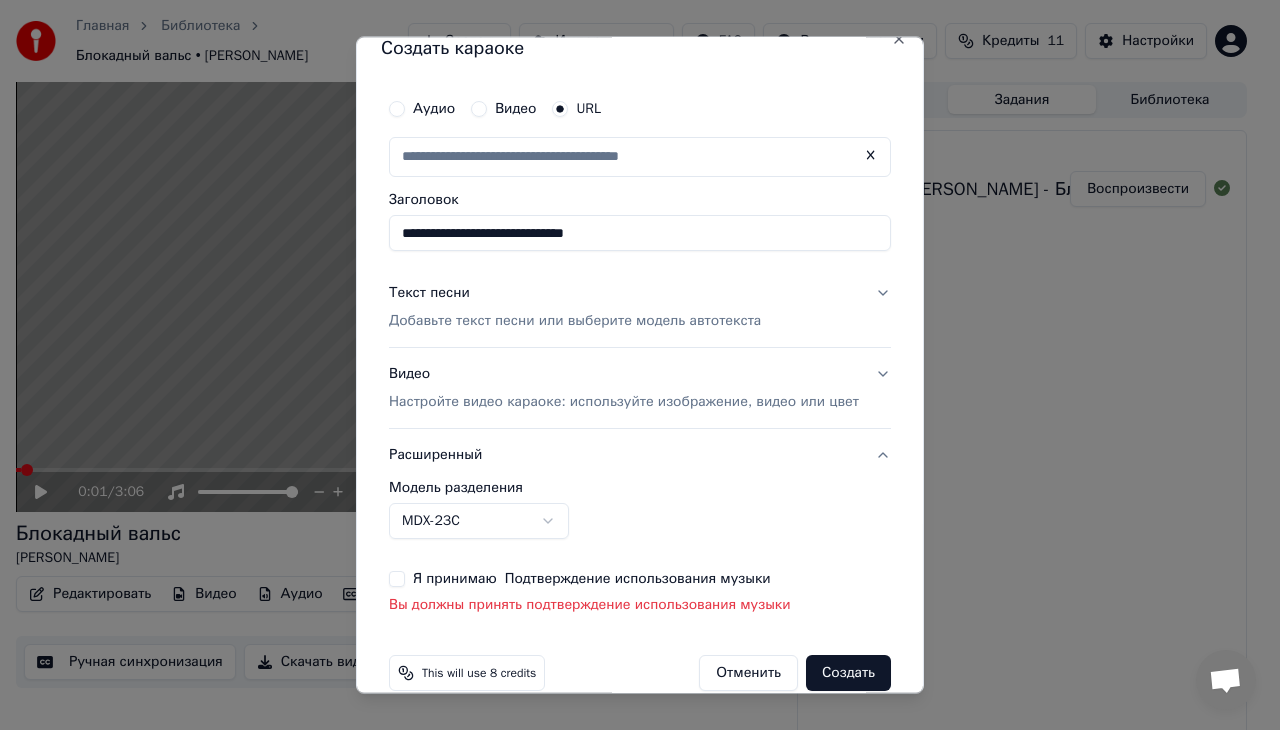 click on "Я принимаю   Подтверждение использования музыки" at bounding box center (592, 578) 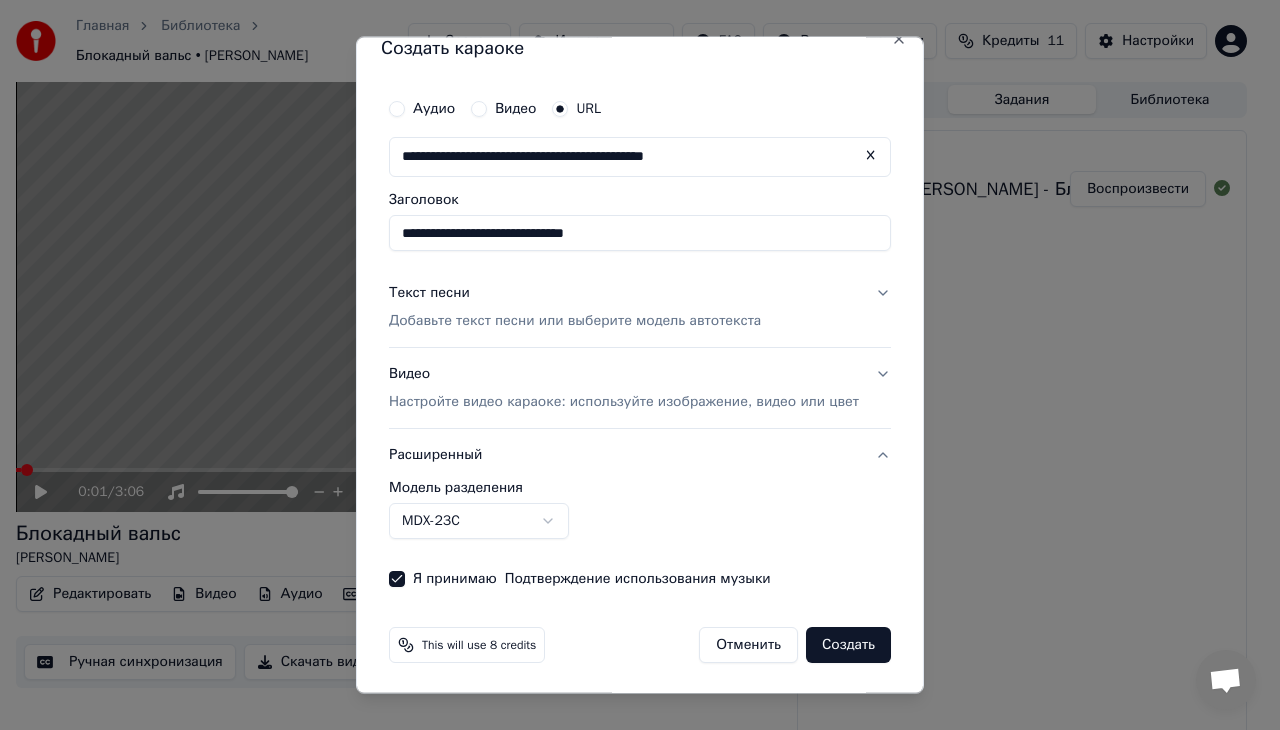 click on "Создать" at bounding box center [848, 644] 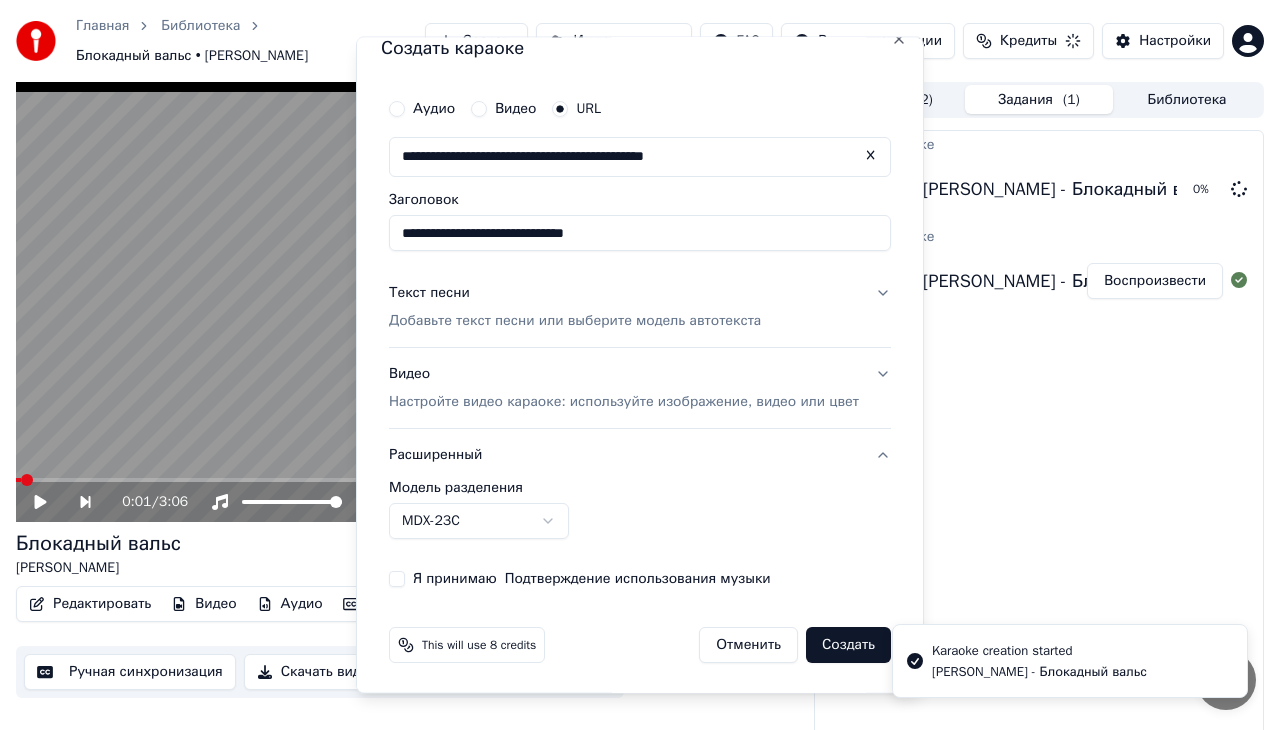 type 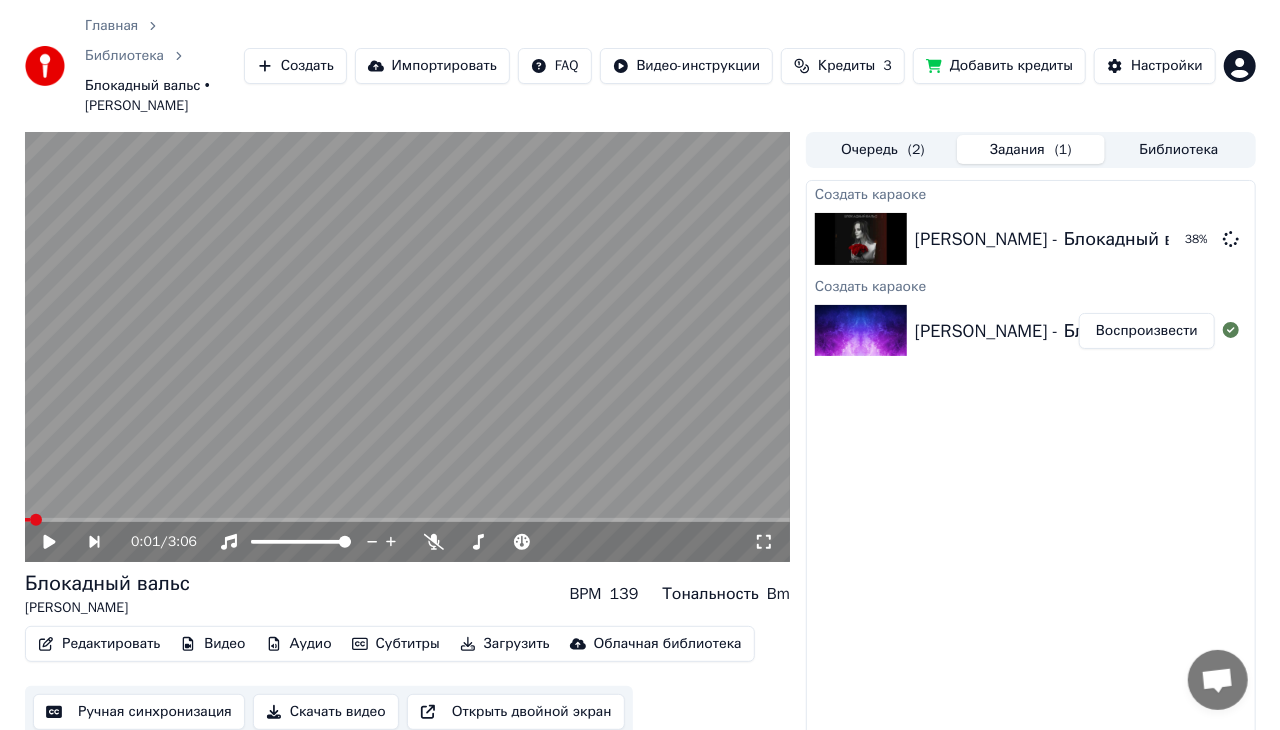 scroll, scrollTop: 70, scrollLeft: 0, axis: vertical 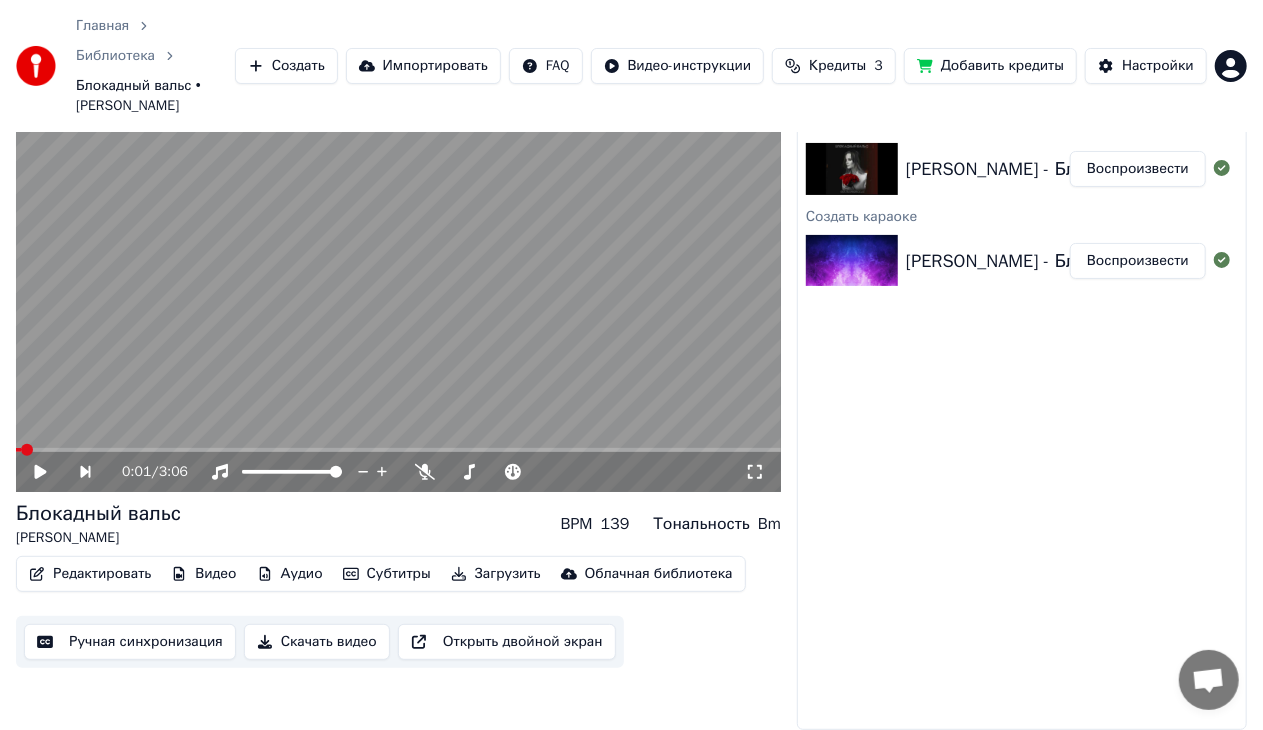 click on "[PERSON_NAME] - Блокадный вальс Воспроизвести" at bounding box center [1022, 169] 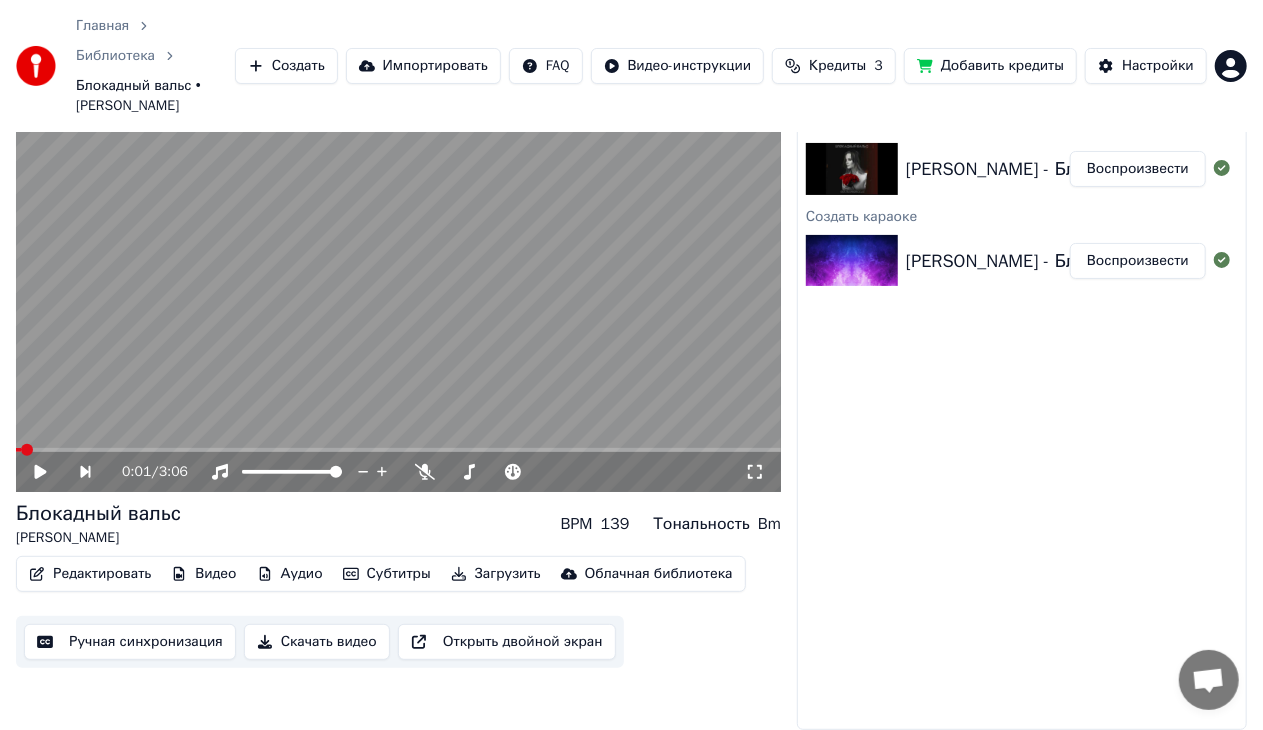 click on "Воспроизвести" at bounding box center [1138, 169] 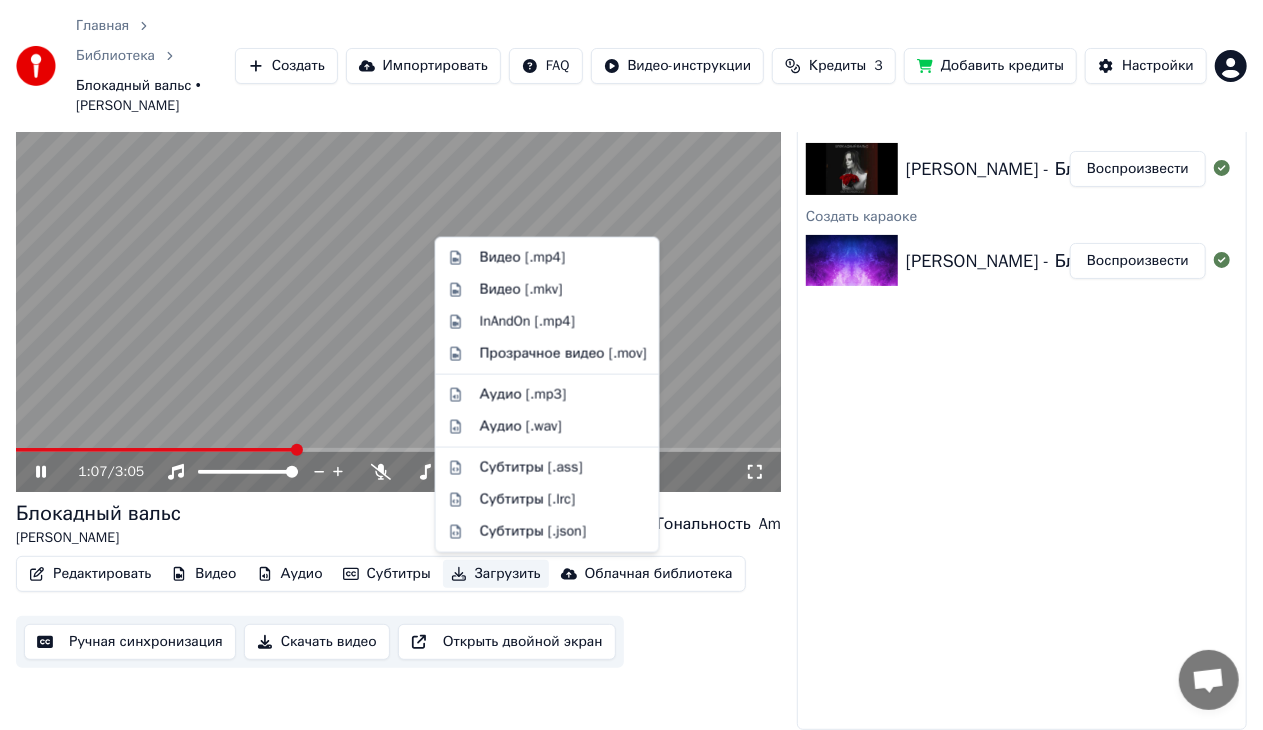 click on "Загрузить" at bounding box center (496, 574) 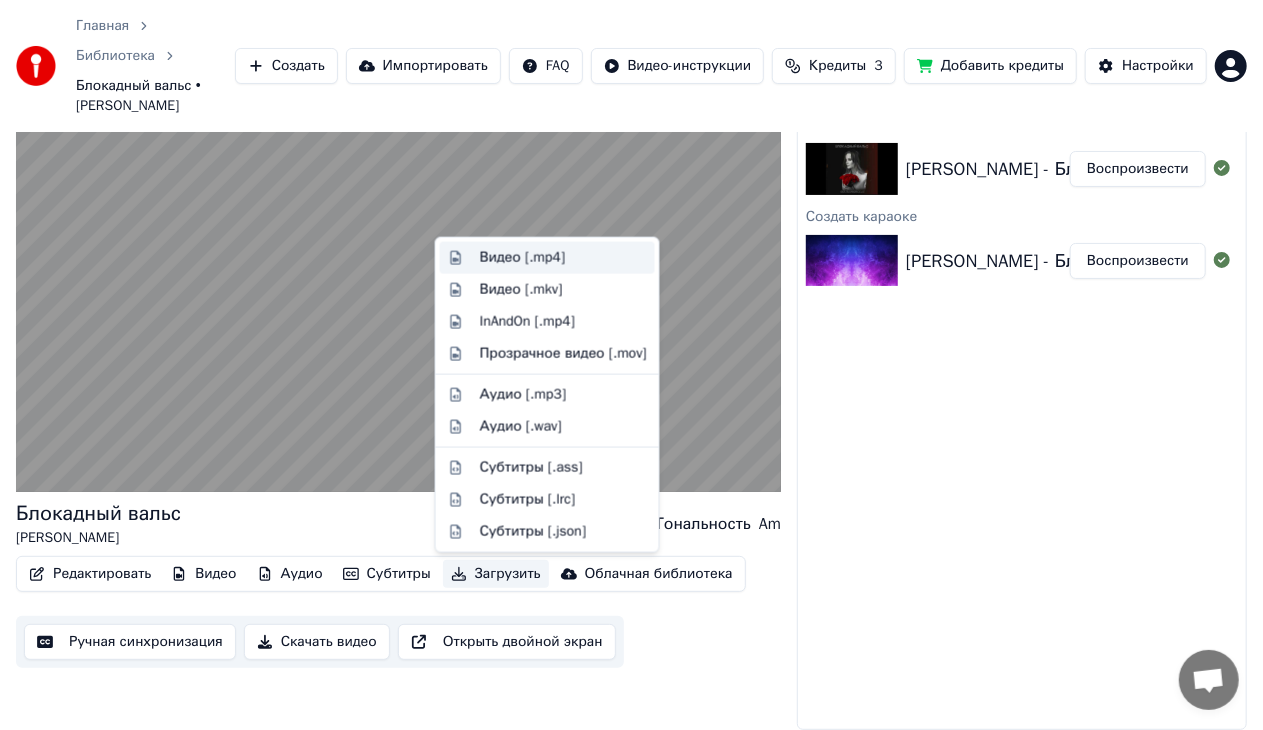 click on "Видео [.mp4]" at bounding box center [522, 258] 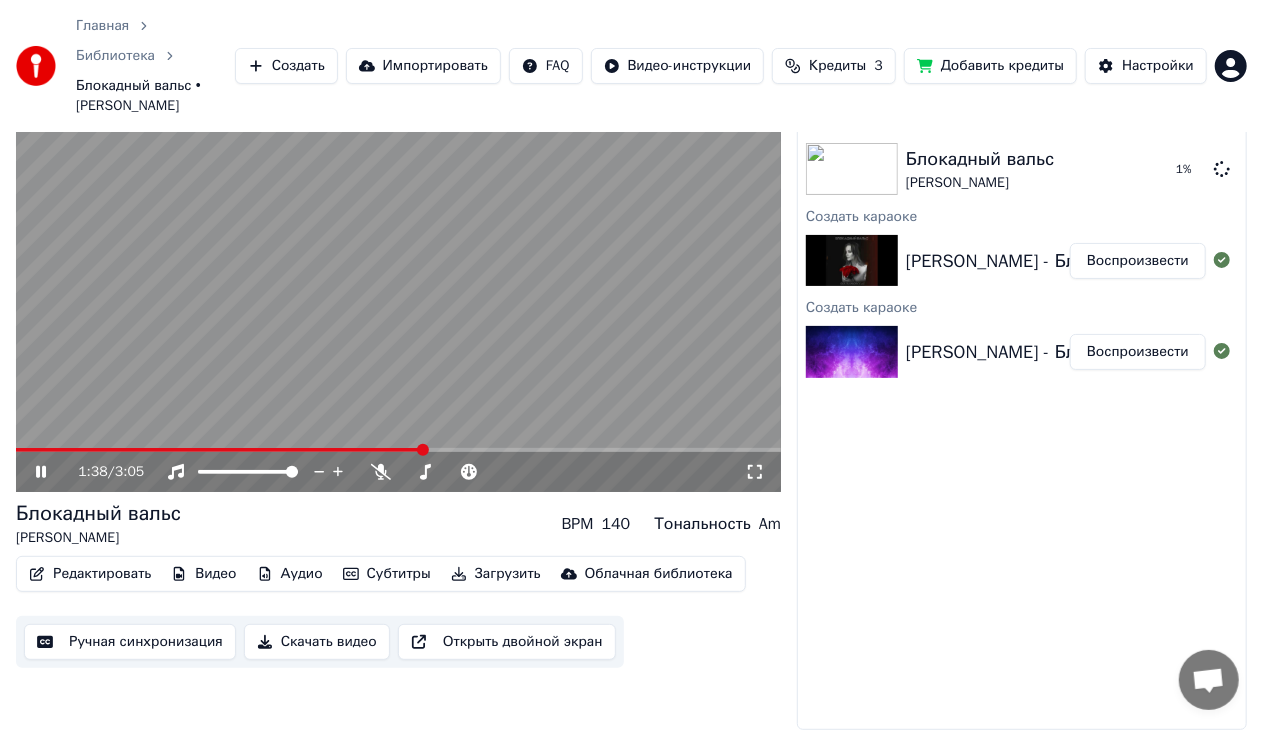 click 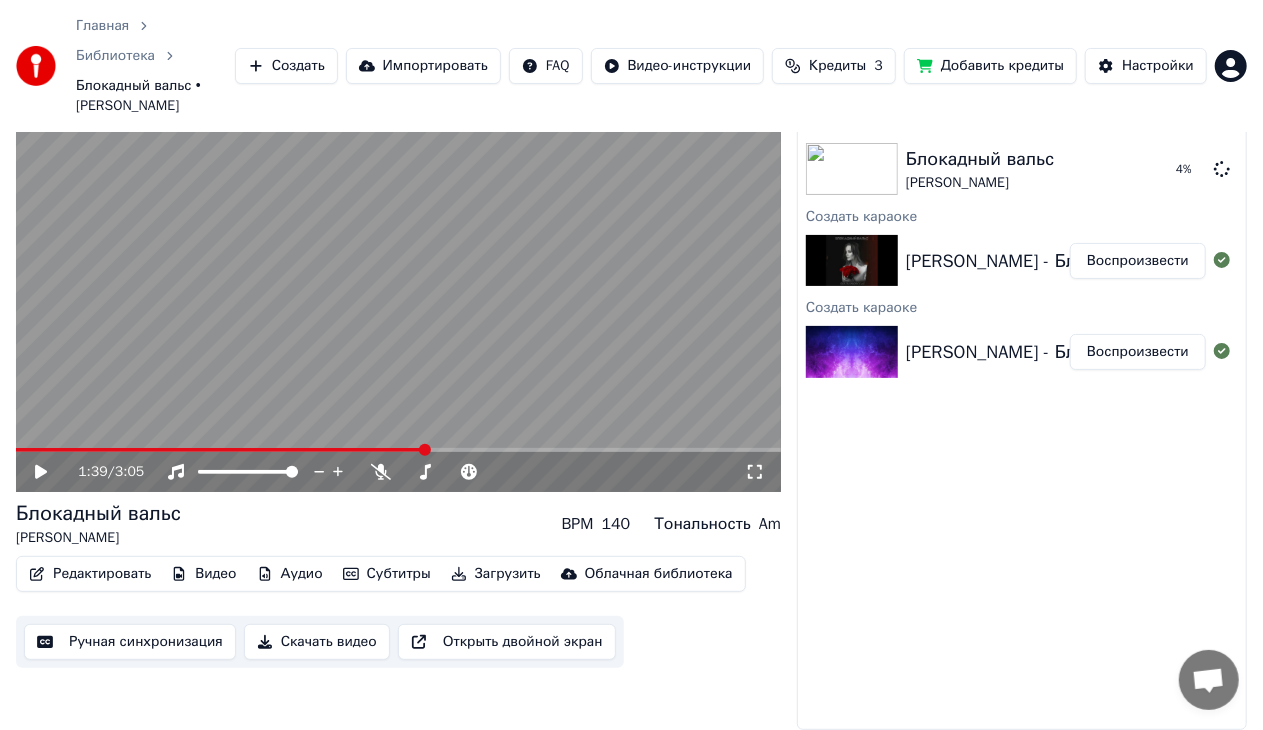 click on "Редактировать" at bounding box center [90, 574] 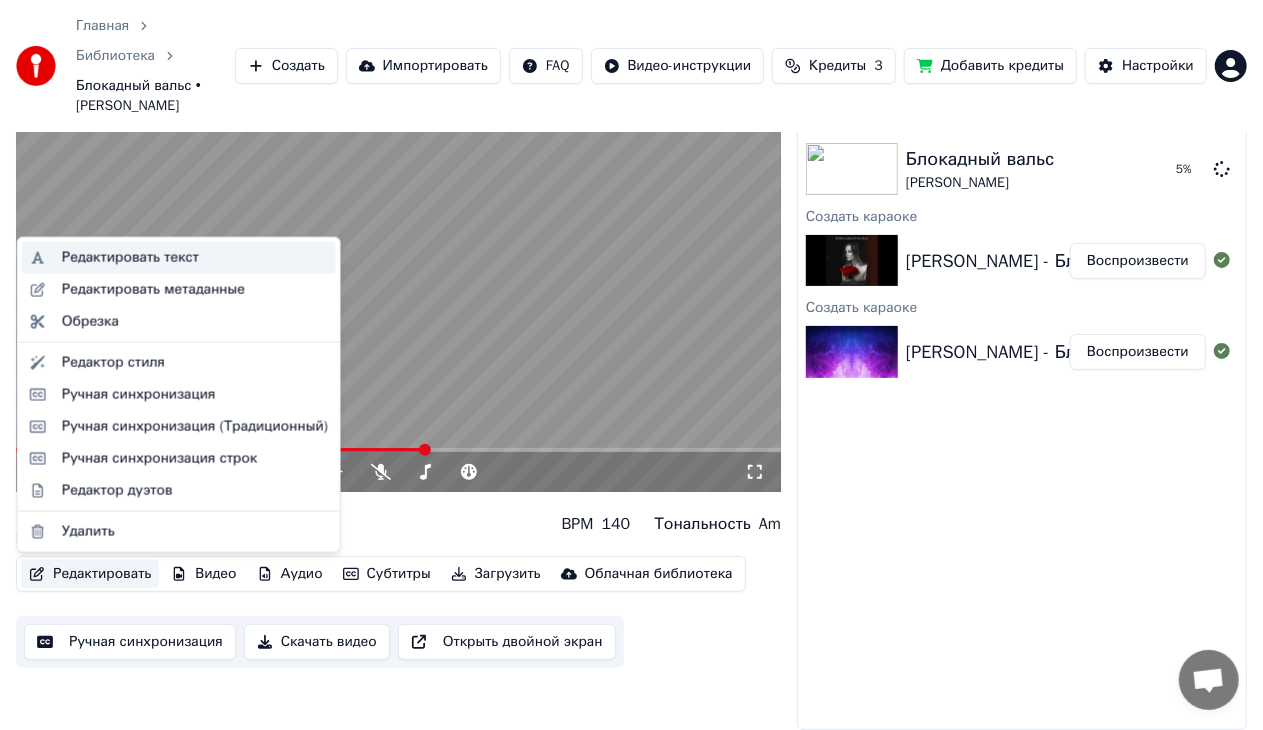 click on "Редактировать текст" at bounding box center [130, 258] 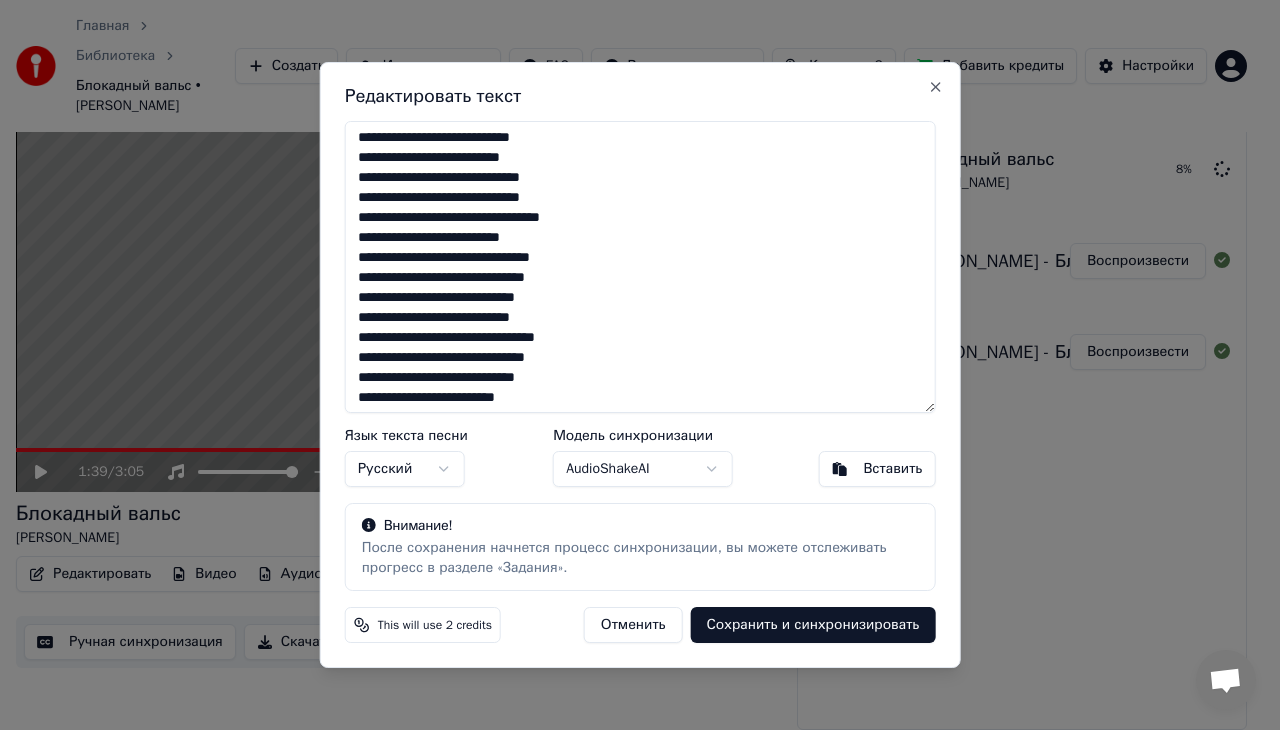 scroll, scrollTop: 171, scrollLeft: 0, axis: vertical 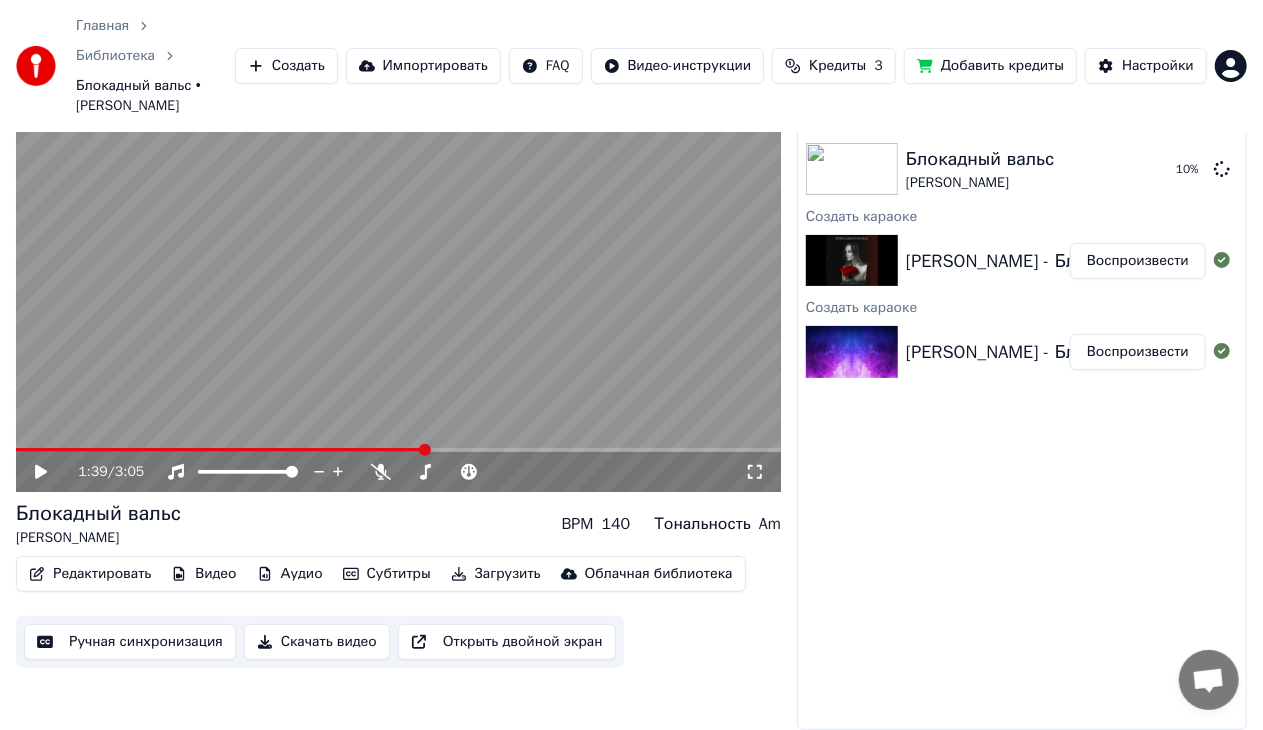 click on "Редактировать" at bounding box center (90, 574) 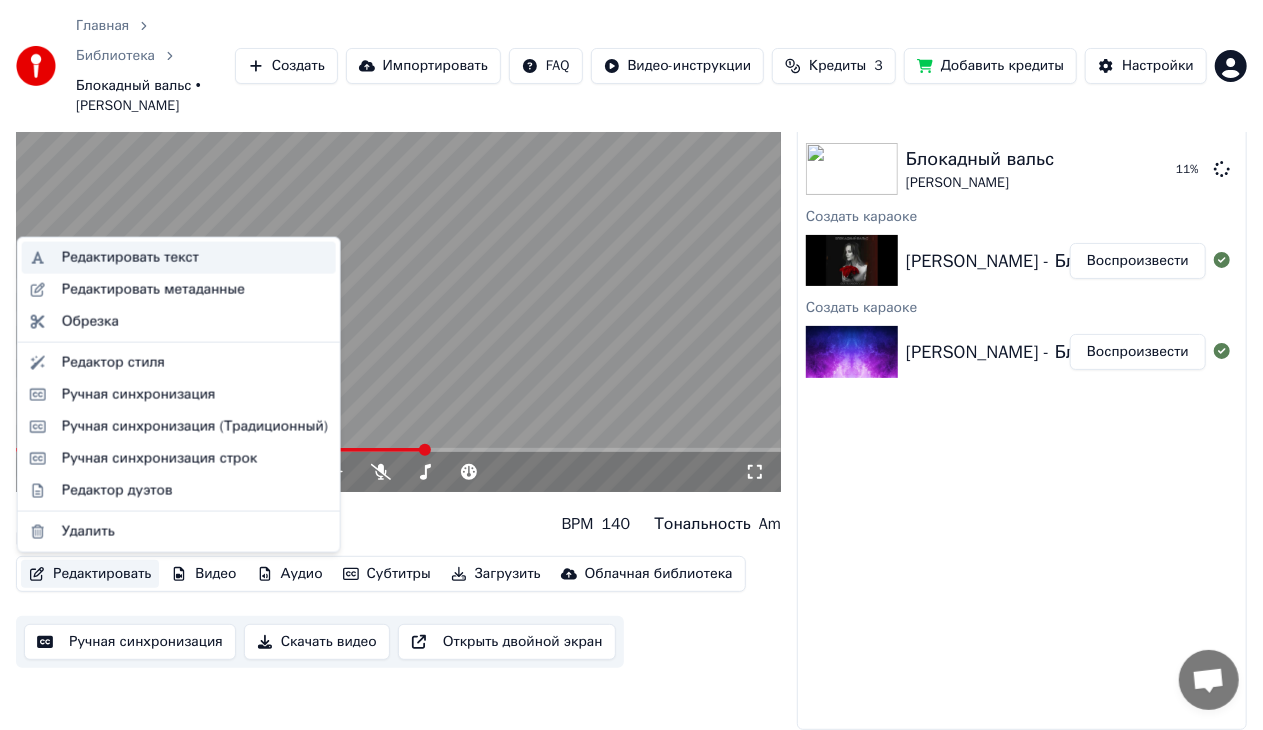 click on "Редактировать текст" at bounding box center (130, 258) 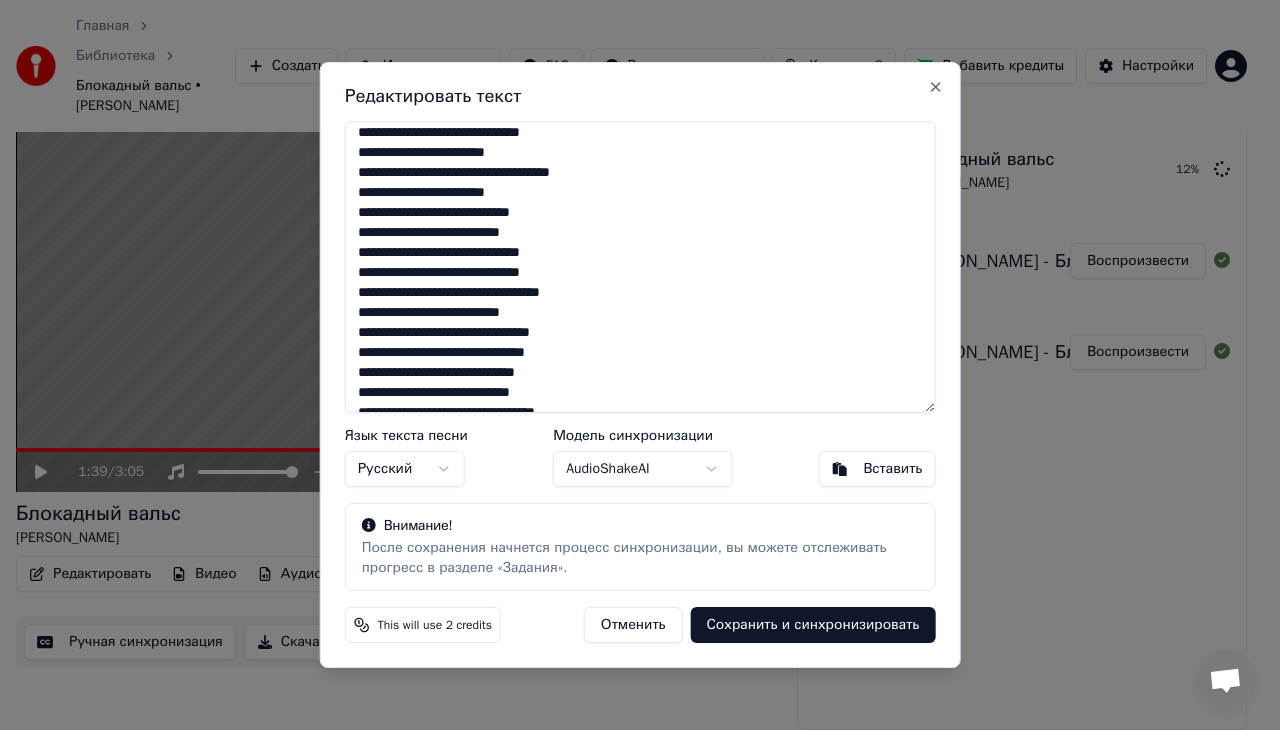 scroll, scrollTop: 80, scrollLeft: 0, axis: vertical 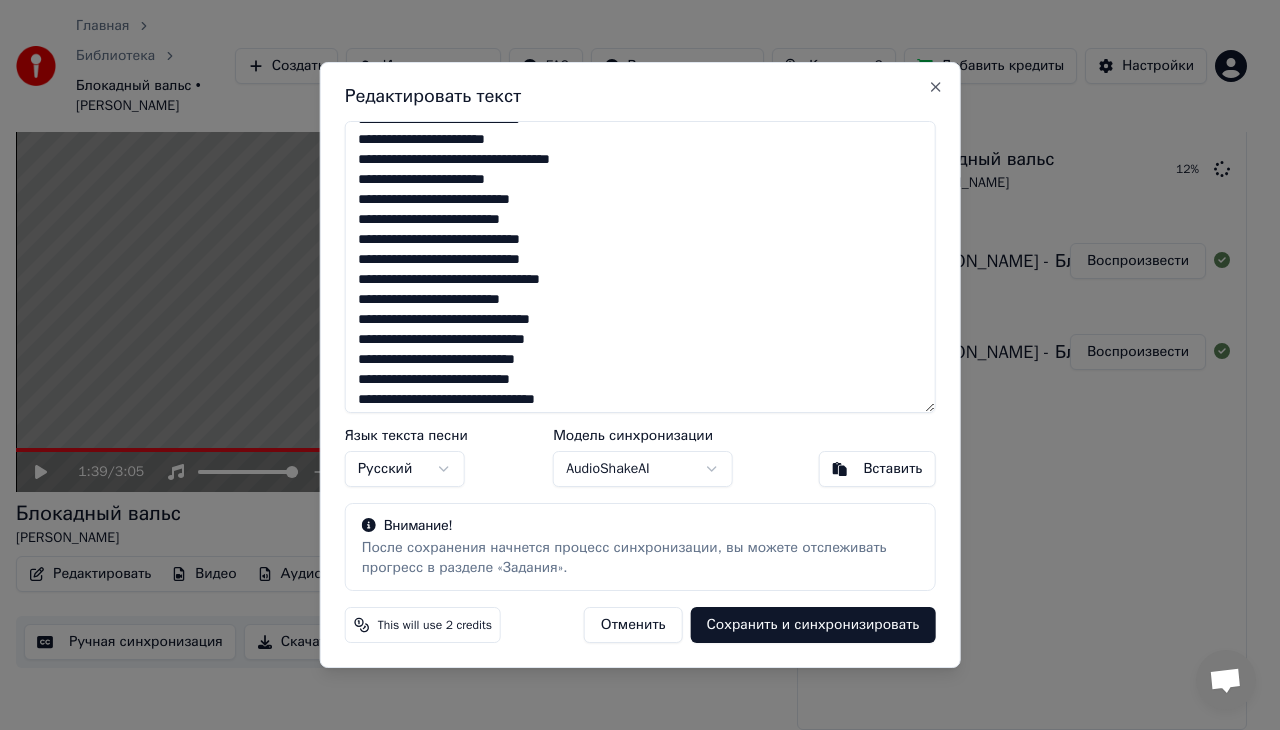 click at bounding box center (640, 267) 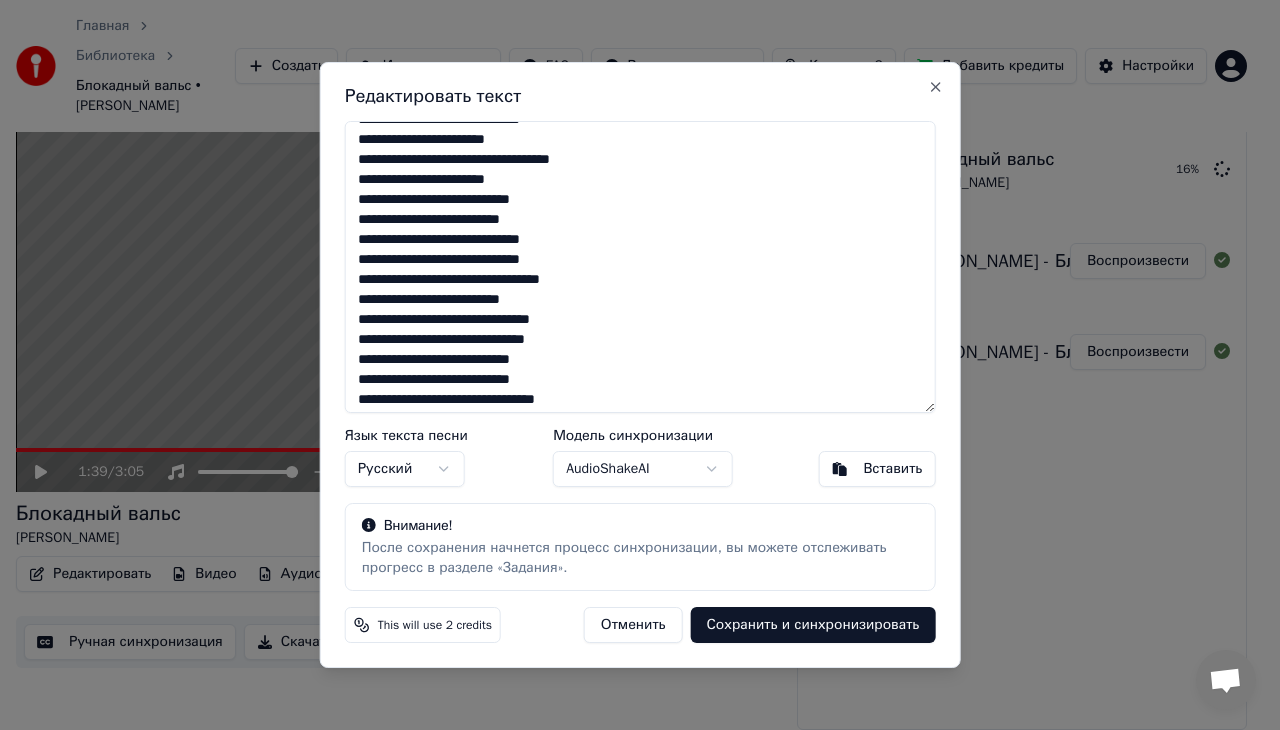click at bounding box center (640, 267) 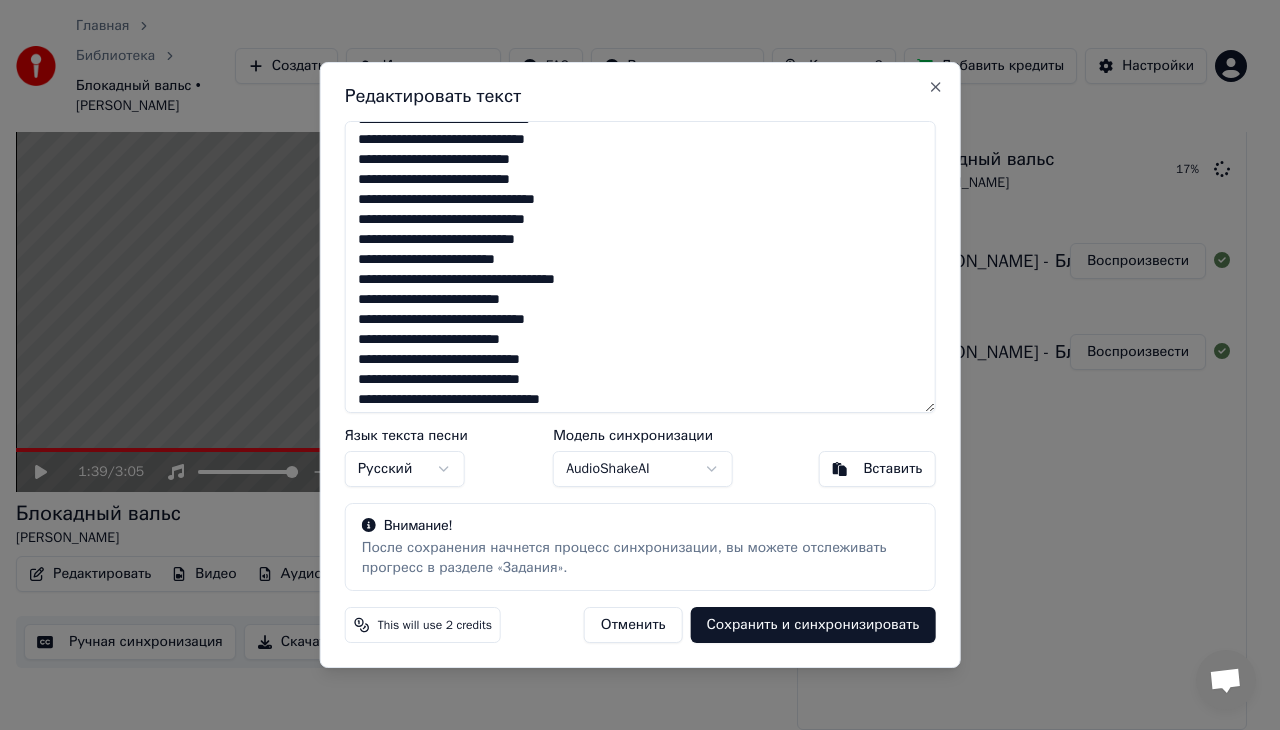 scroll, scrollTop: 320, scrollLeft: 0, axis: vertical 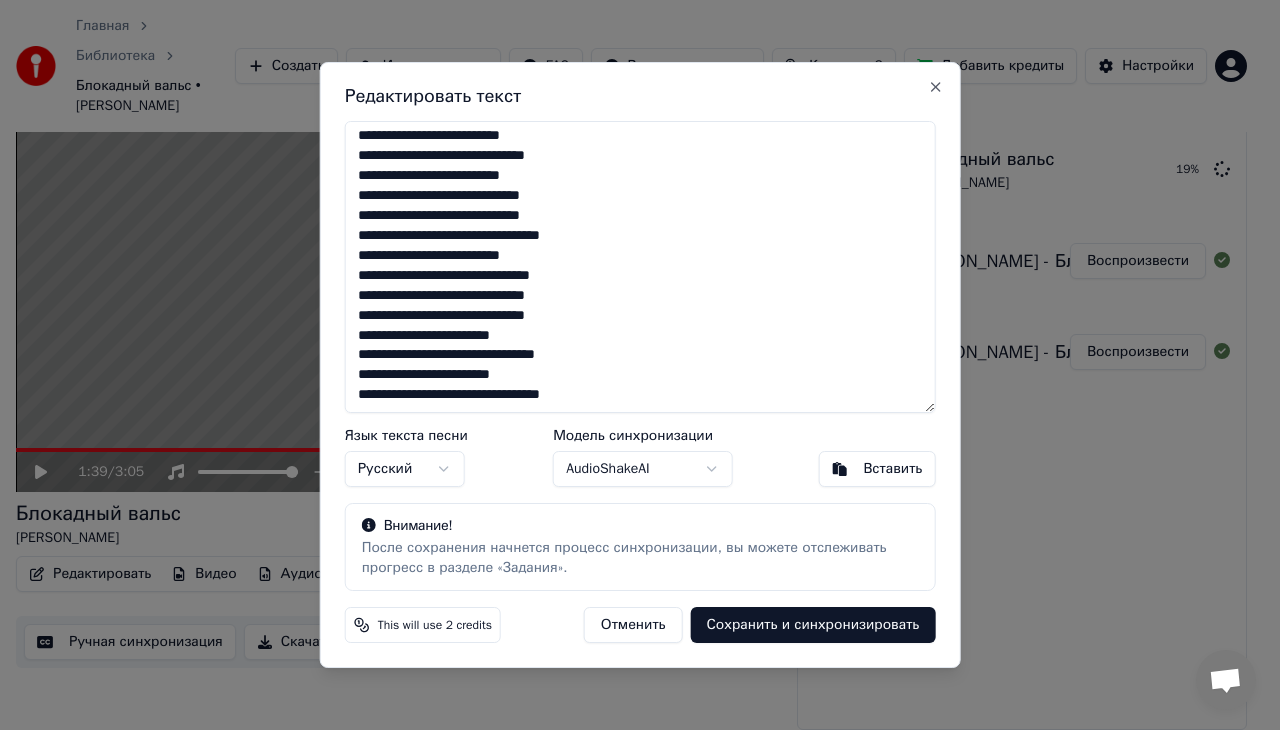 click at bounding box center (640, 267) 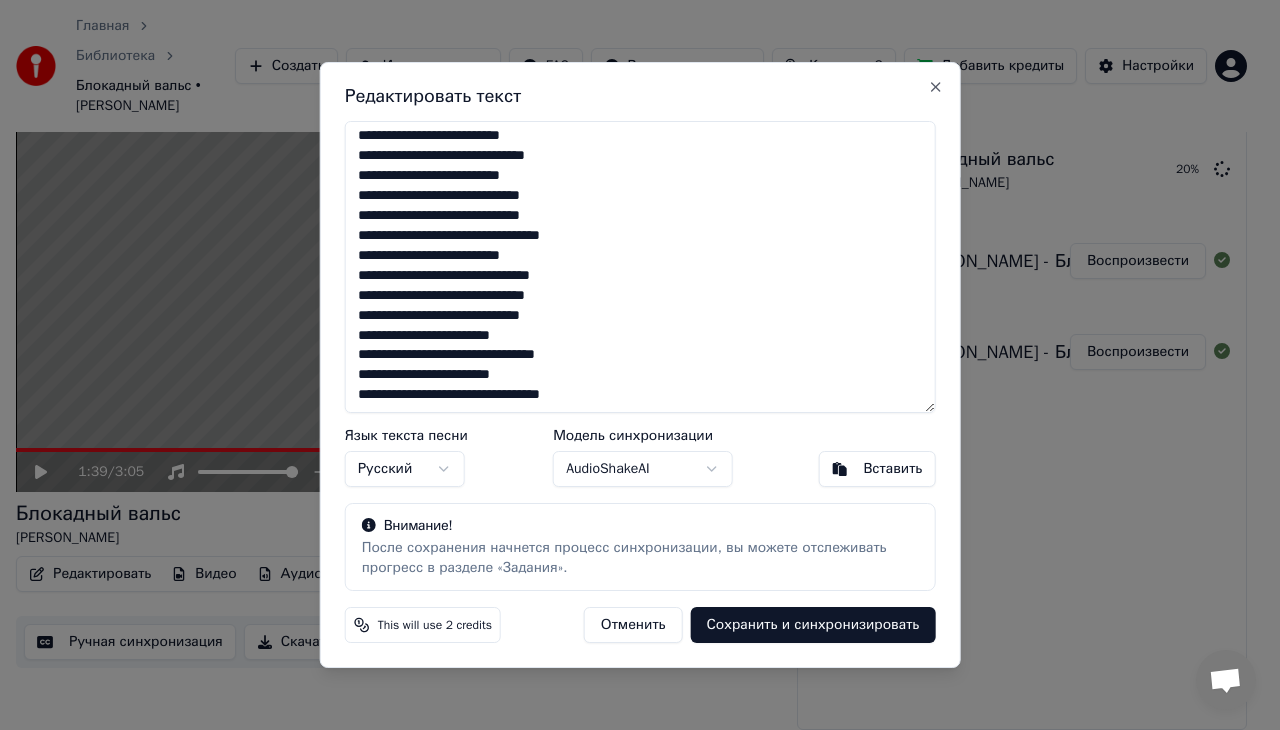 type on "**********" 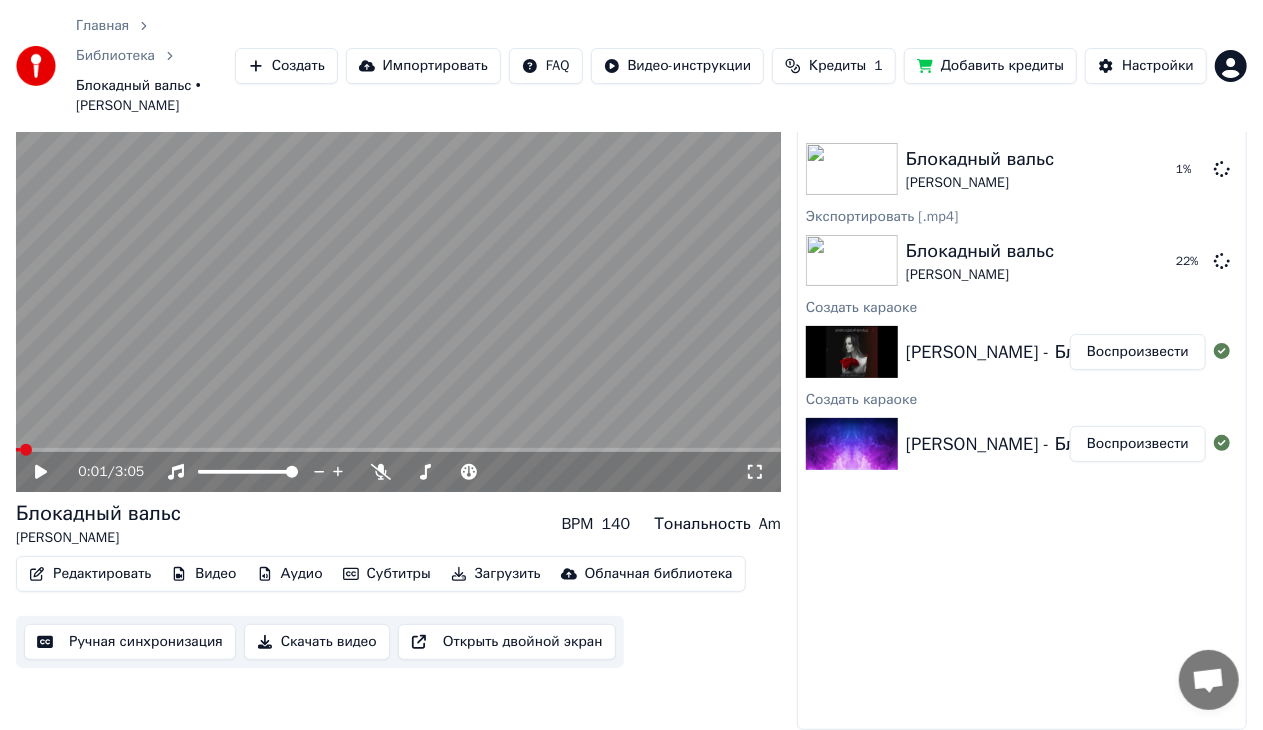 click at bounding box center (18, 450) 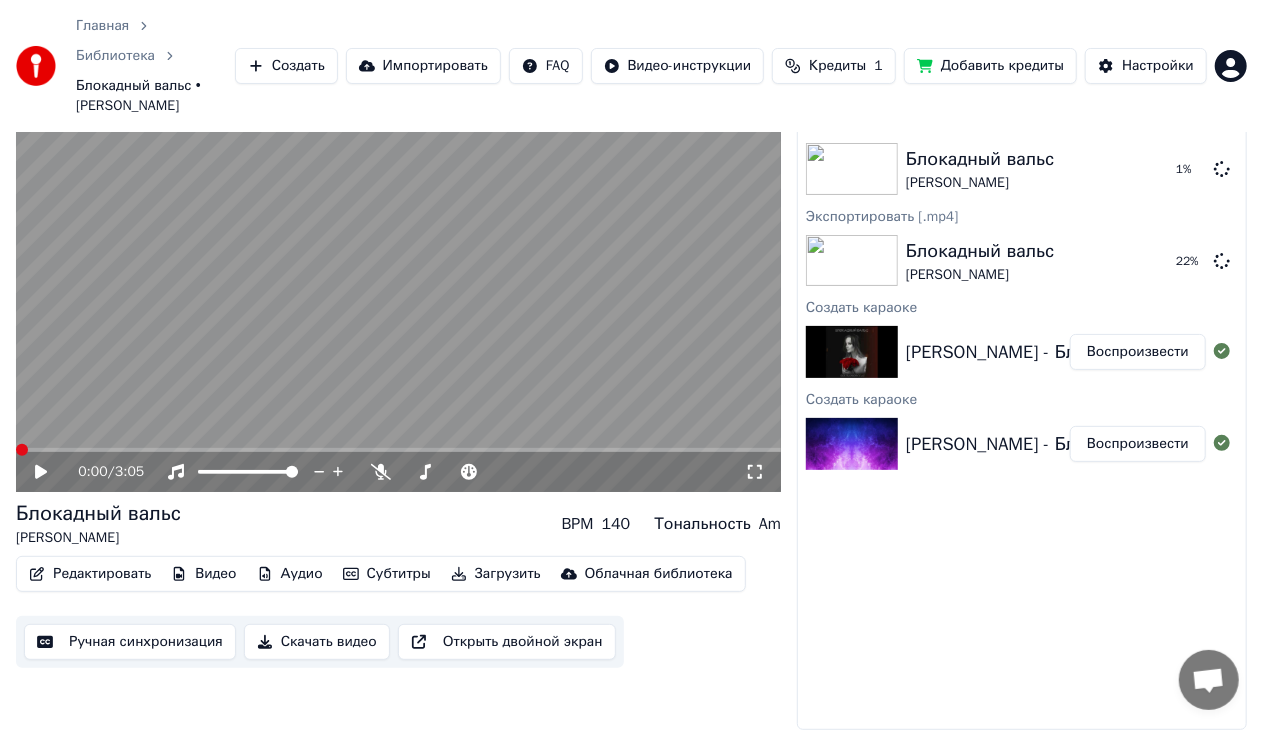 click at bounding box center [22, 450] 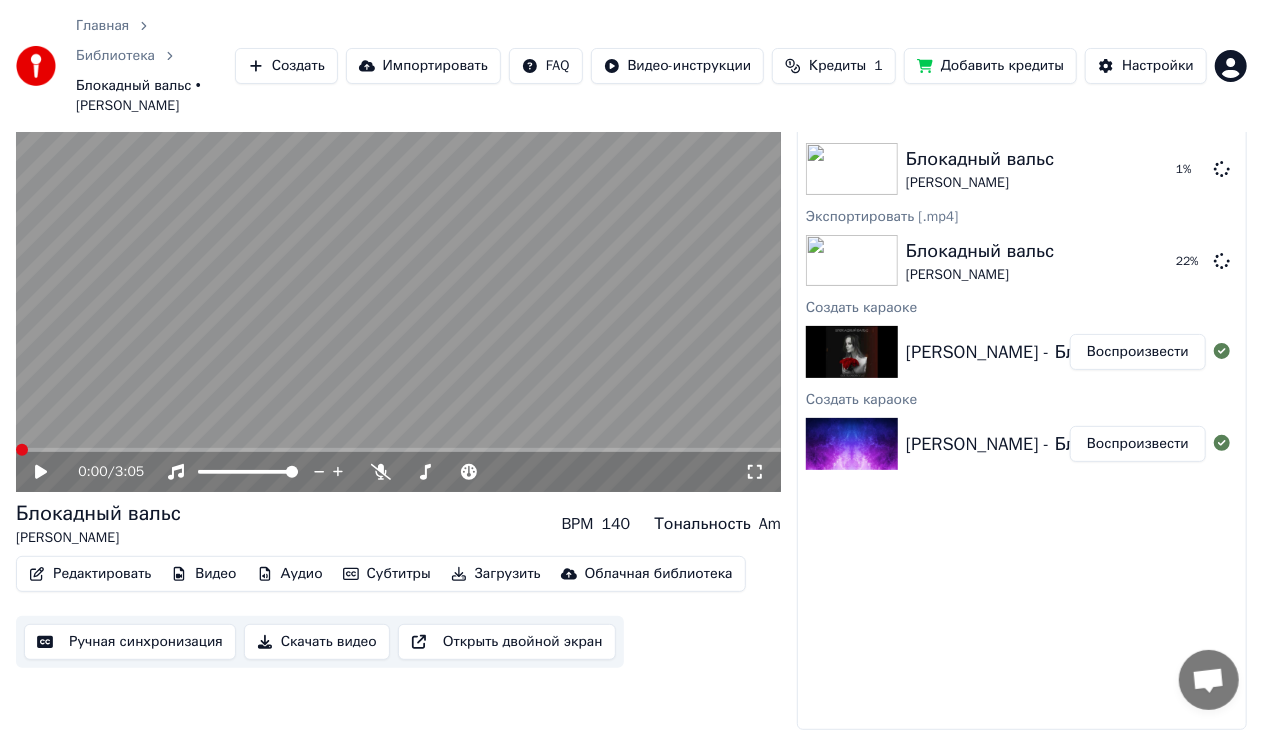 click 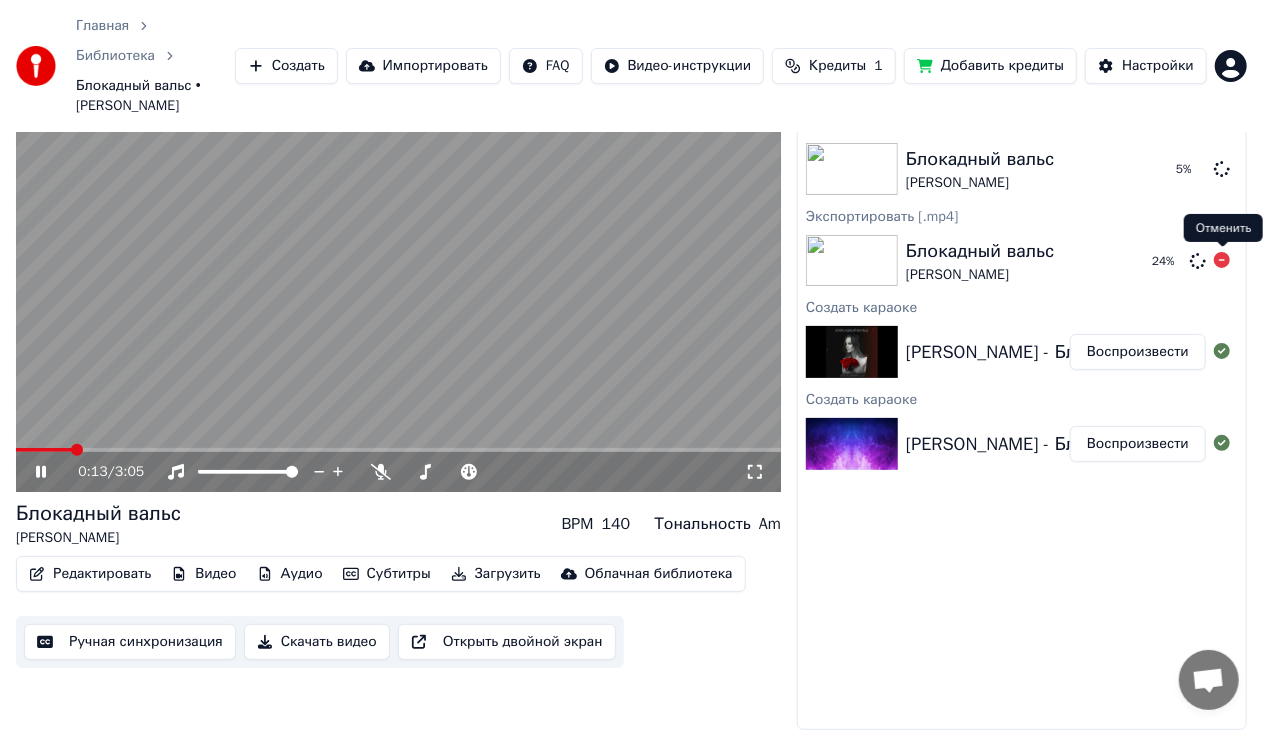 click 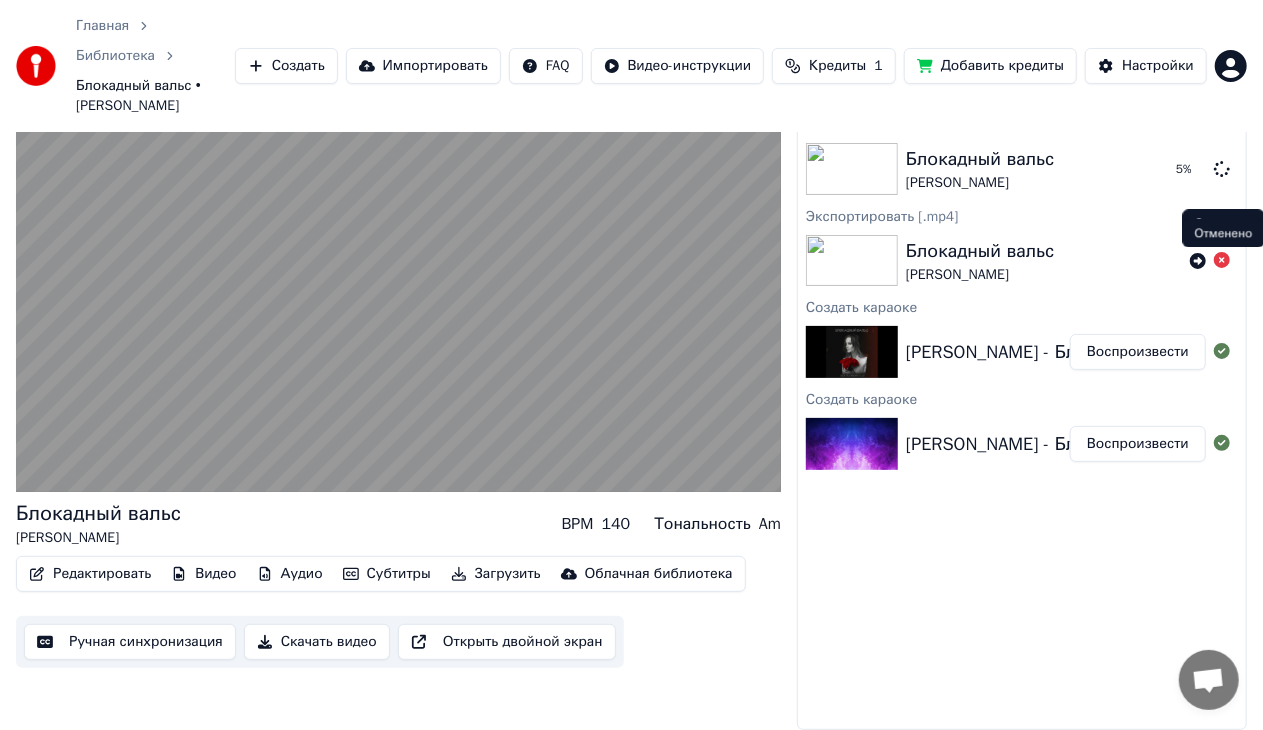 click 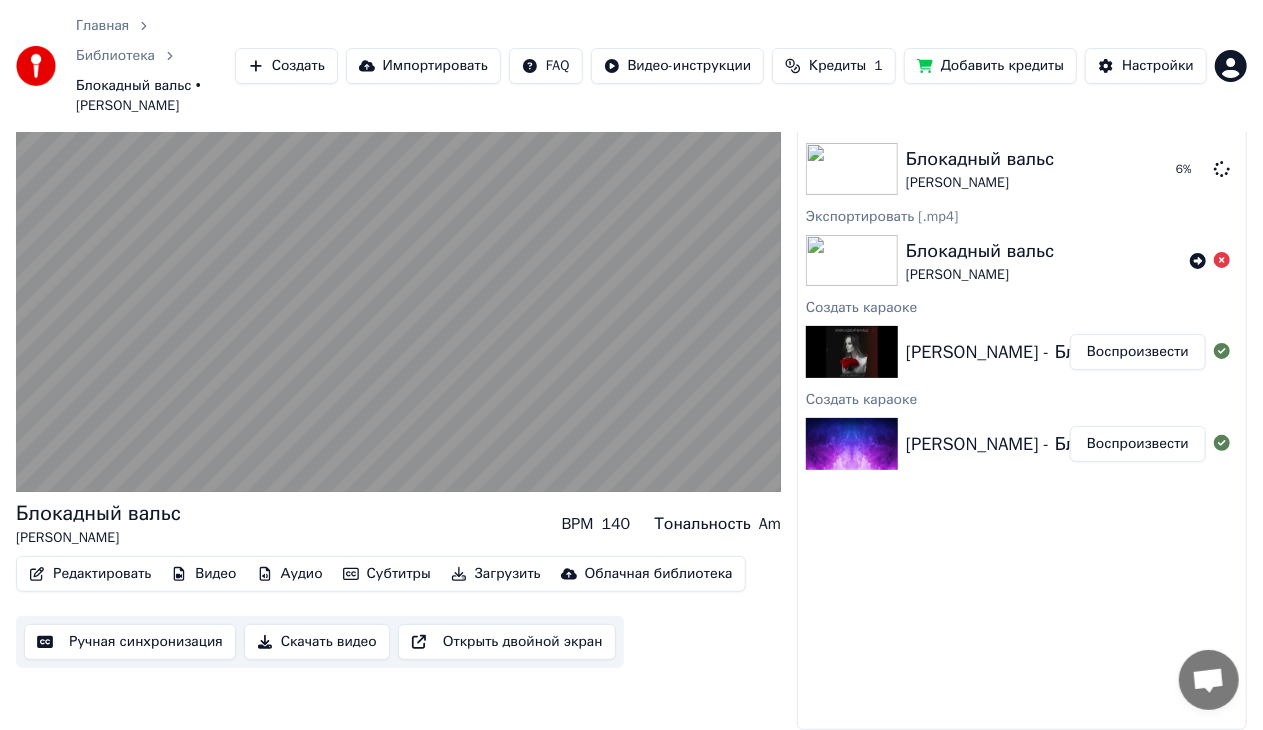 click at bounding box center [1210, 261] 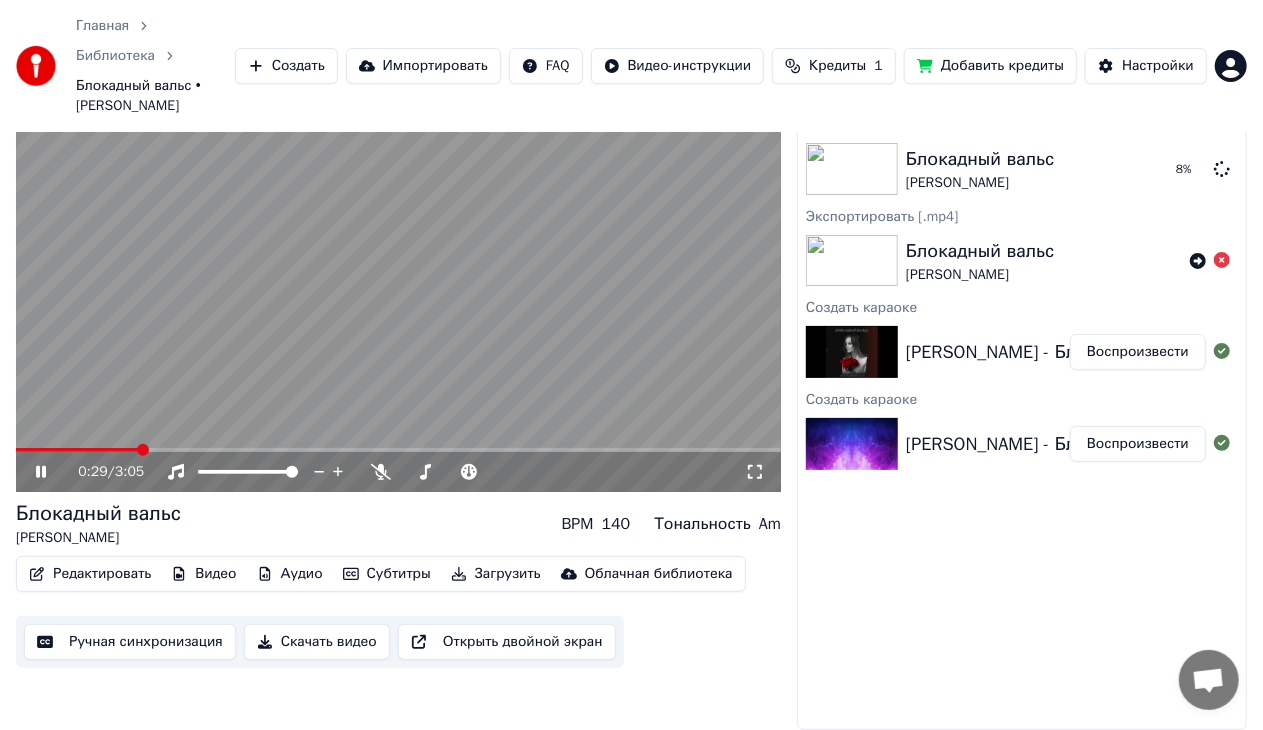 click 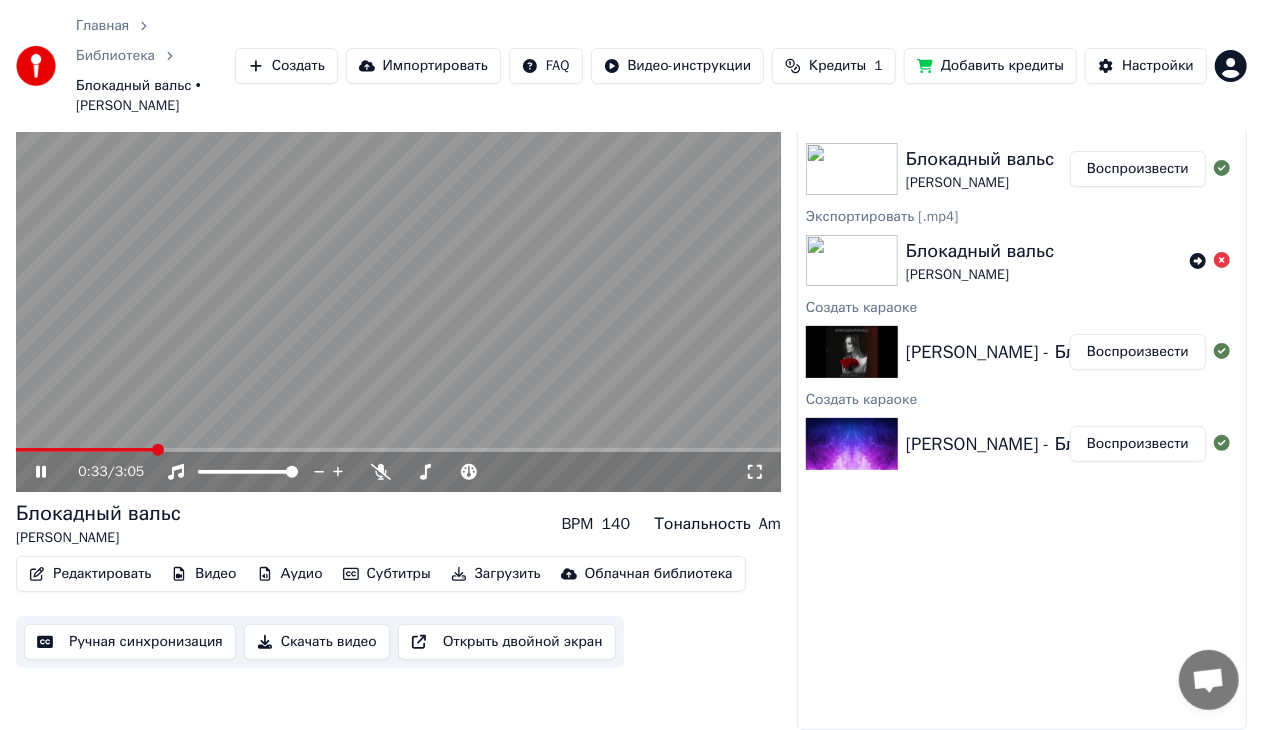 click 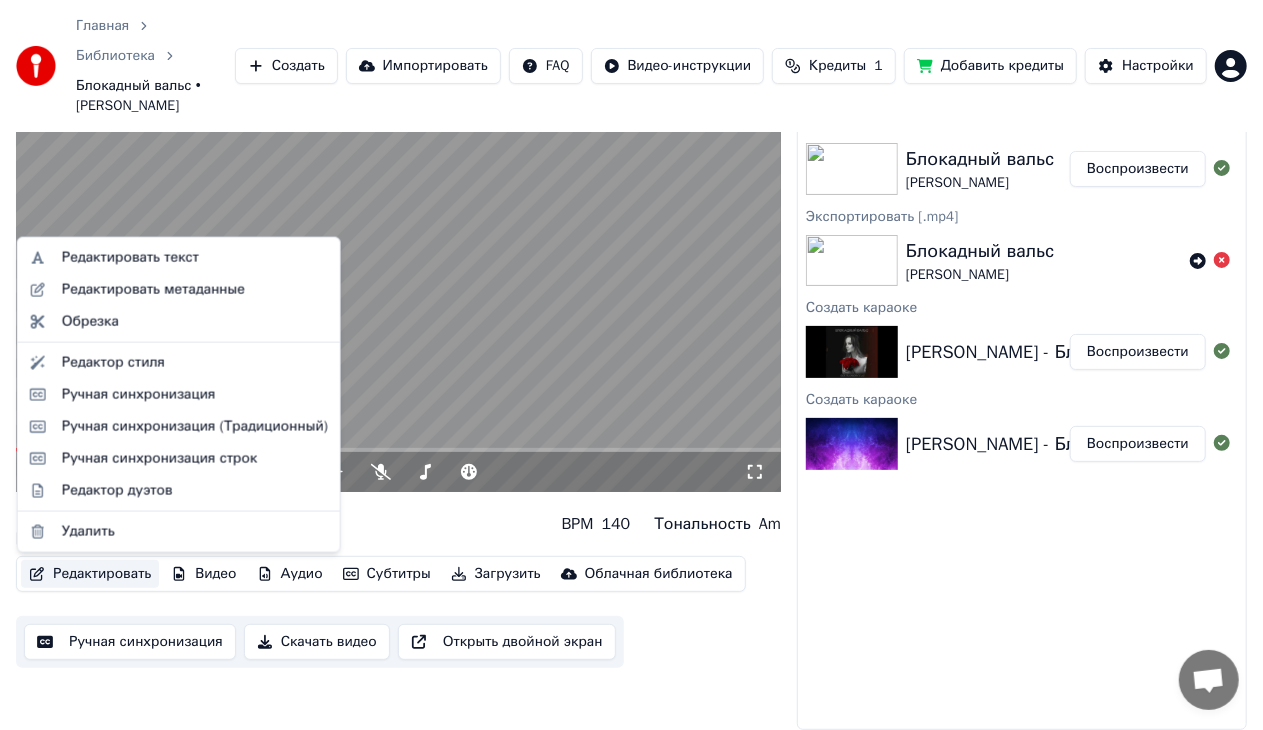click on "Редактировать" at bounding box center [90, 574] 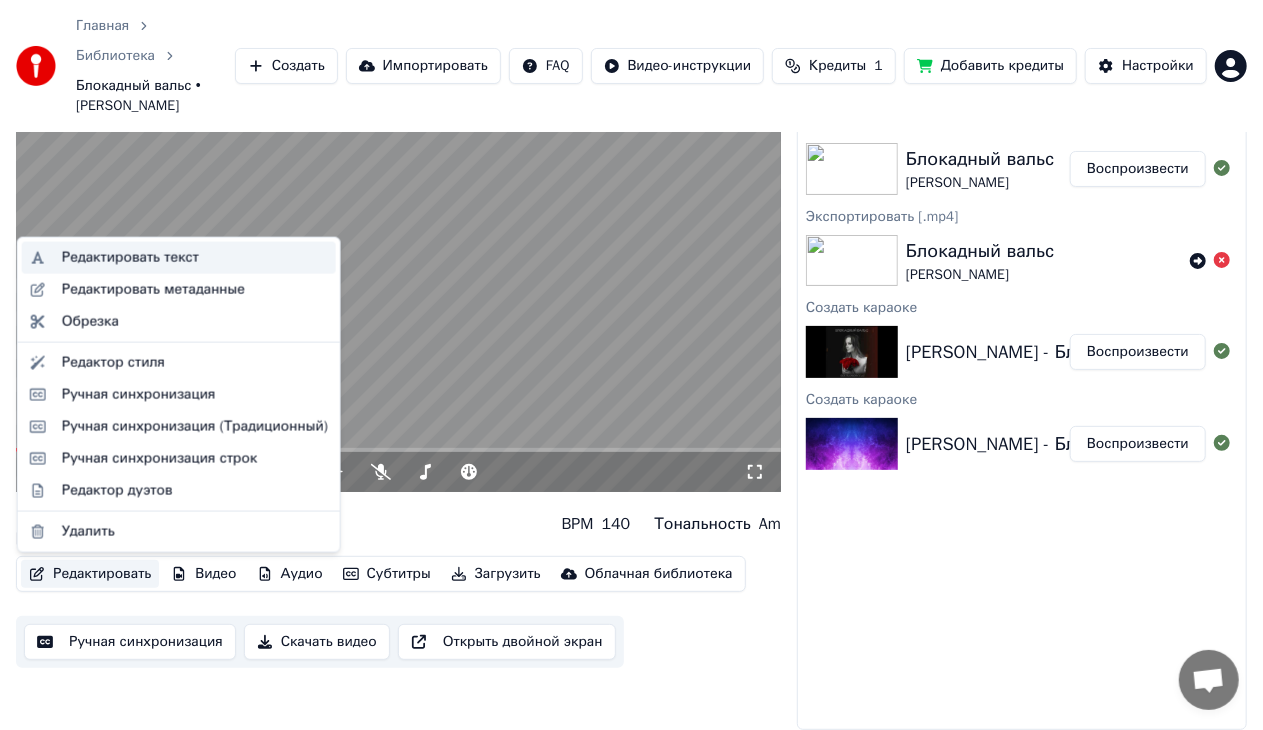 click on "Редактировать текст" at bounding box center (130, 258) 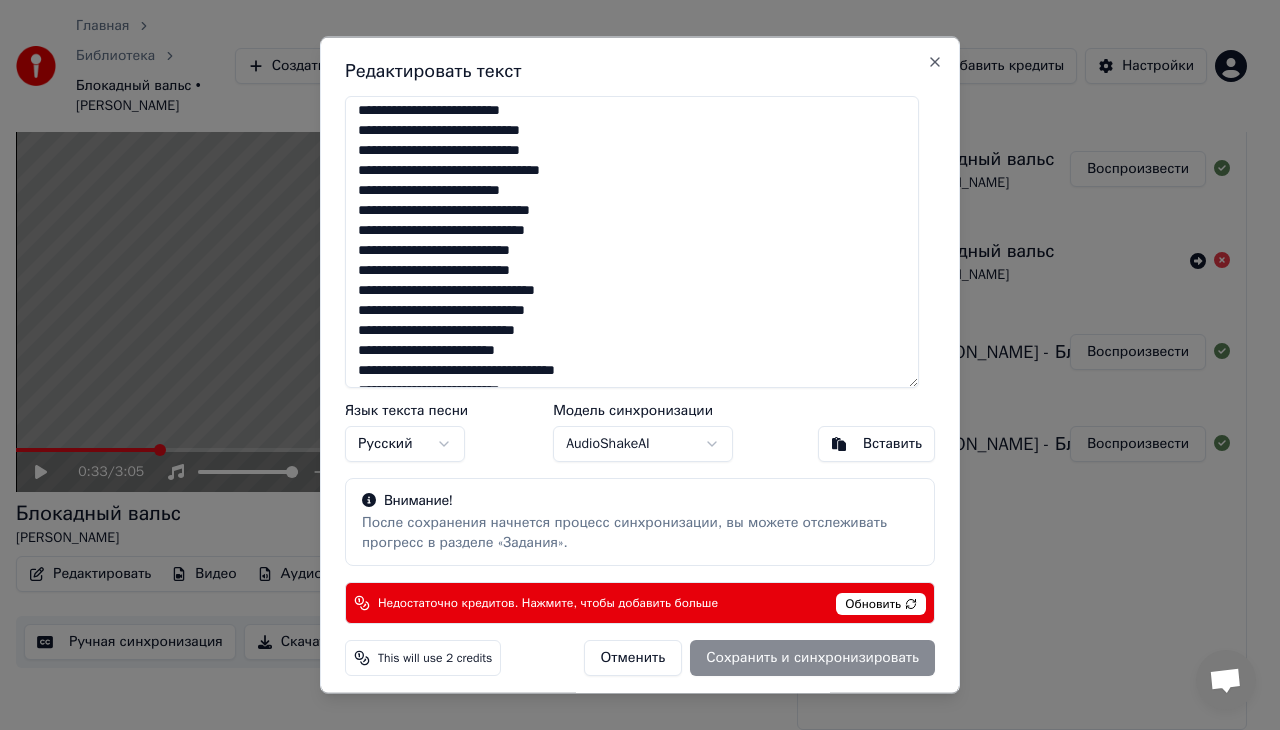 scroll, scrollTop: 444, scrollLeft: 0, axis: vertical 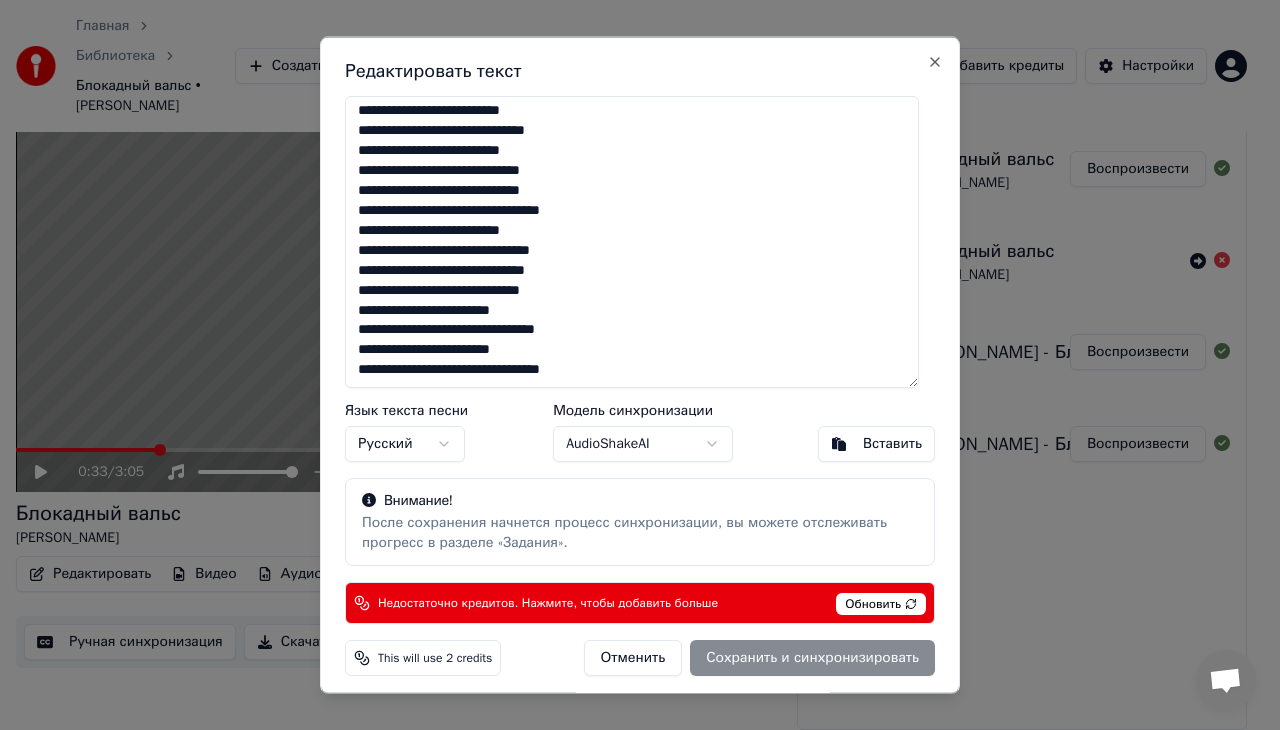 drag, startPoint x: 354, startPoint y: 107, endPoint x: 820, endPoint y: 515, distance: 619.37067 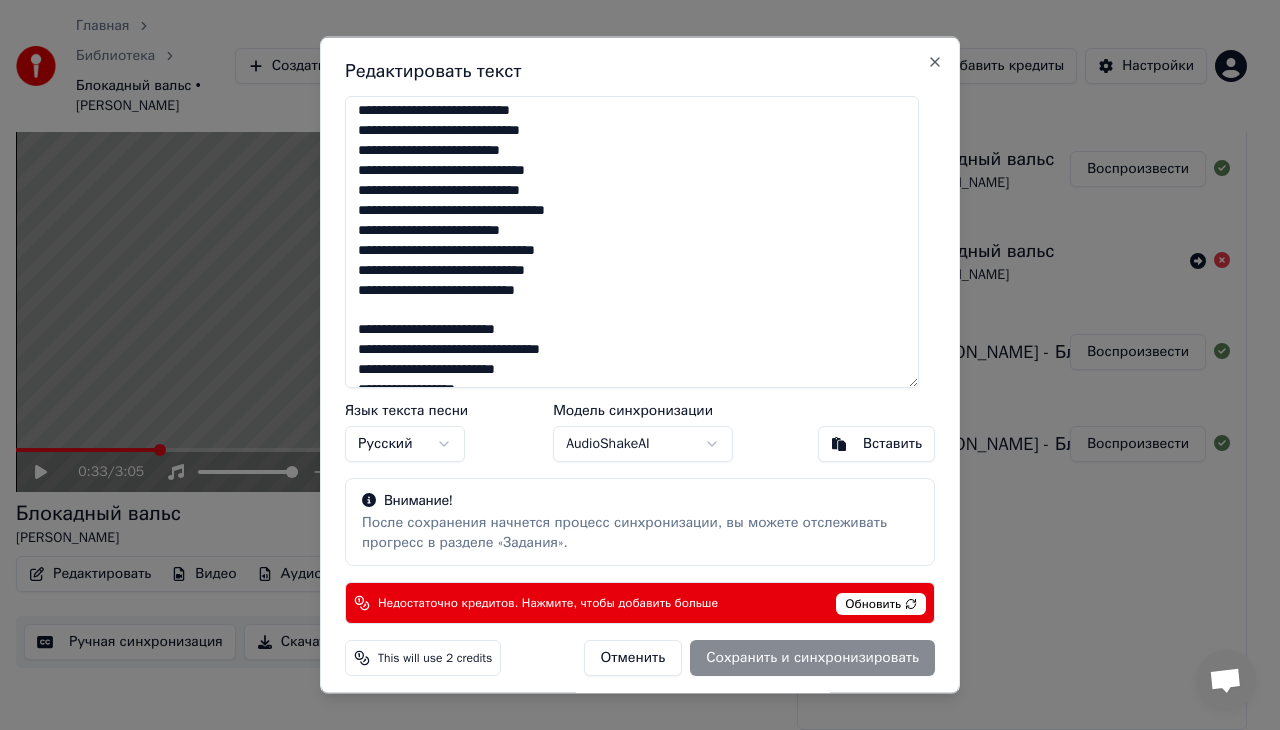 scroll, scrollTop: 456, scrollLeft: 0, axis: vertical 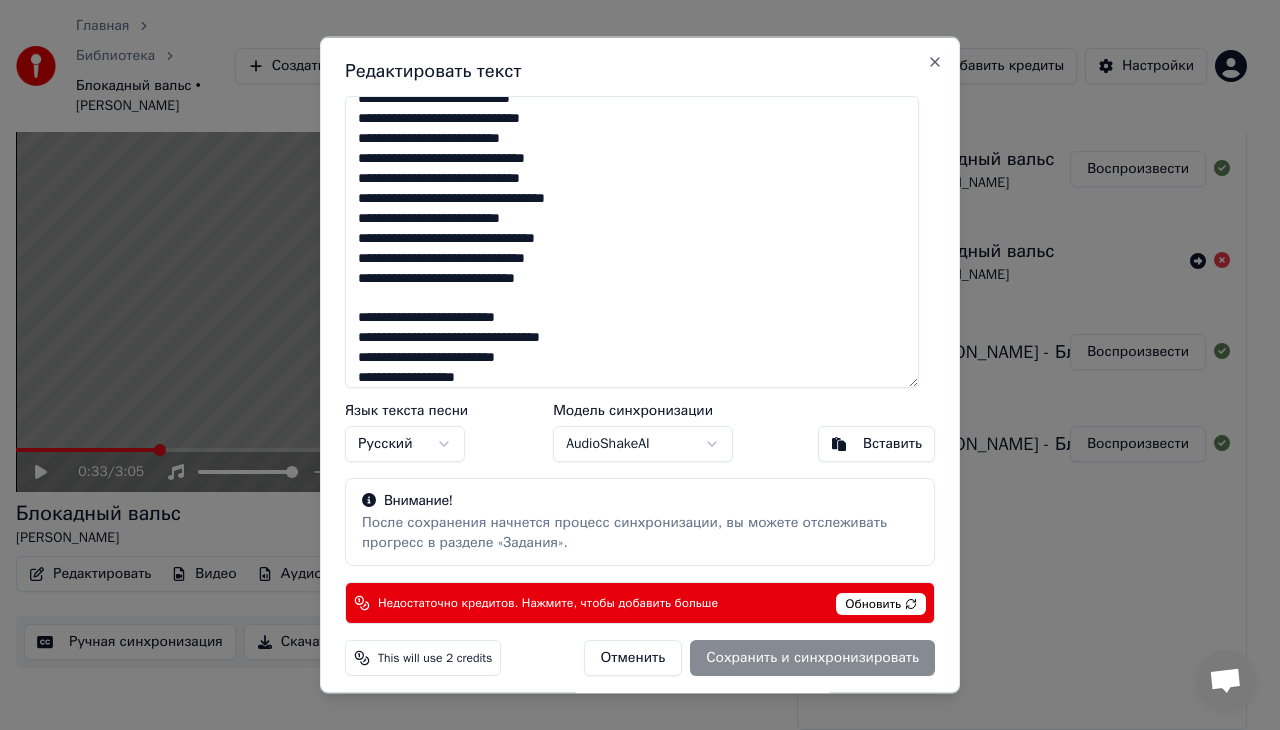 click at bounding box center (632, 242) 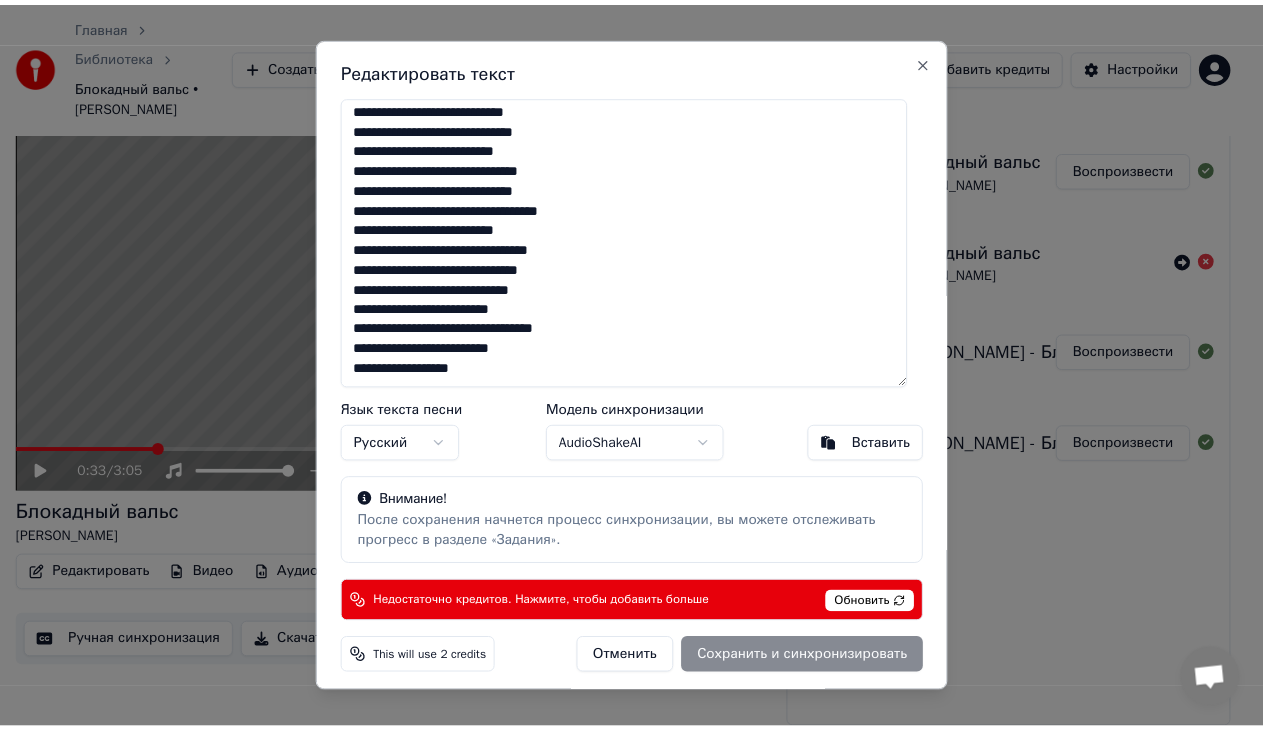 scroll, scrollTop: 444, scrollLeft: 0, axis: vertical 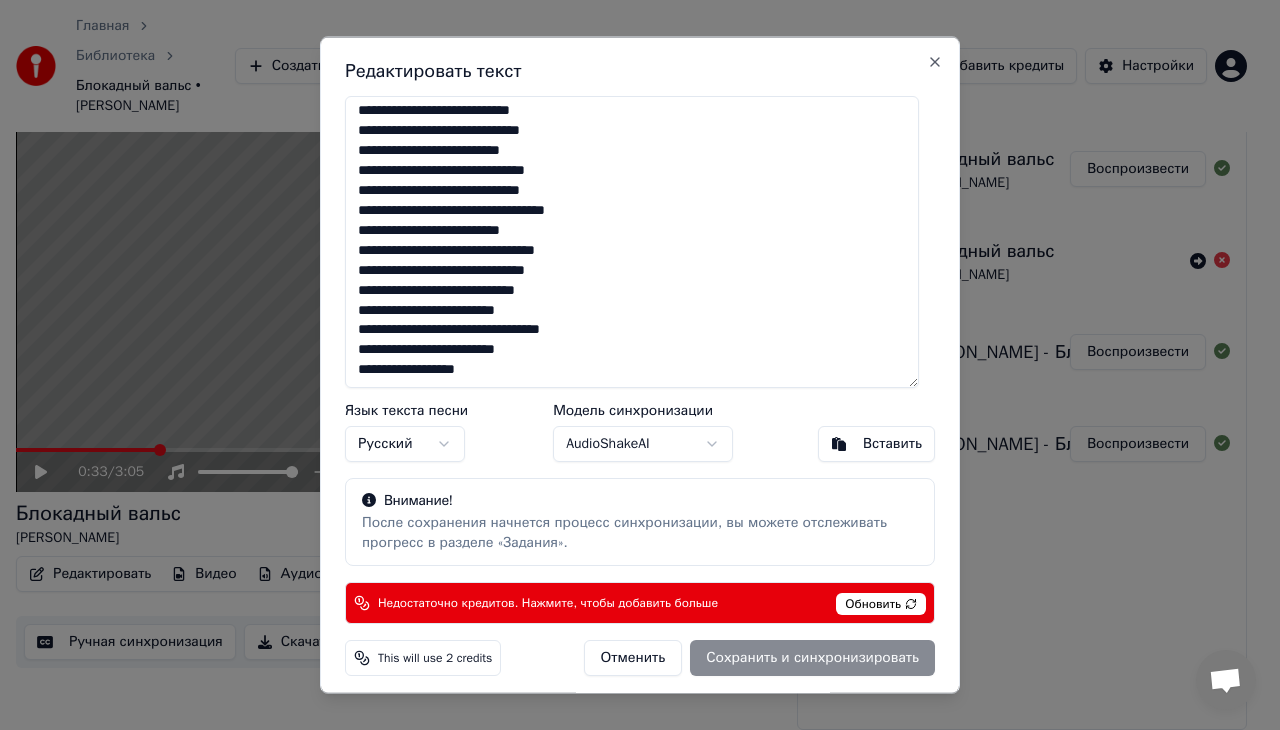 click on "Вставить" at bounding box center (892, 444) 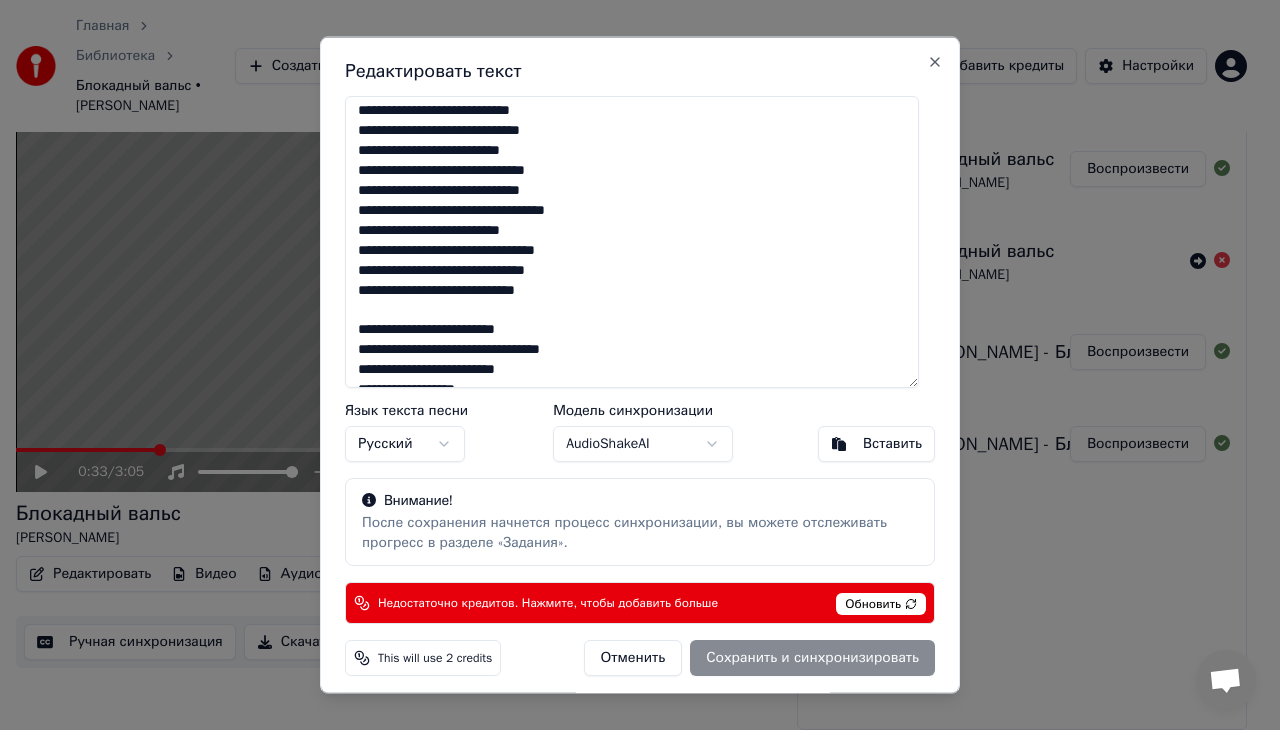 click on "Отменить Сохранить и синхронизировать" at bounding box center (759, 657) 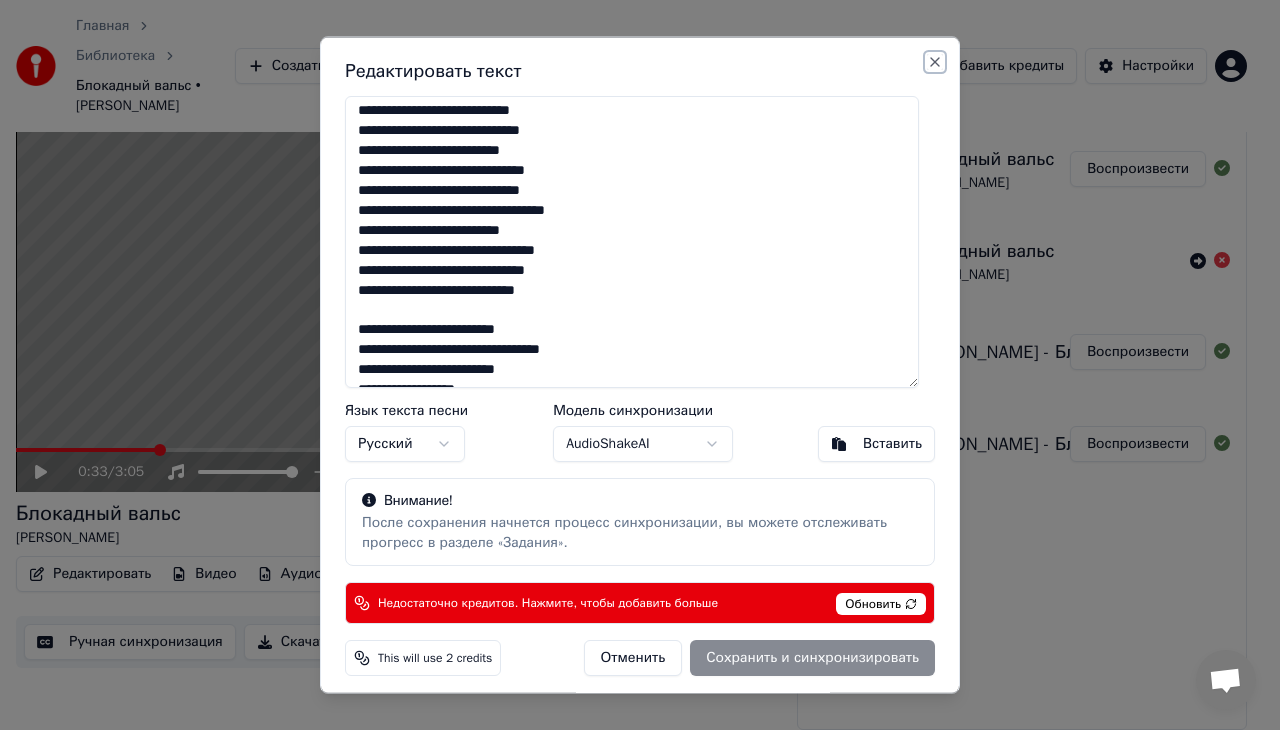 click on "Close" at bounding box center [935, 62] 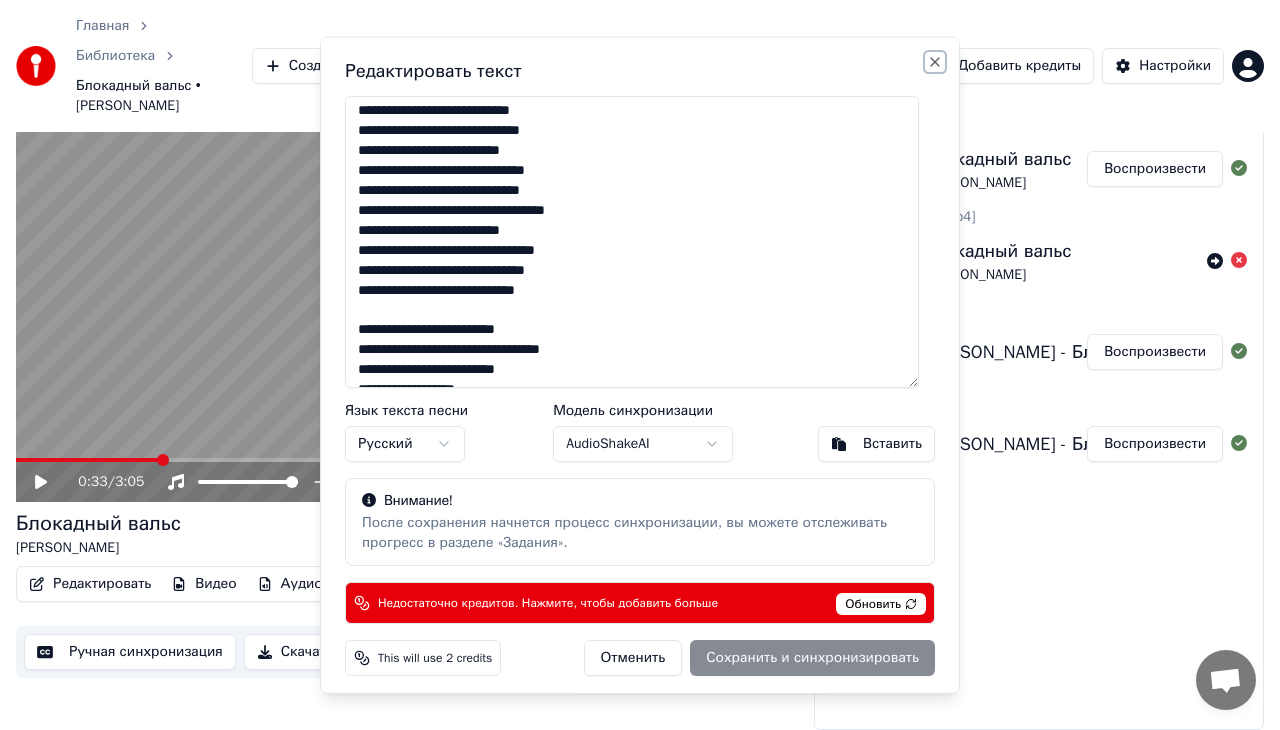type on "**********" 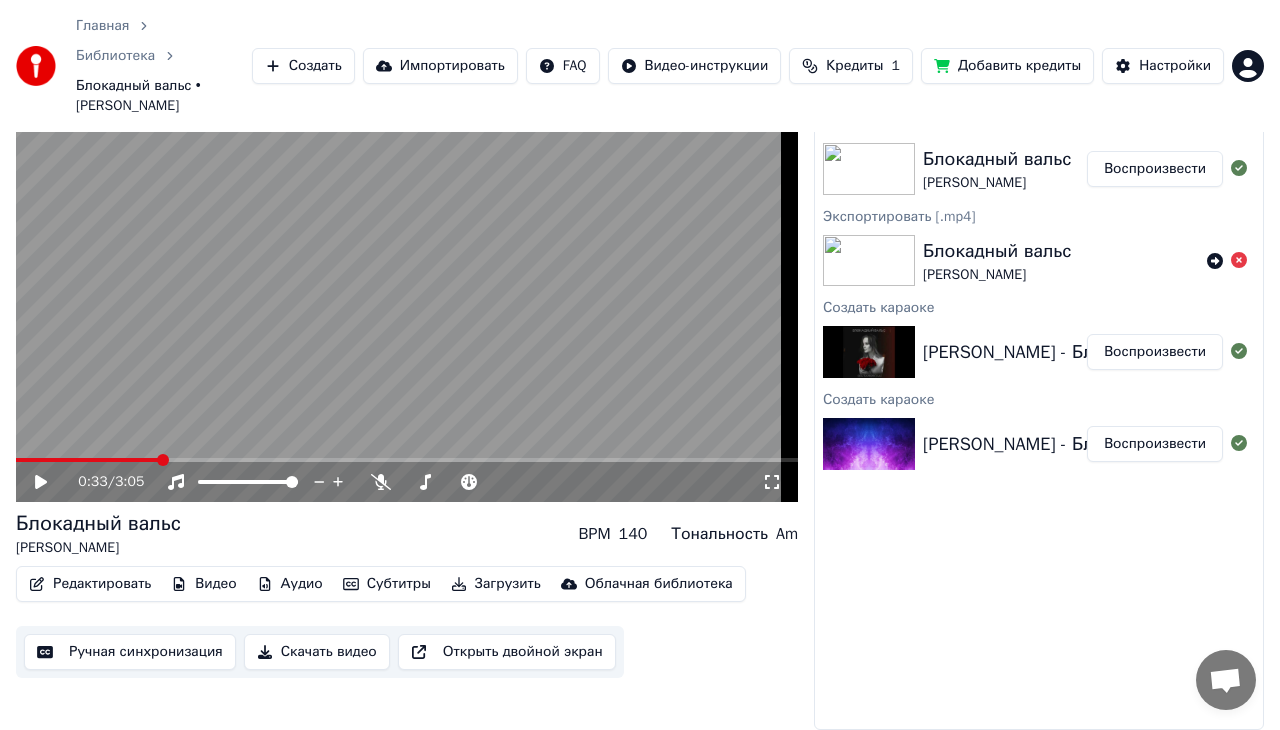 click on "Главная Библиотека Блокадный вальс • [PERSON_NAME] Создать Импортировать FAQ Видео-инструкции Кредиты 1 Добавить кредиты Настройки 0:33  /  3:05 Блокадный вальс [PERSON_NAME] BPM 140 Тональность Am Редактировать Видео Аудио Субтитры Загрузить Облачная библиотека Ручная синхронизация Скачать видео Открыть двойной экран Очередь ( 2 ) Задания Библиотека Синхронизировать текст Блокадный вальс [PERSON_NAME] Воспроизвести Экспортировать [.mp4] Блокадный вальс [PERSON_NAME] Создать караоке [PERSON_NAME] - Блокадный вальс Воспроизвести Создать караоке" at bounding box center (640, 295) 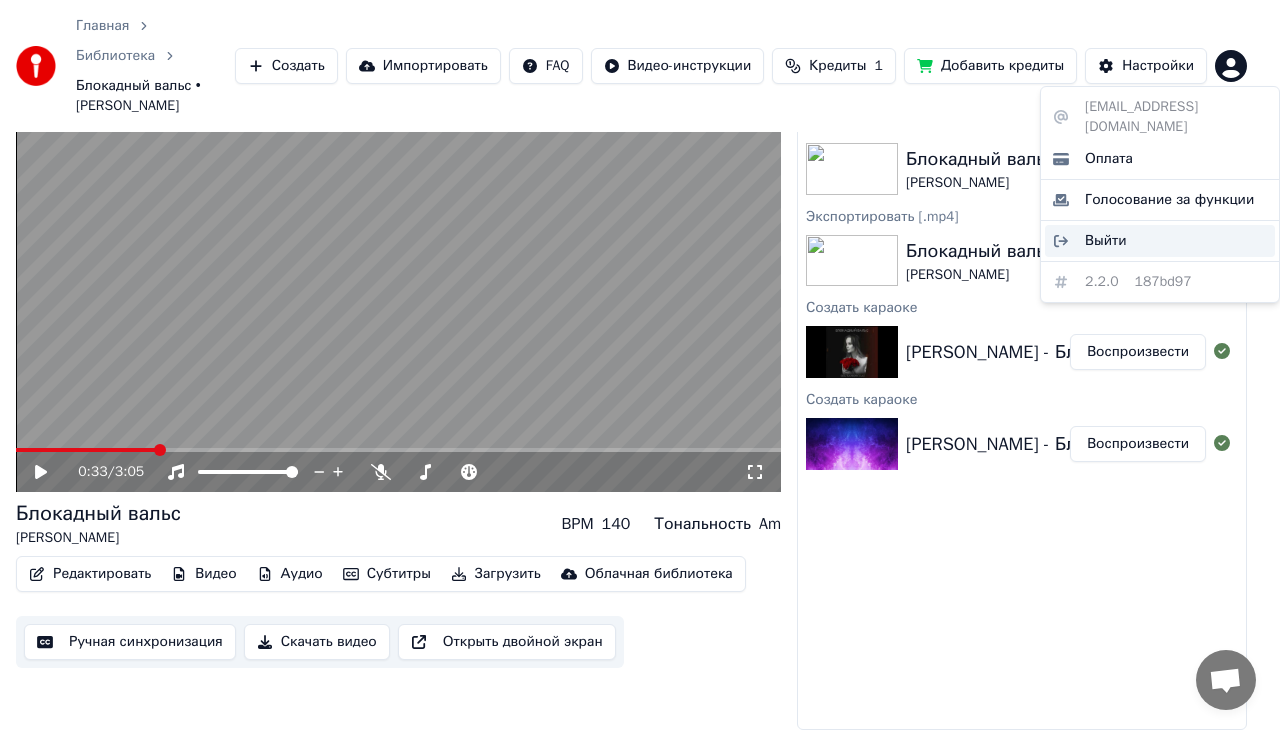 click on "Выйти" at bounding box center [1106, 241] 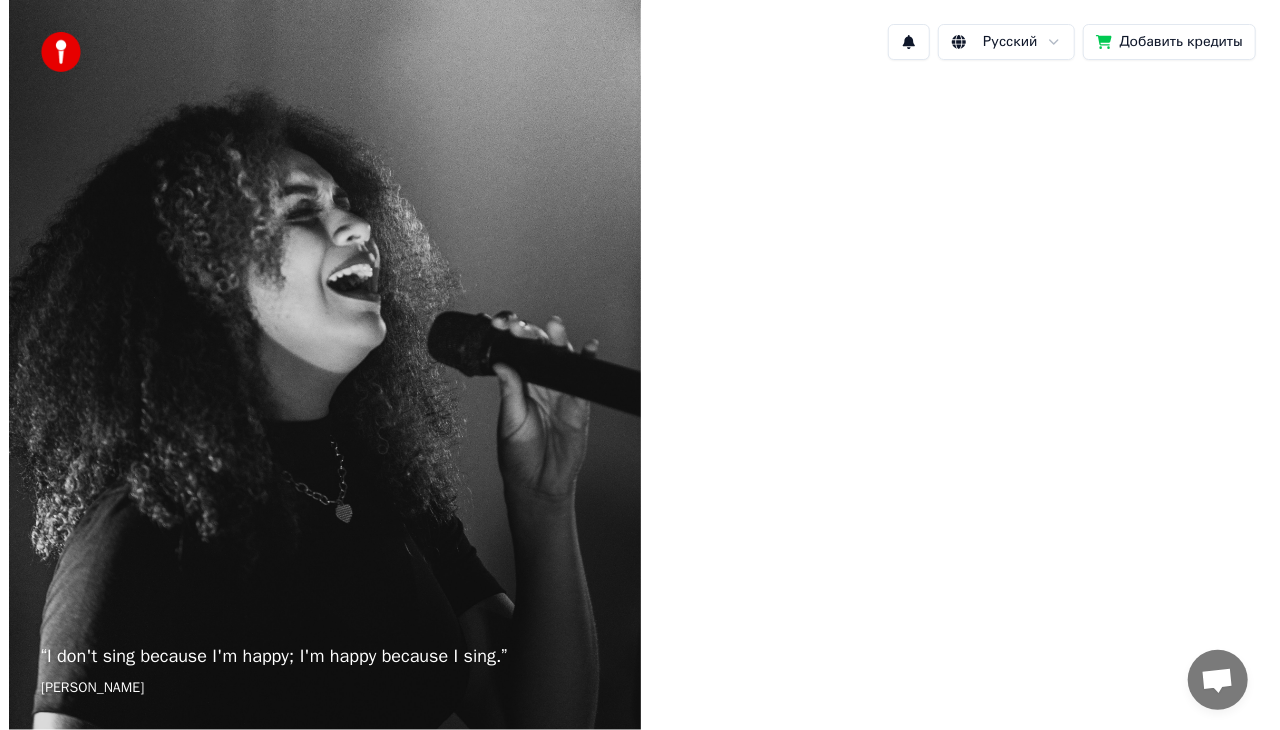 scroll, scrollTop: 0, scrollLeft: 0, axis: both 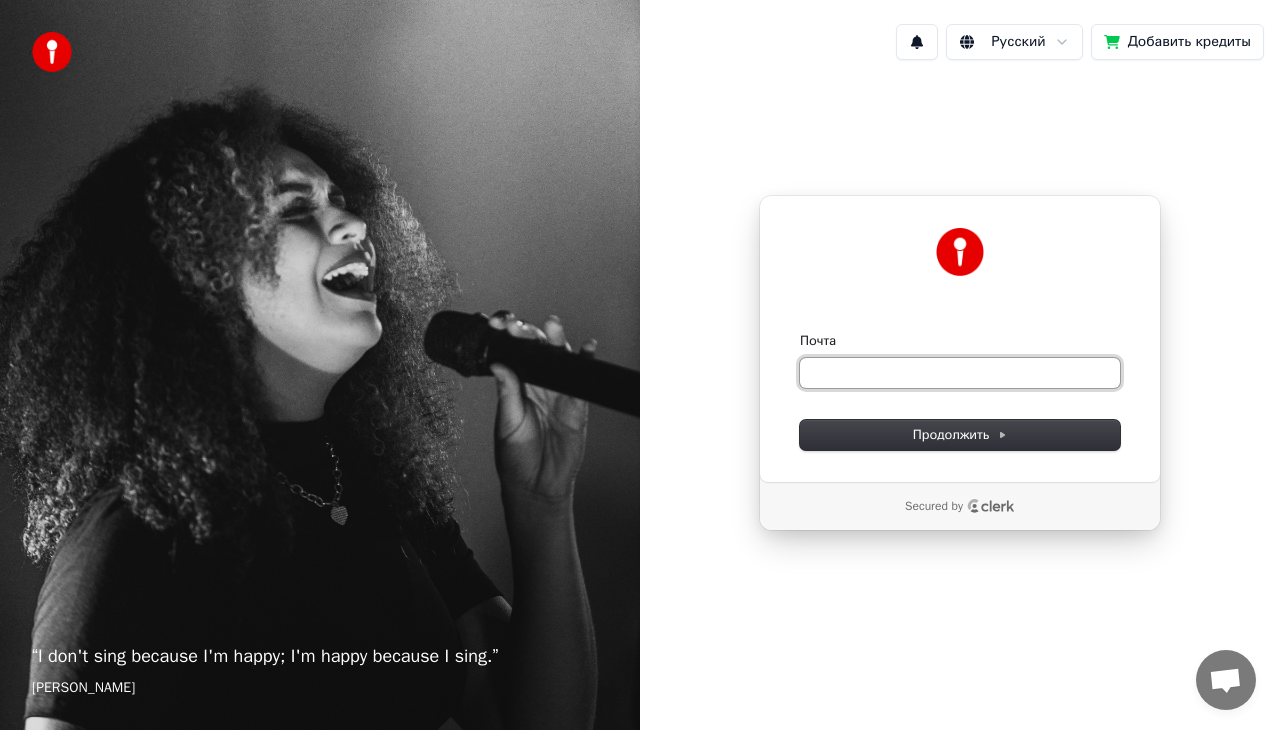 click on "Почта" at bounding box center (960, 373) 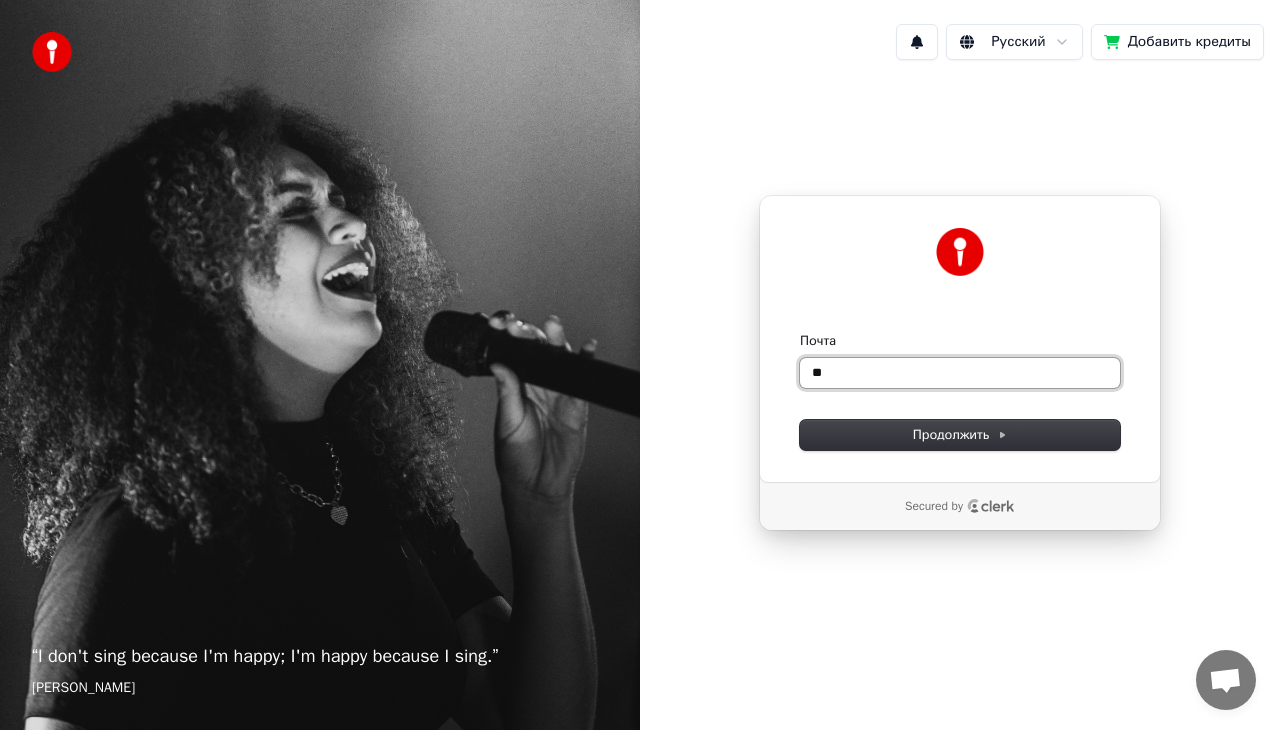 type on "*" 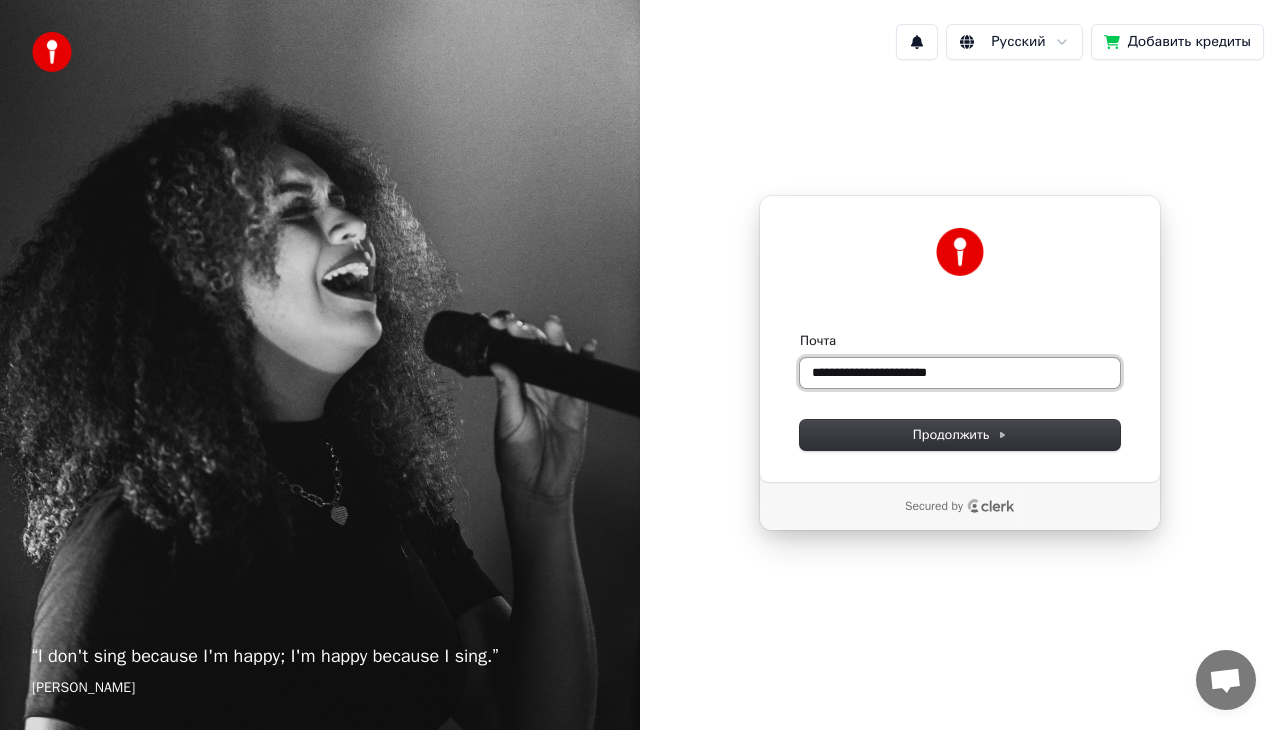 click at bounding box center [800, 332] 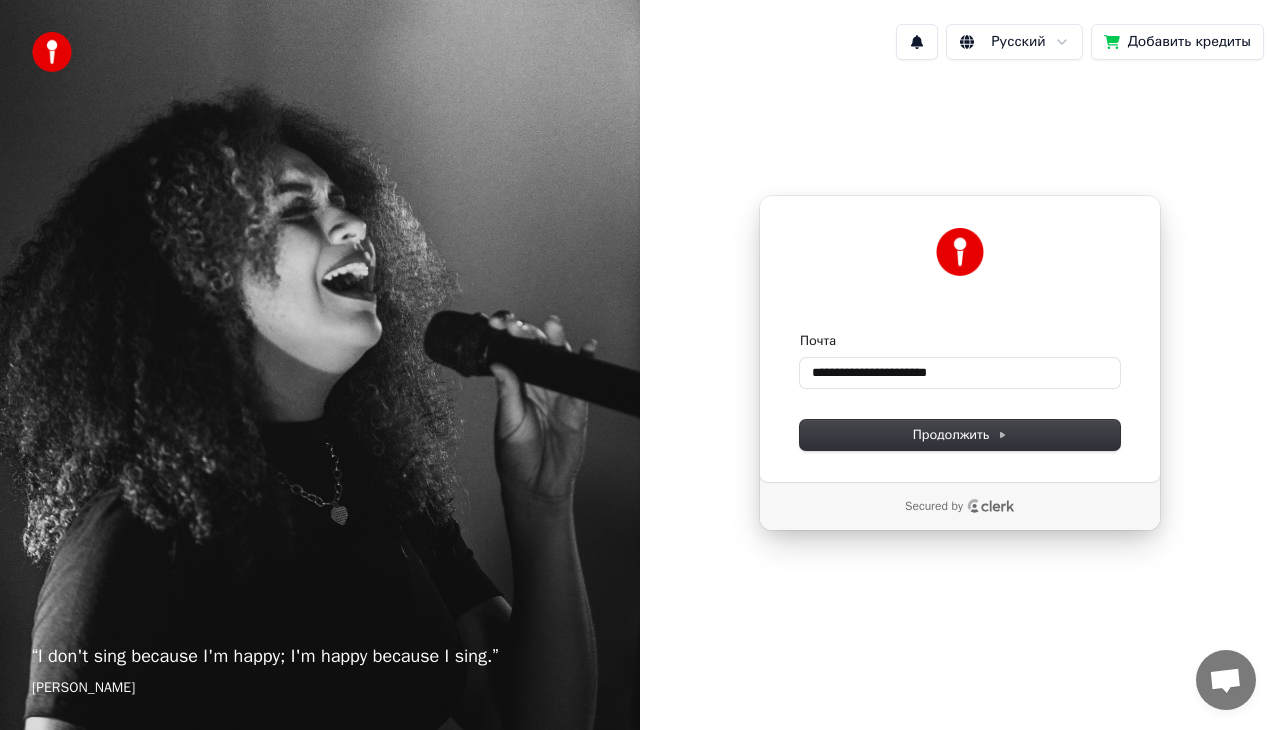 type on "**********" 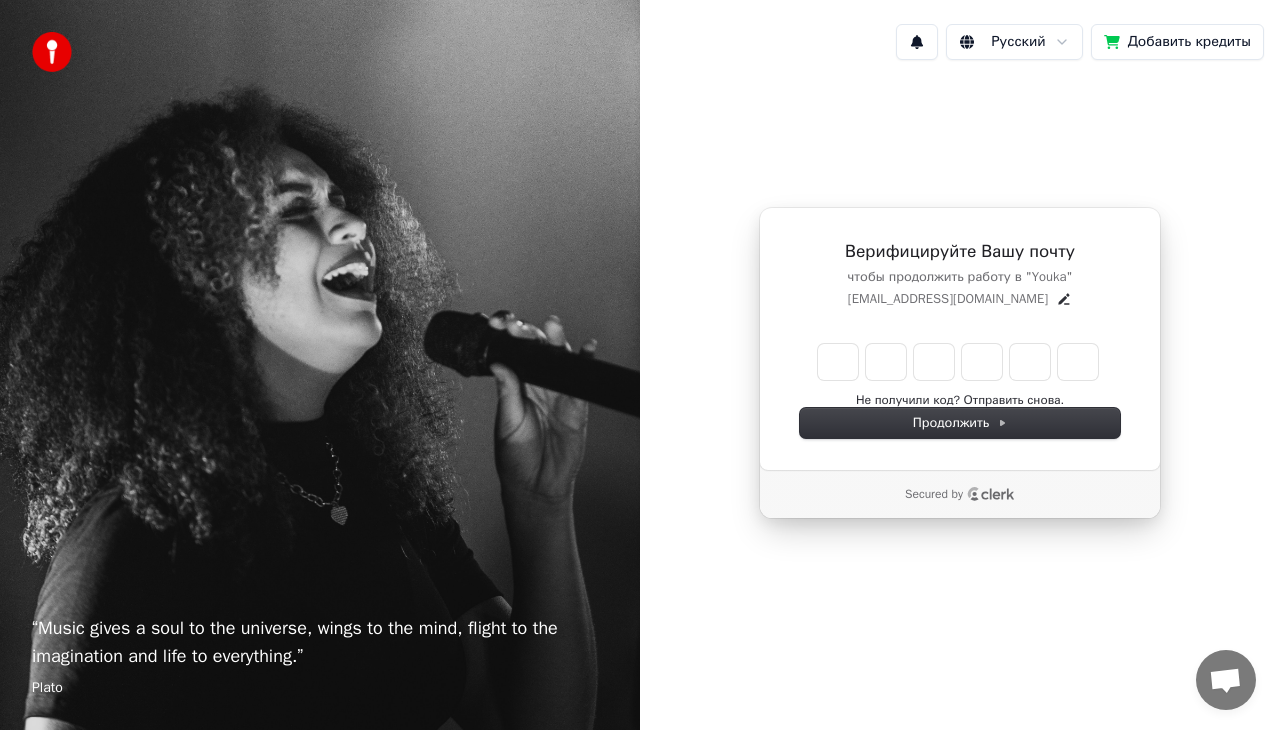 type on "*" 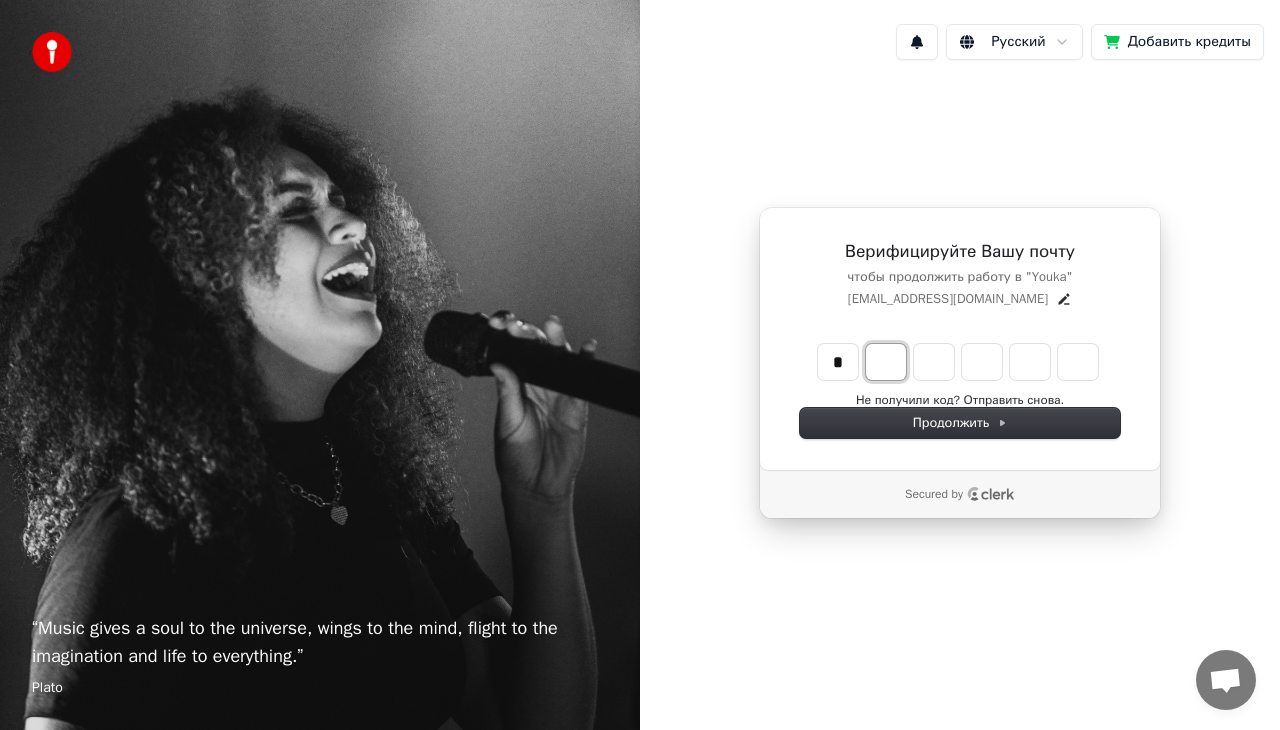 type on "*" 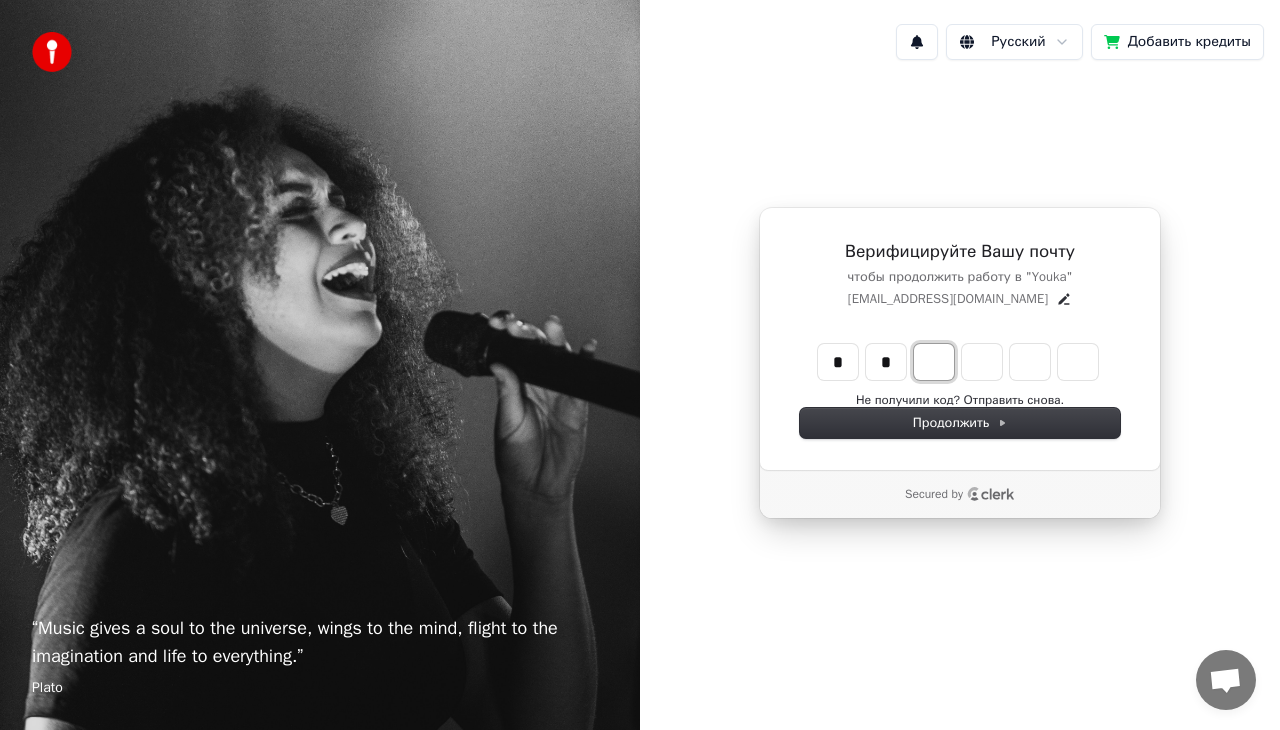 type on "**" 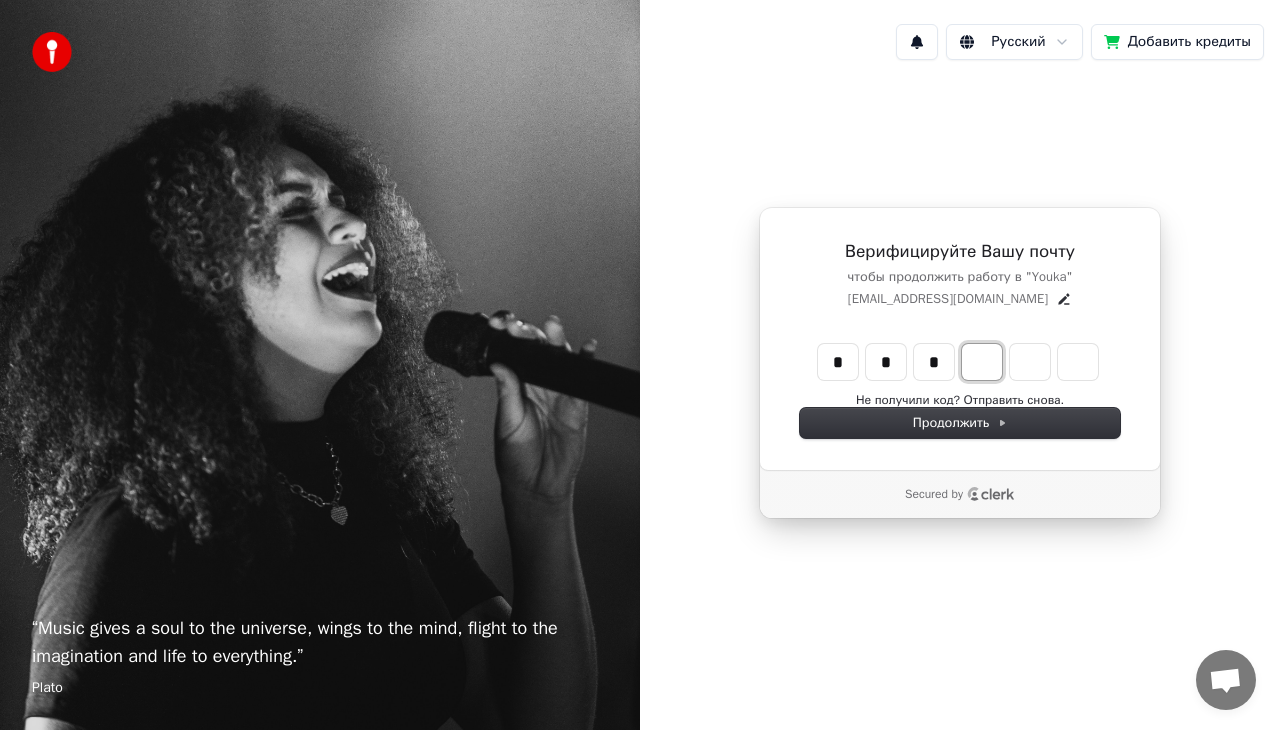 type on "***" 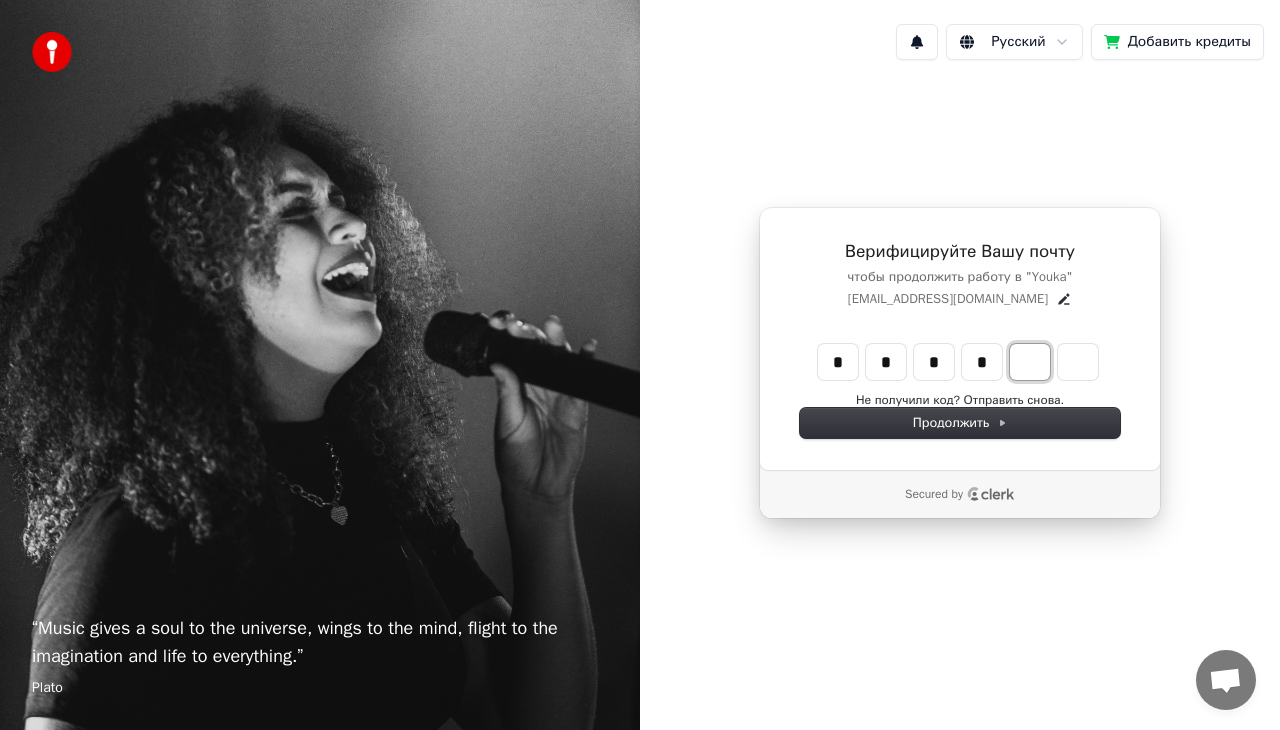 type on "****" 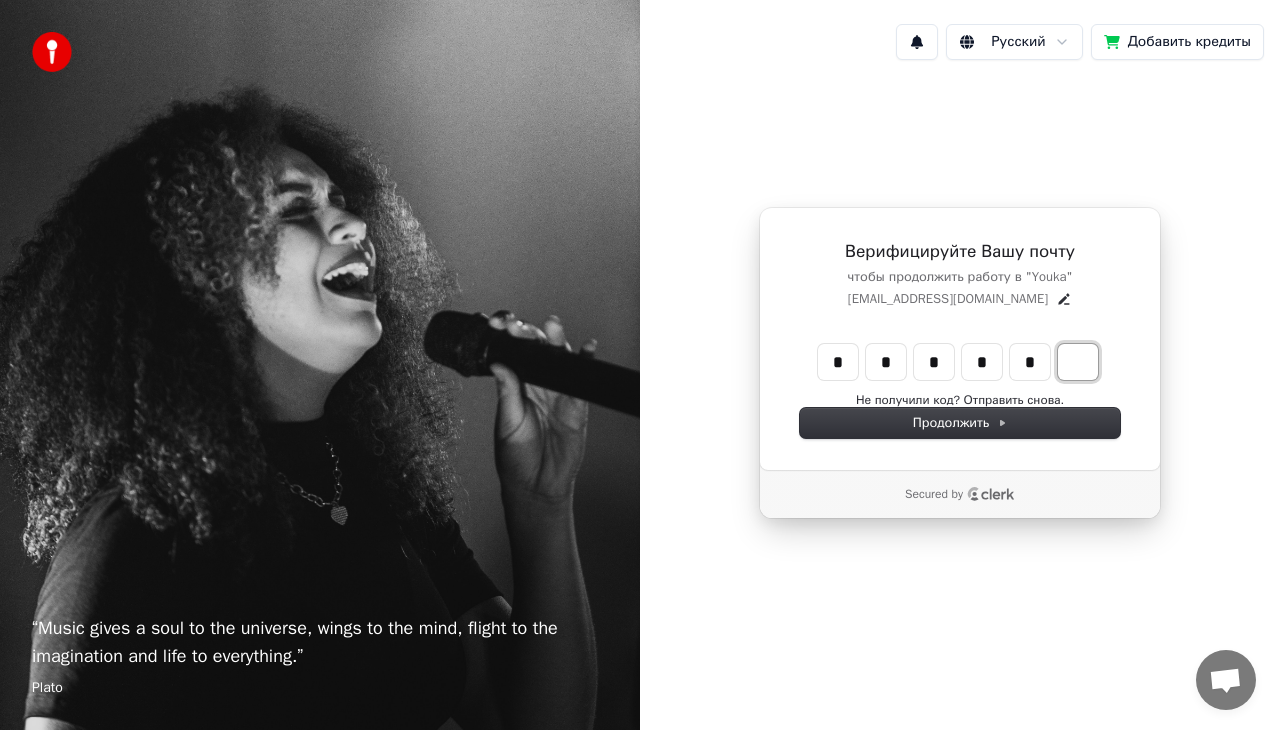 type on "******" 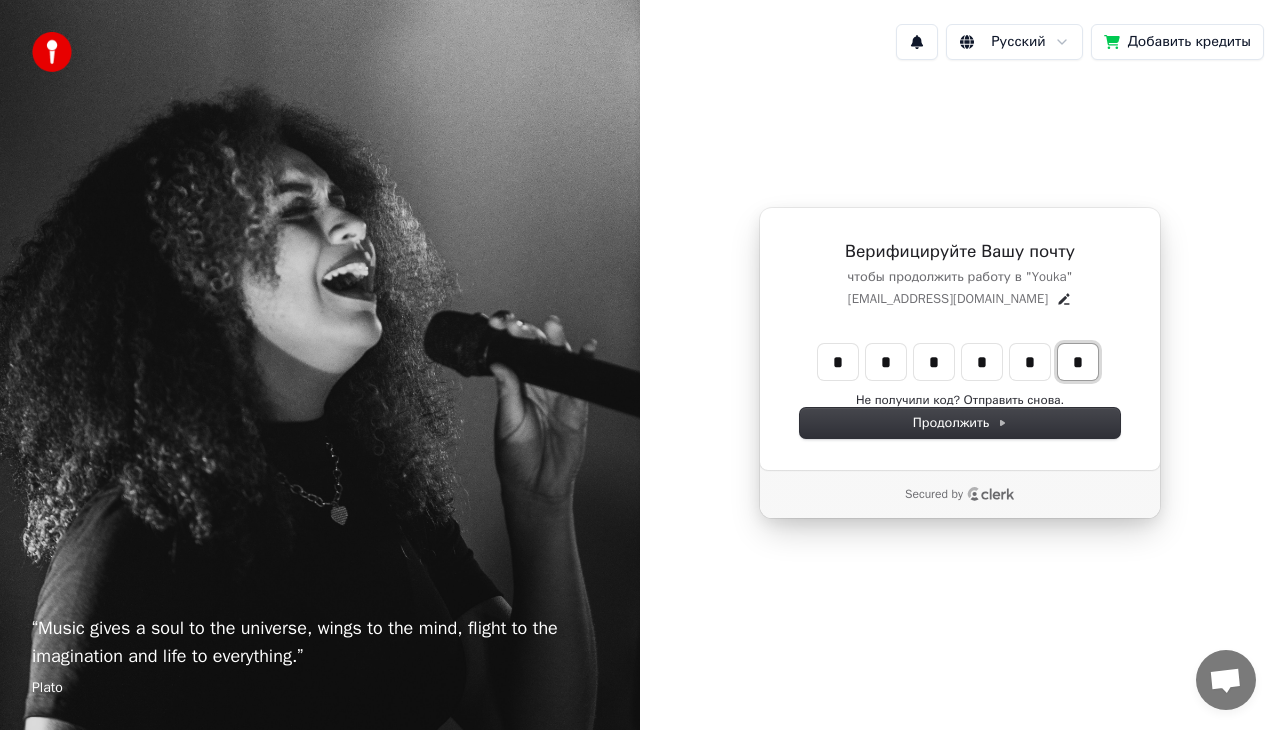 type on "*" 